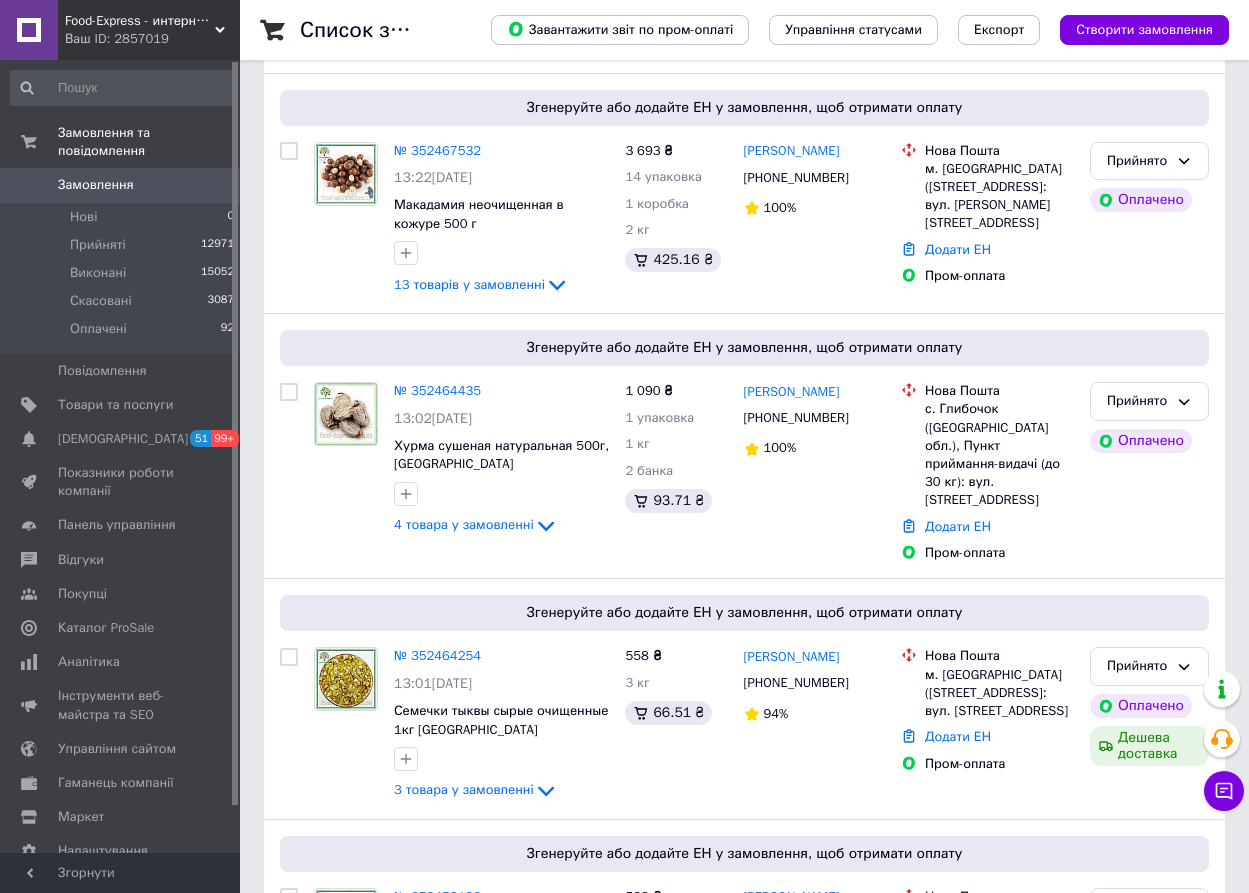 scroll, scrollTop: 0, scrollLeft: 0, axis: both 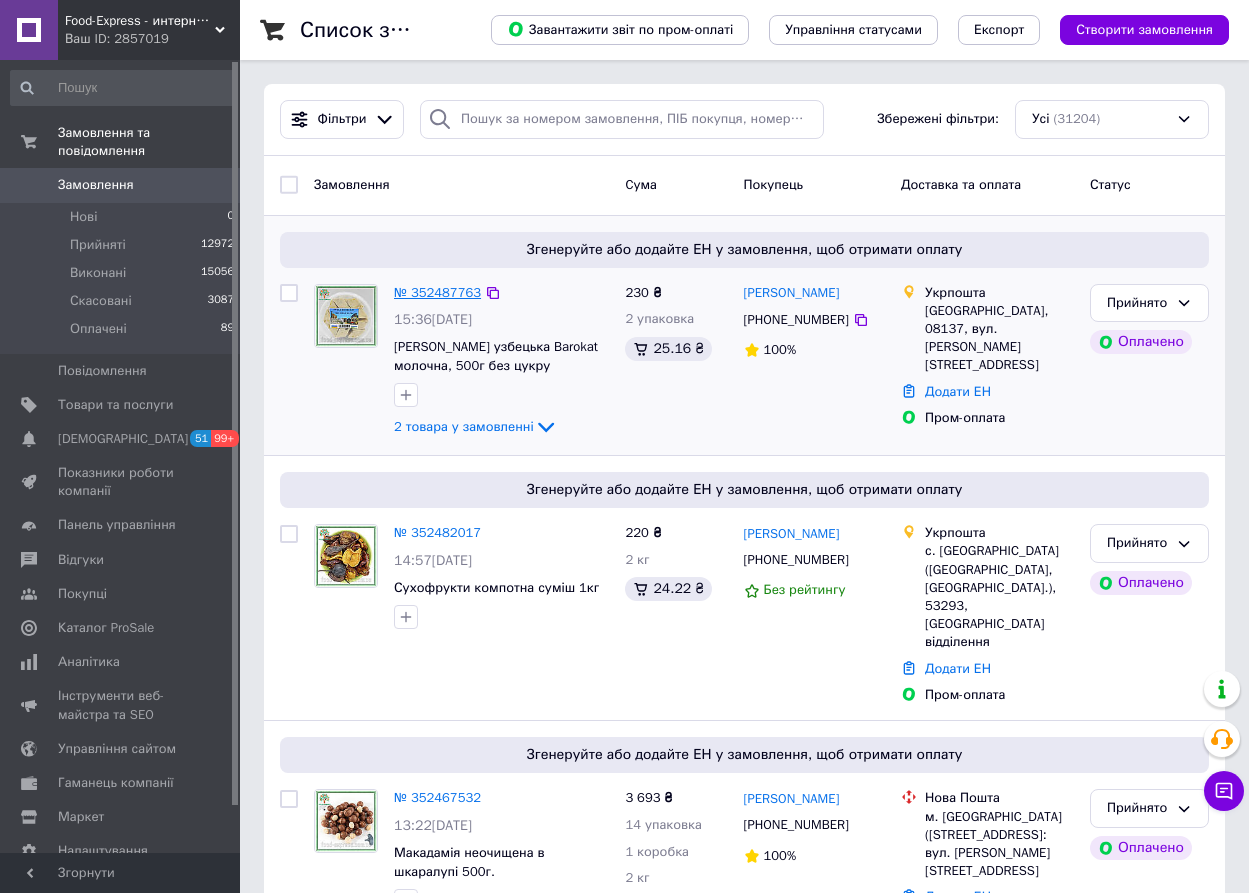click on "№ 352487763" at bounding box center (437, 292) 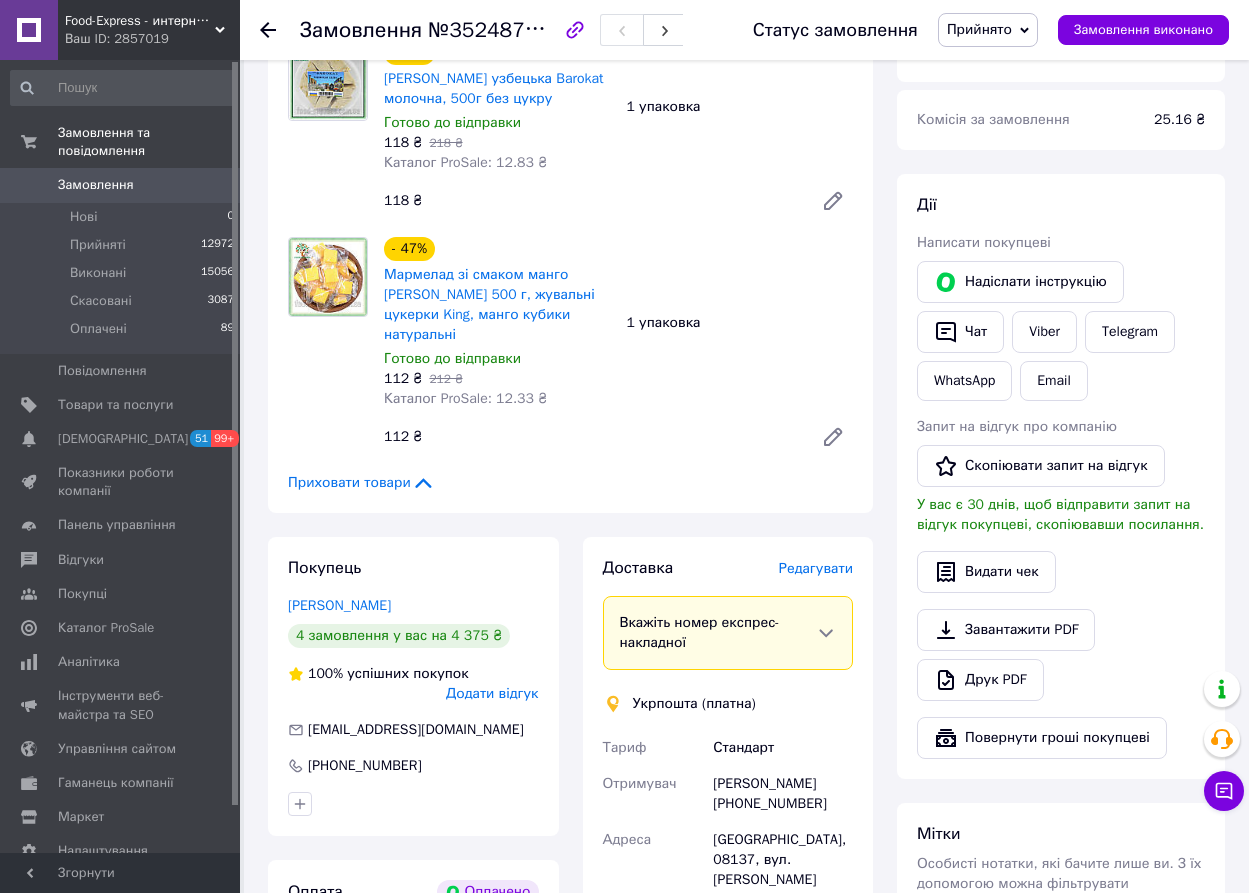 scroll, scrollTop: 1000, scrollLeft: 0, axis: vertical 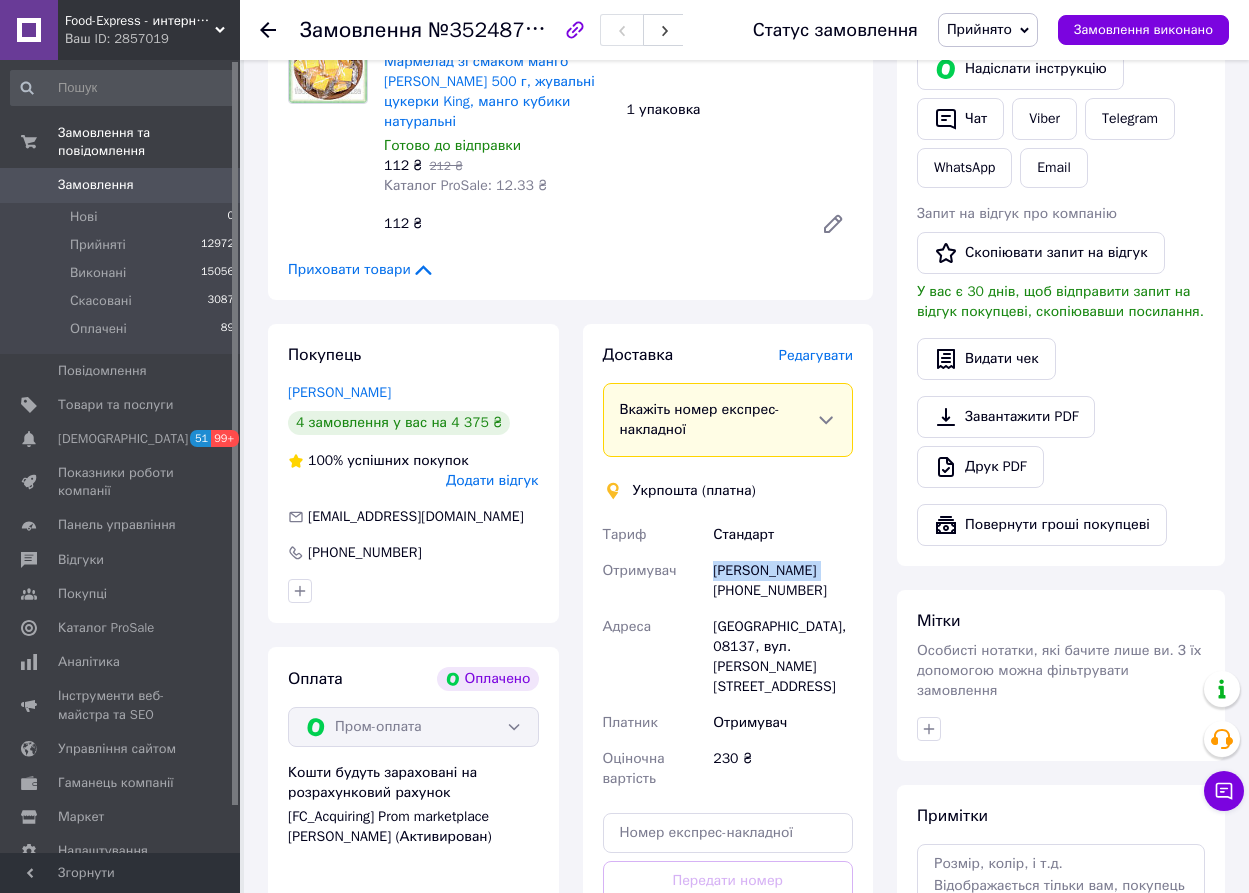 drag, startPoint x: 822, startPoint y: 549, endPoint x: 713, endPoint y: 555, distance: 109.165016 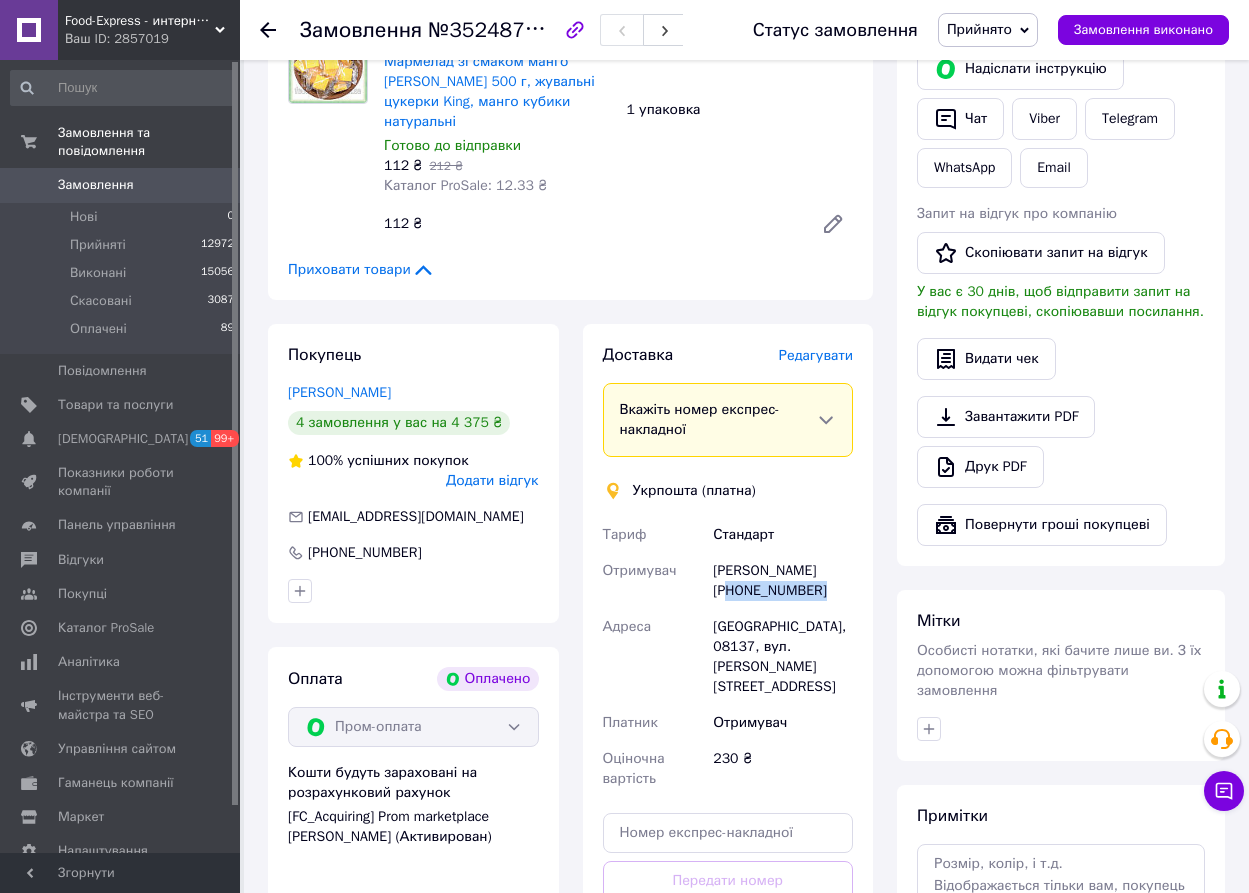 drag, startPoint x: 819, startPoint y: 573, endPoint x: 722, endPoint y: 577, distance: 97.082436 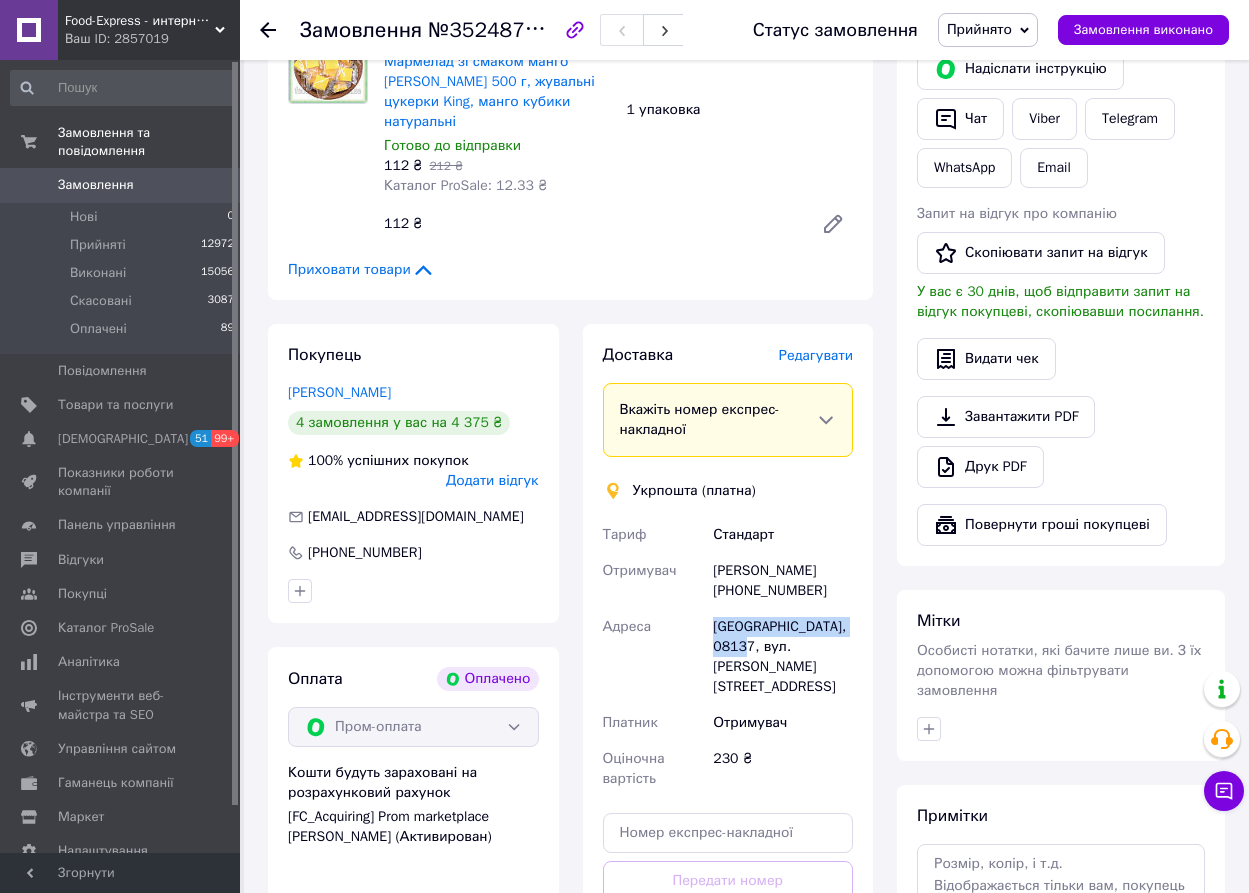 drag, startPoint x: 794, startPoint y: 627, endPoint x: 726, endPoint y: 612, distance: 69.63476 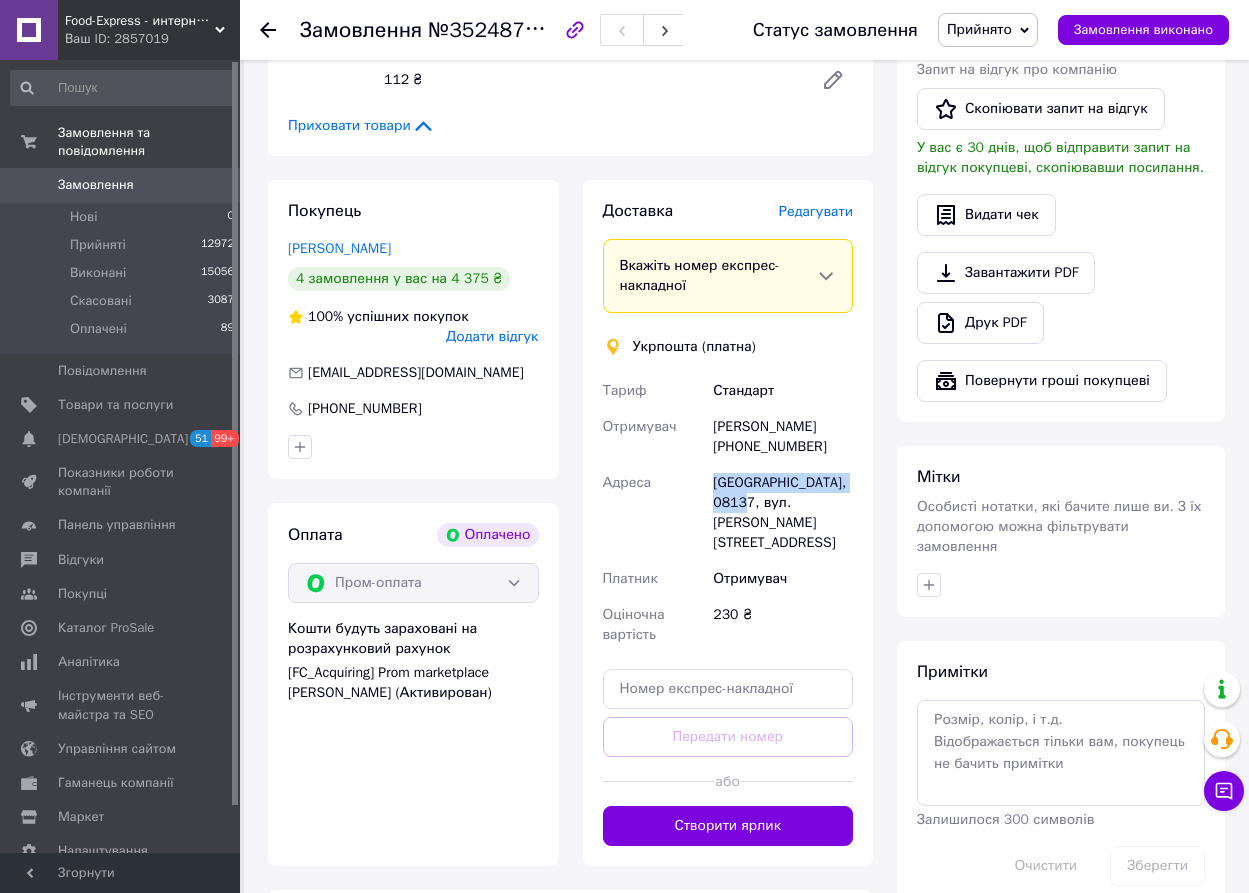 scroll, scrollTop: 1200, scrollLeft: 0, axis: vertical 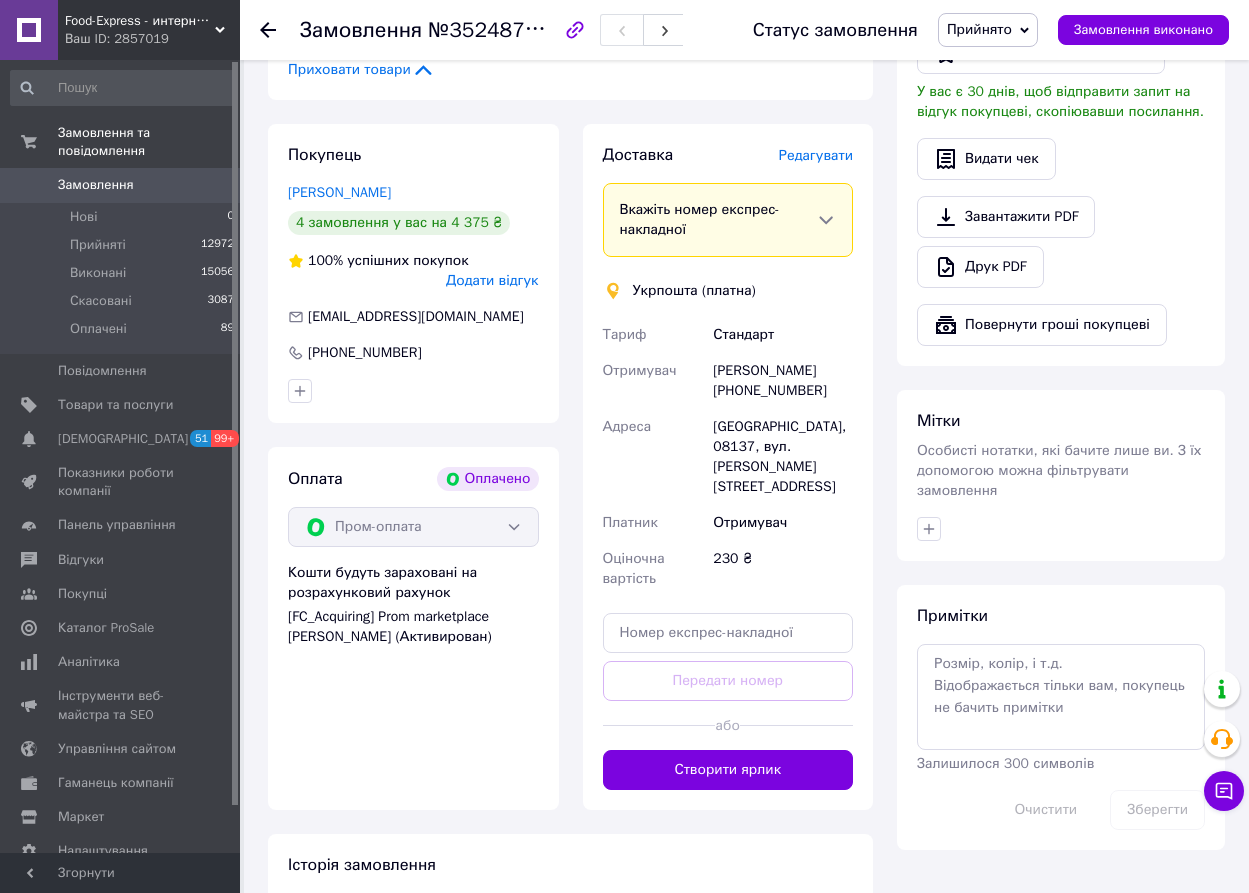 click on "Отримувач" at bounding box center (783, 523) 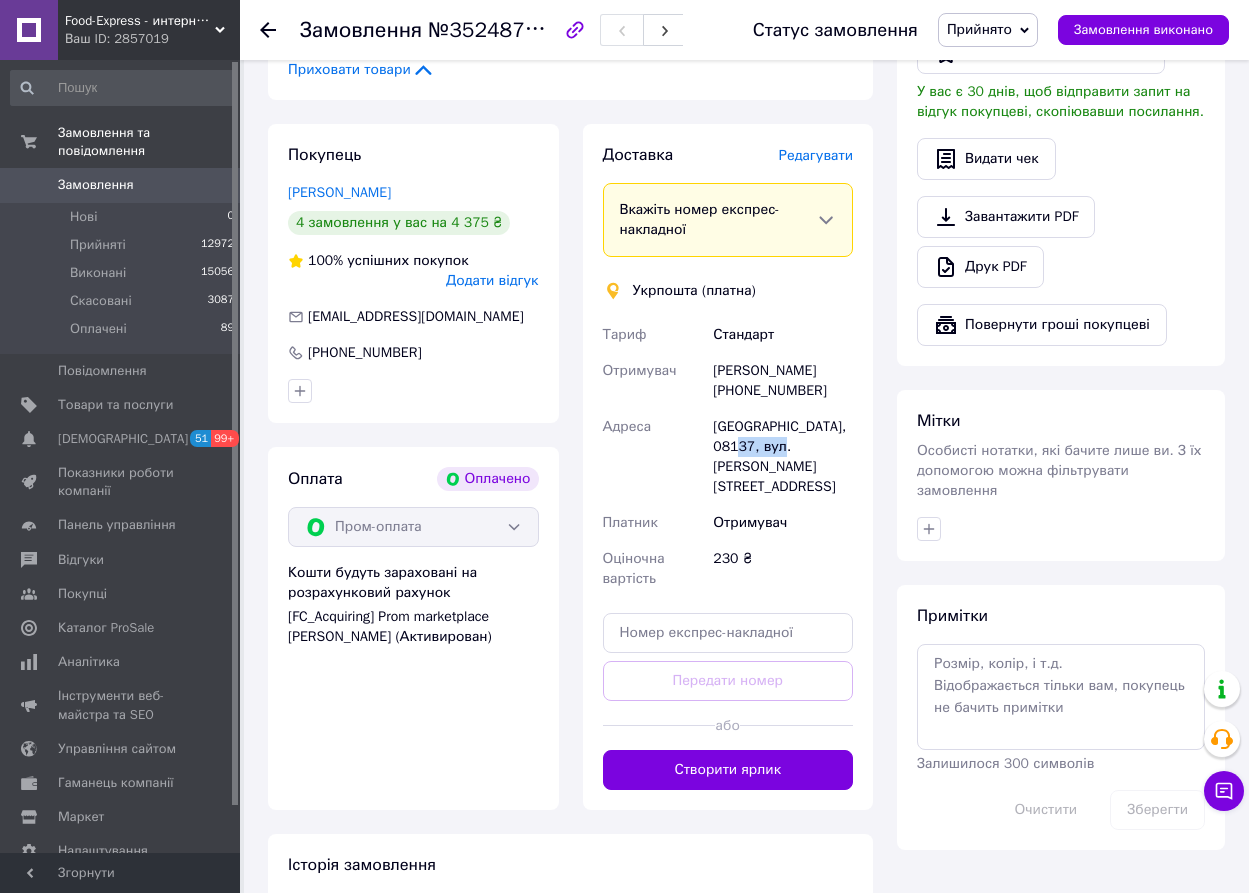 drag, startPoint x: 840, startPoint y: 424, endPoint x: 789, endPoint y: 426, distance: 51.0392 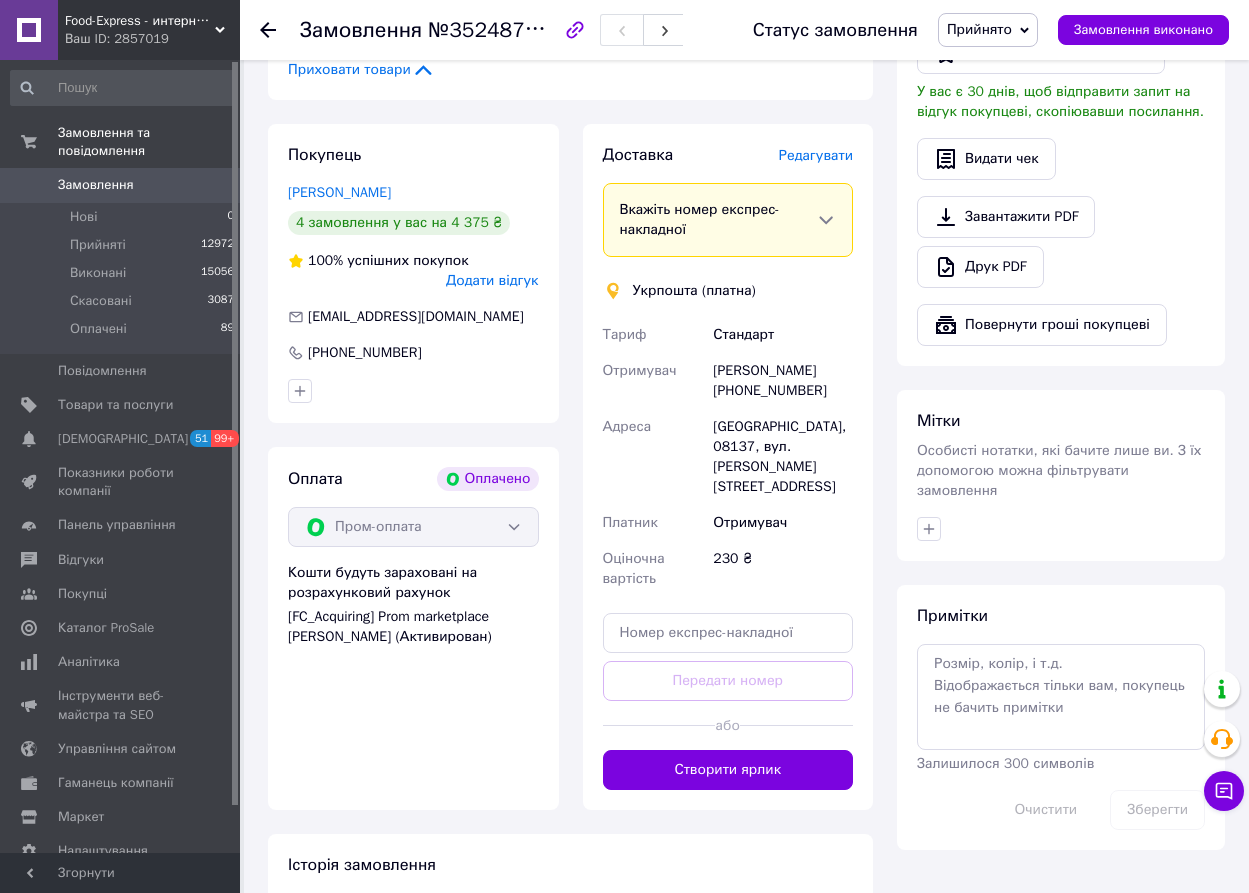 click 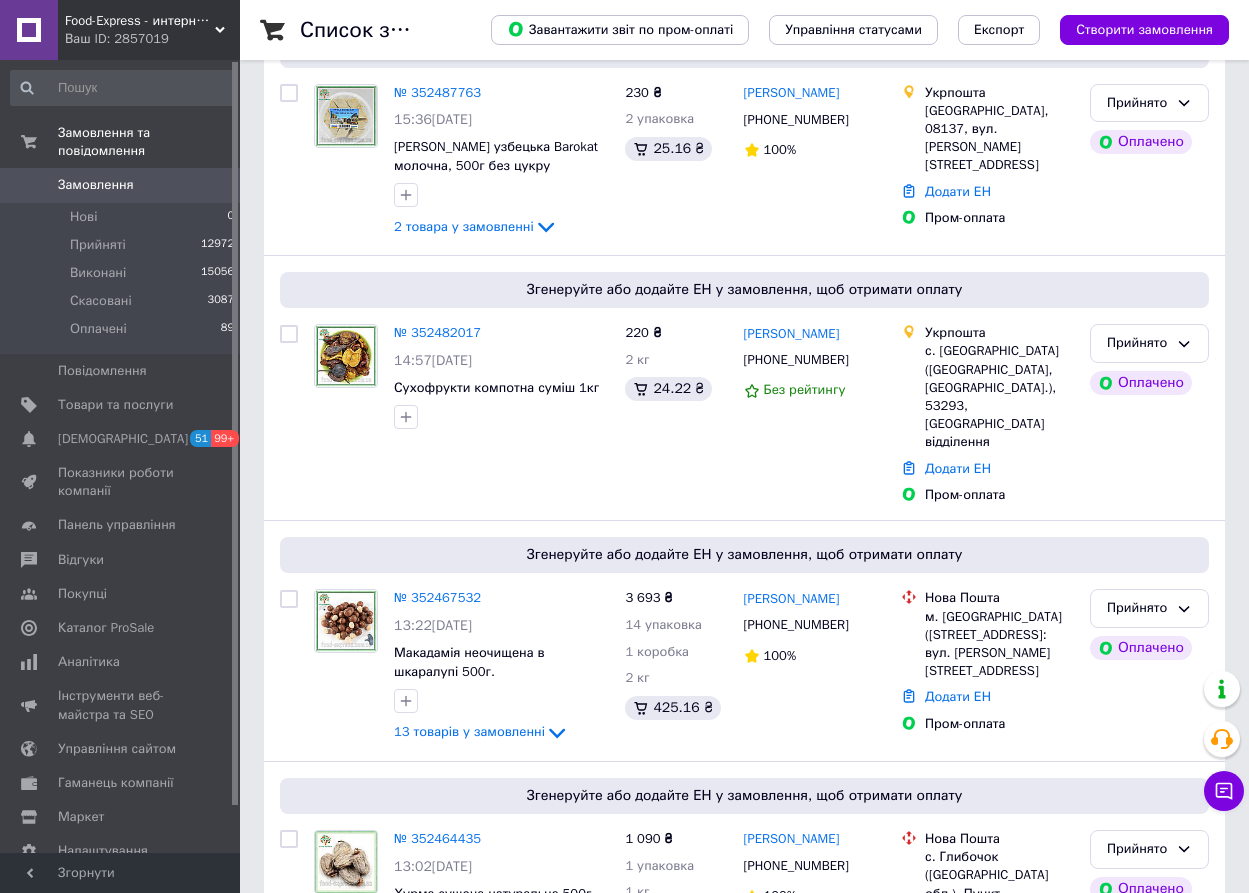 scroll, scrollTop: 0, scrollLeft: 0, axis: both 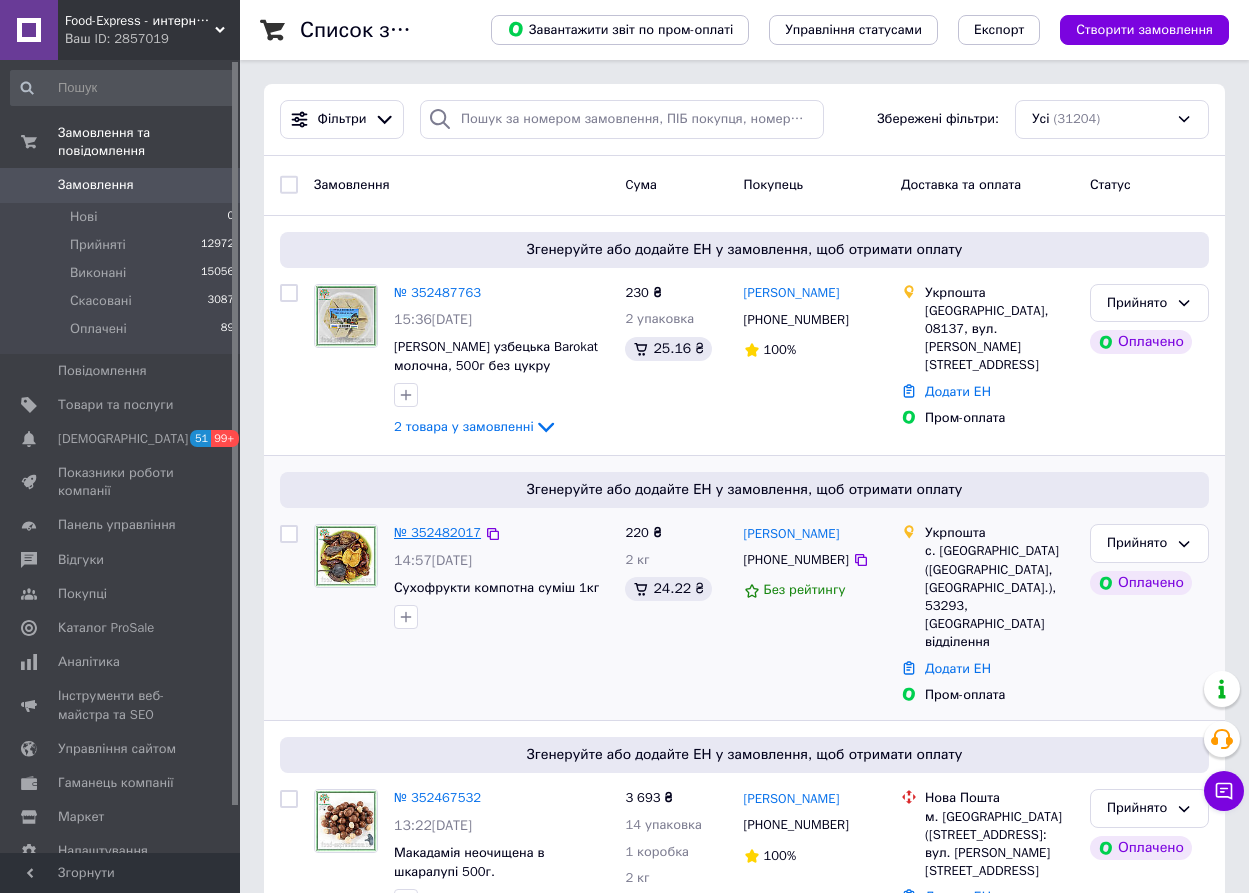 click on "№ 352482017" at bounding box center (437, 532) 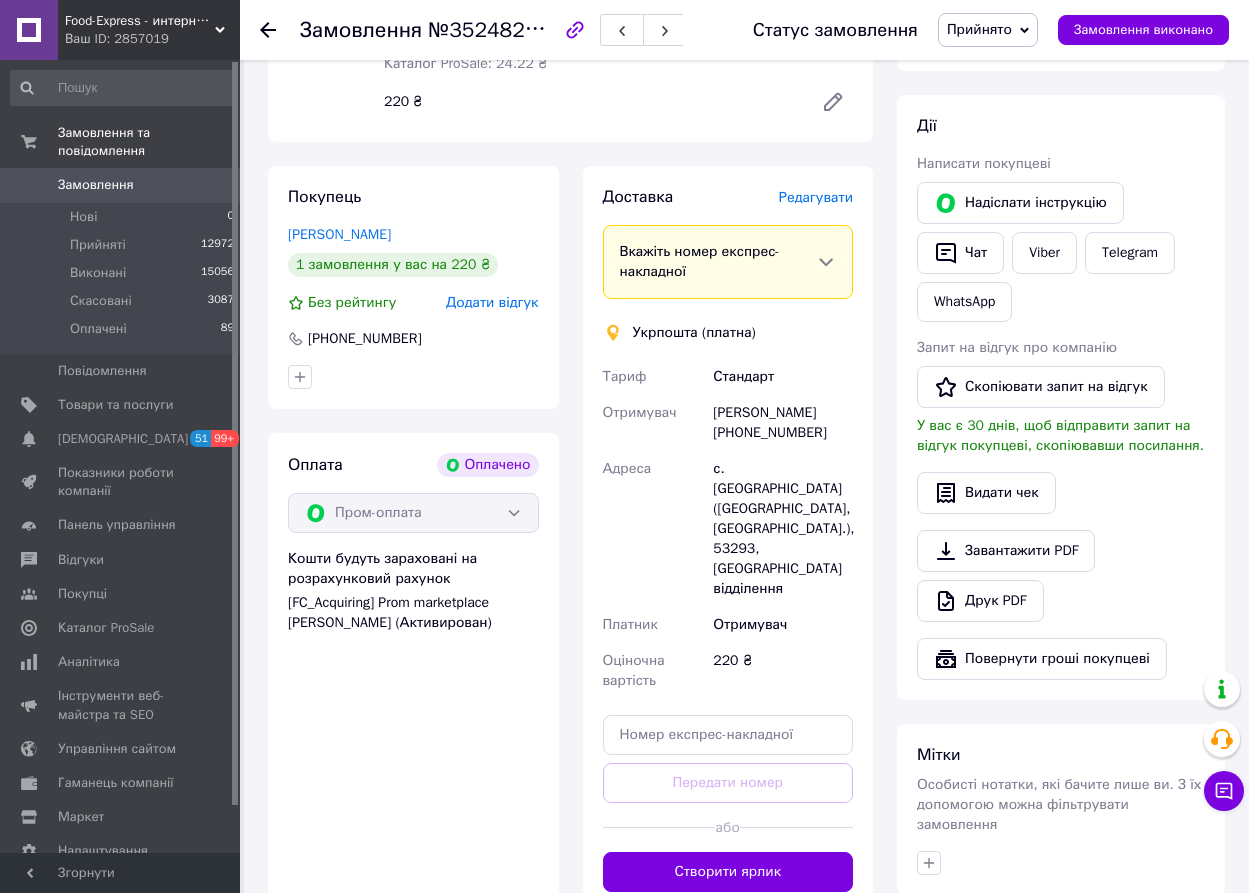 scroll, scrollTop: 900, scrollLeft: 0, axis: vertical 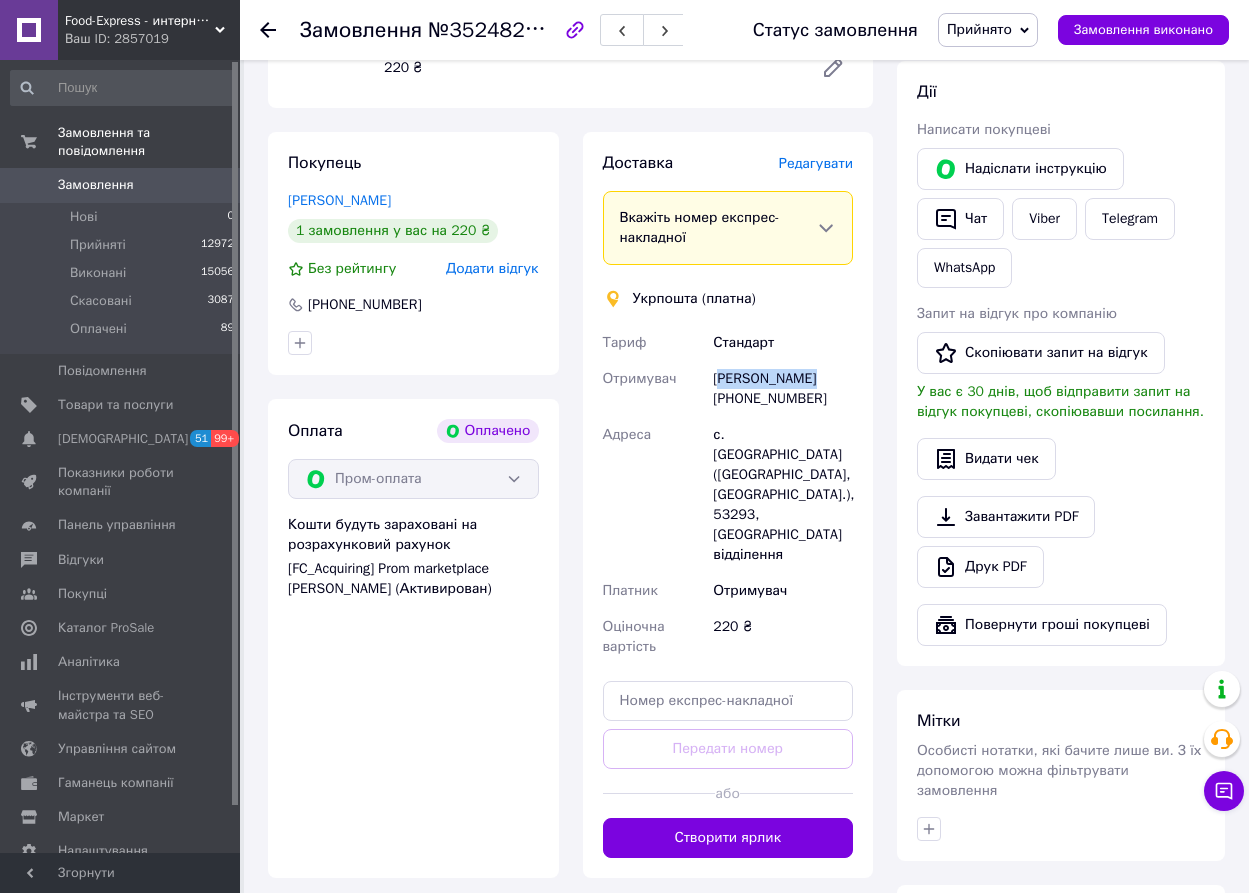 drag, startPoint x: 820, startPoint y: 377, endPoint x: 719, endPoint y: 382, distance: 101.12369 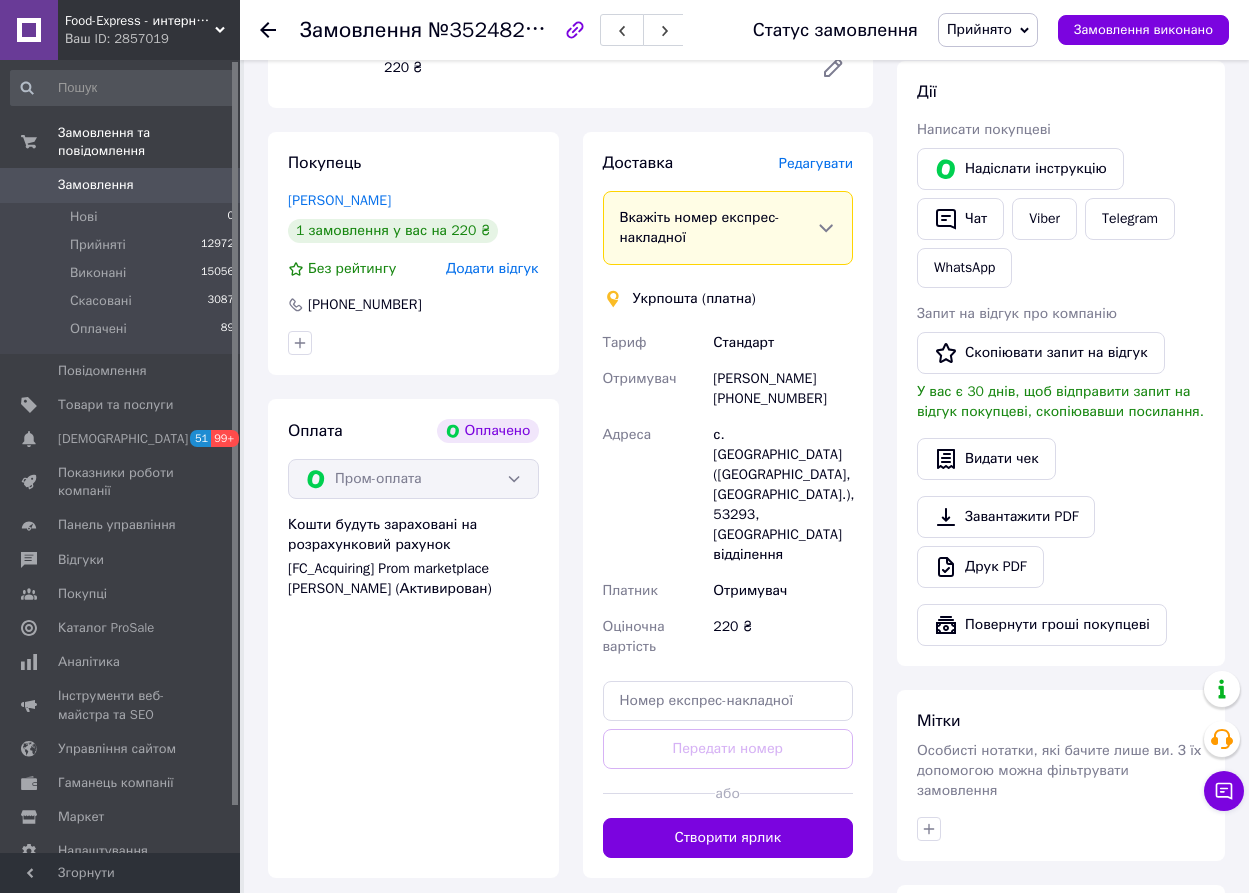 click on "Стандарт" at bounding box center (783, 343) 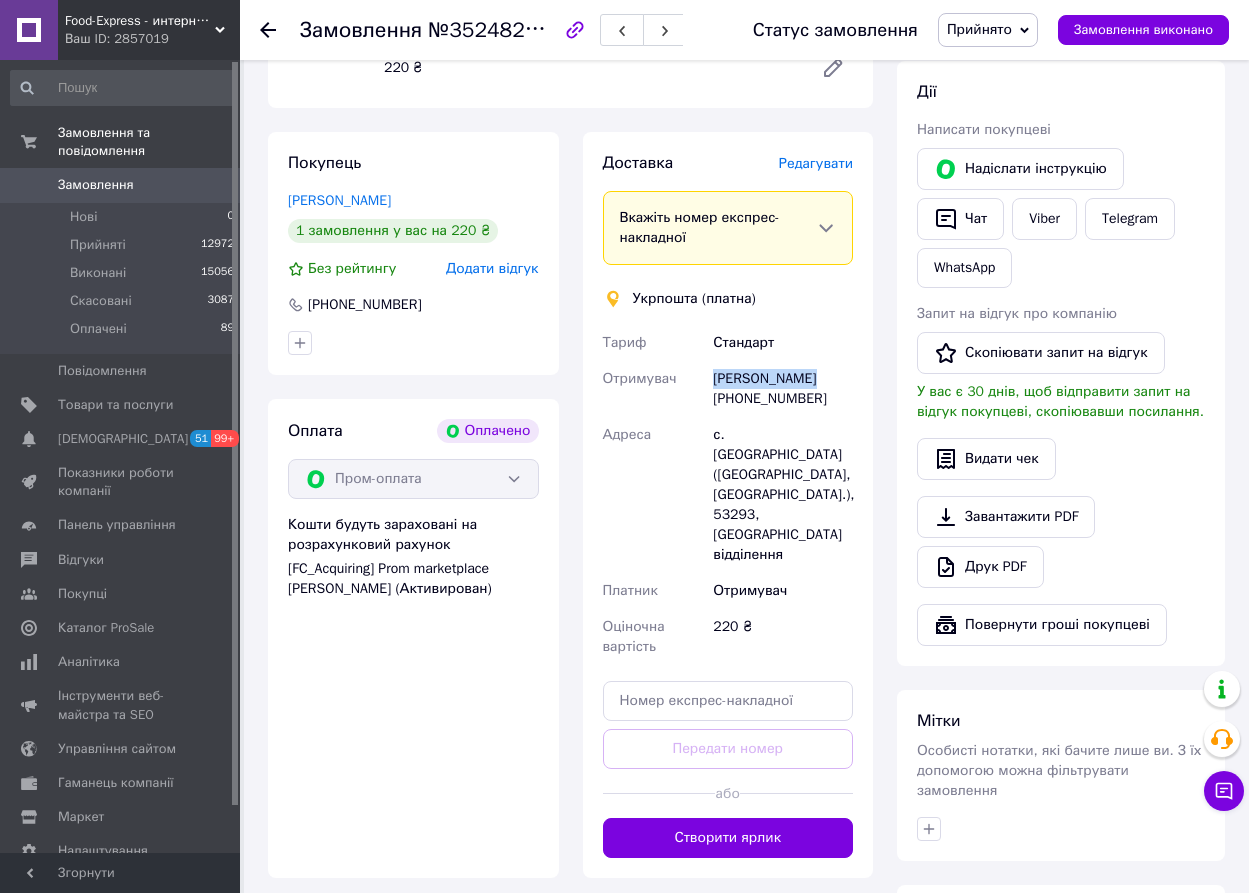 drag, startPoint x: 821, startPoint y: 380, endPoint x: 714, endPoint y: 381, distance: 107.00467 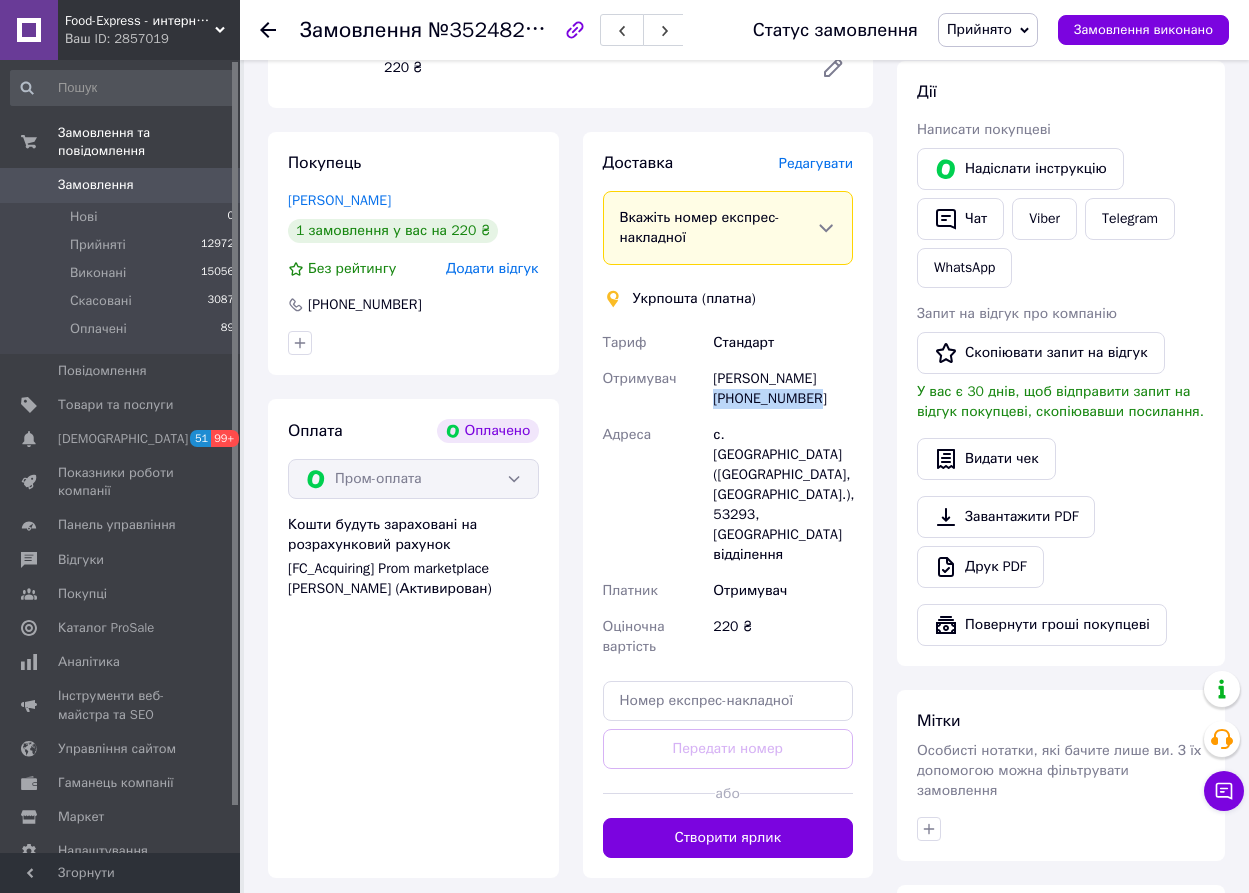 drag, startPoint x: 824, startPoint y: 393, endPoint x: 728, endPoint y: 408, distance: 97.16481 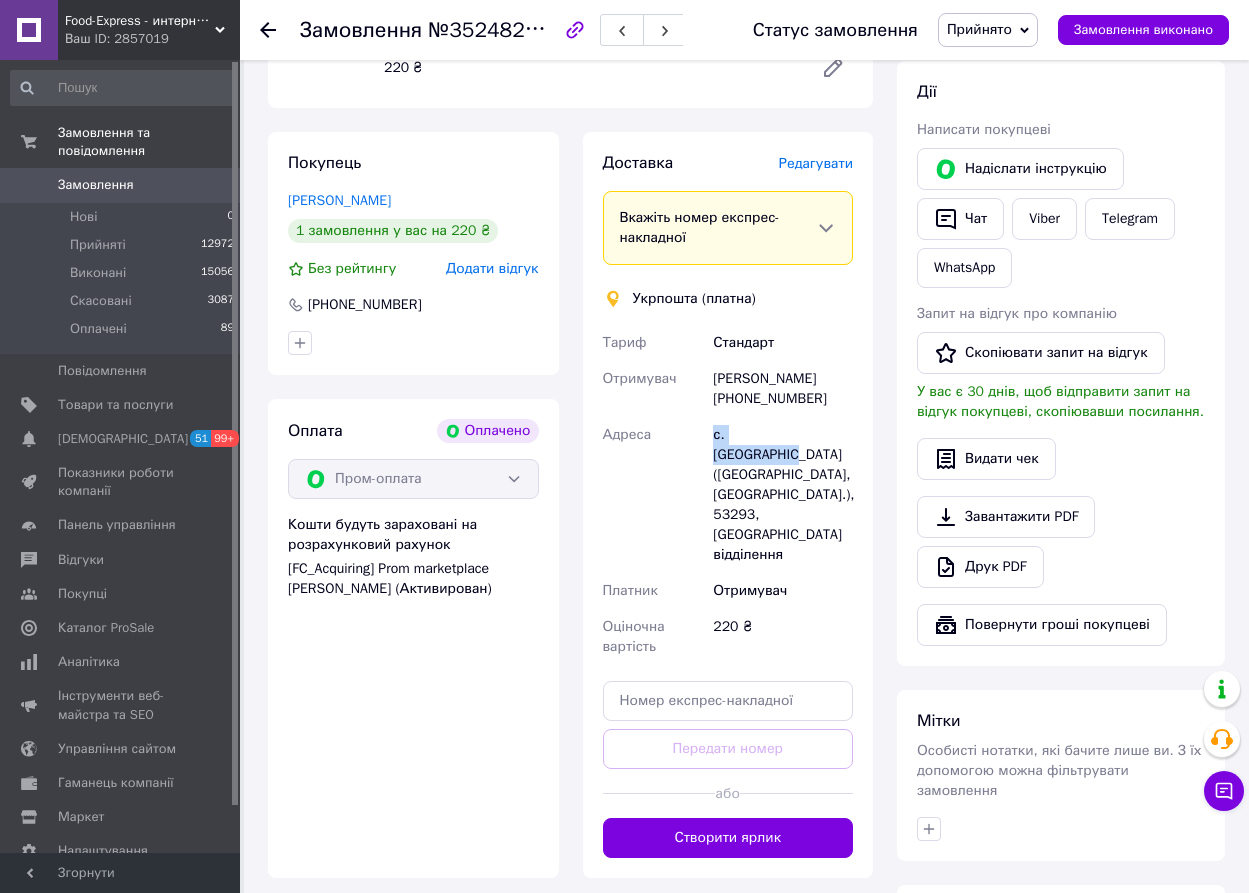 drag, startPoint x: 820, startPoint y: 438, endPoint x: 715, endPoint y: 437, distance: 105.00476 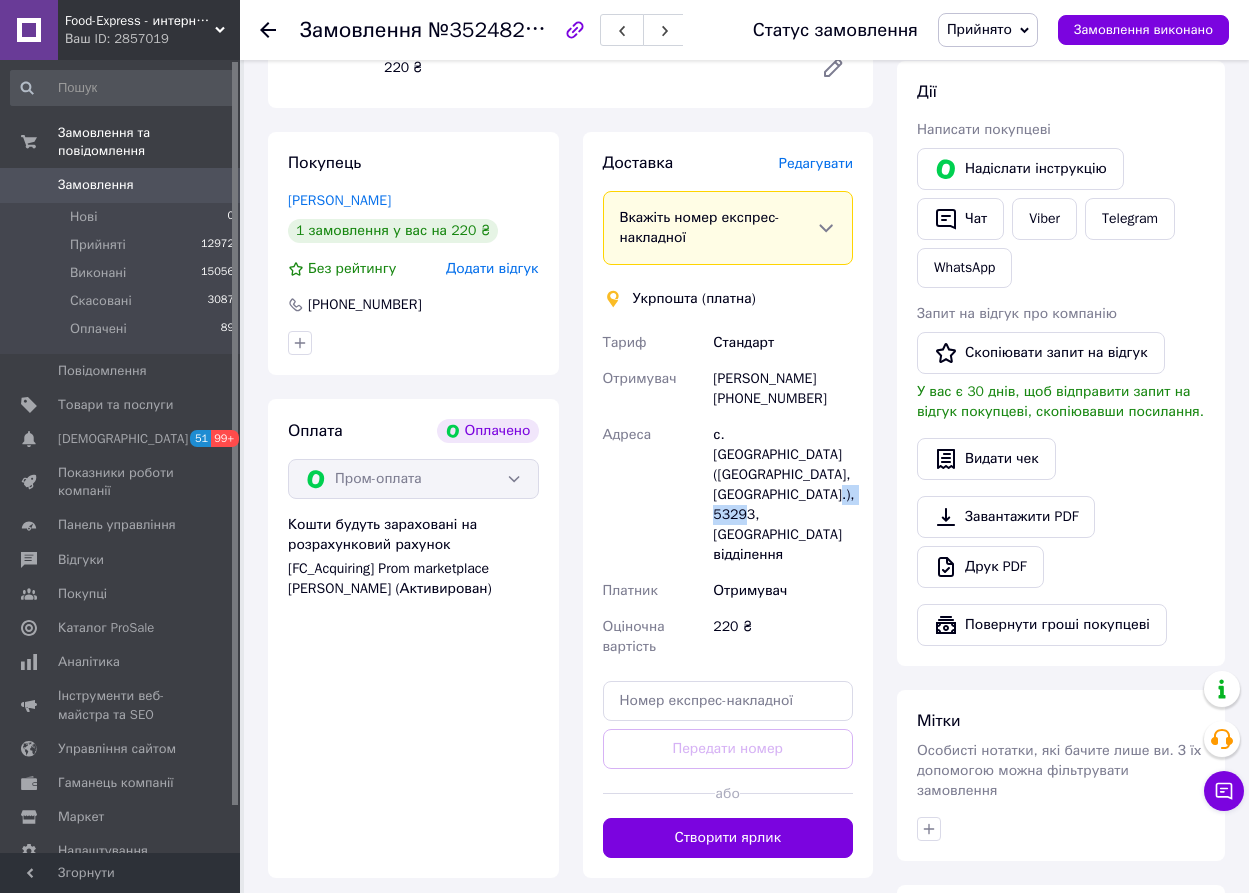 drag, startPoint x: 791, startPoint y: 493, endPoint x: 741, endPoint y: 496, distance: 50.08992 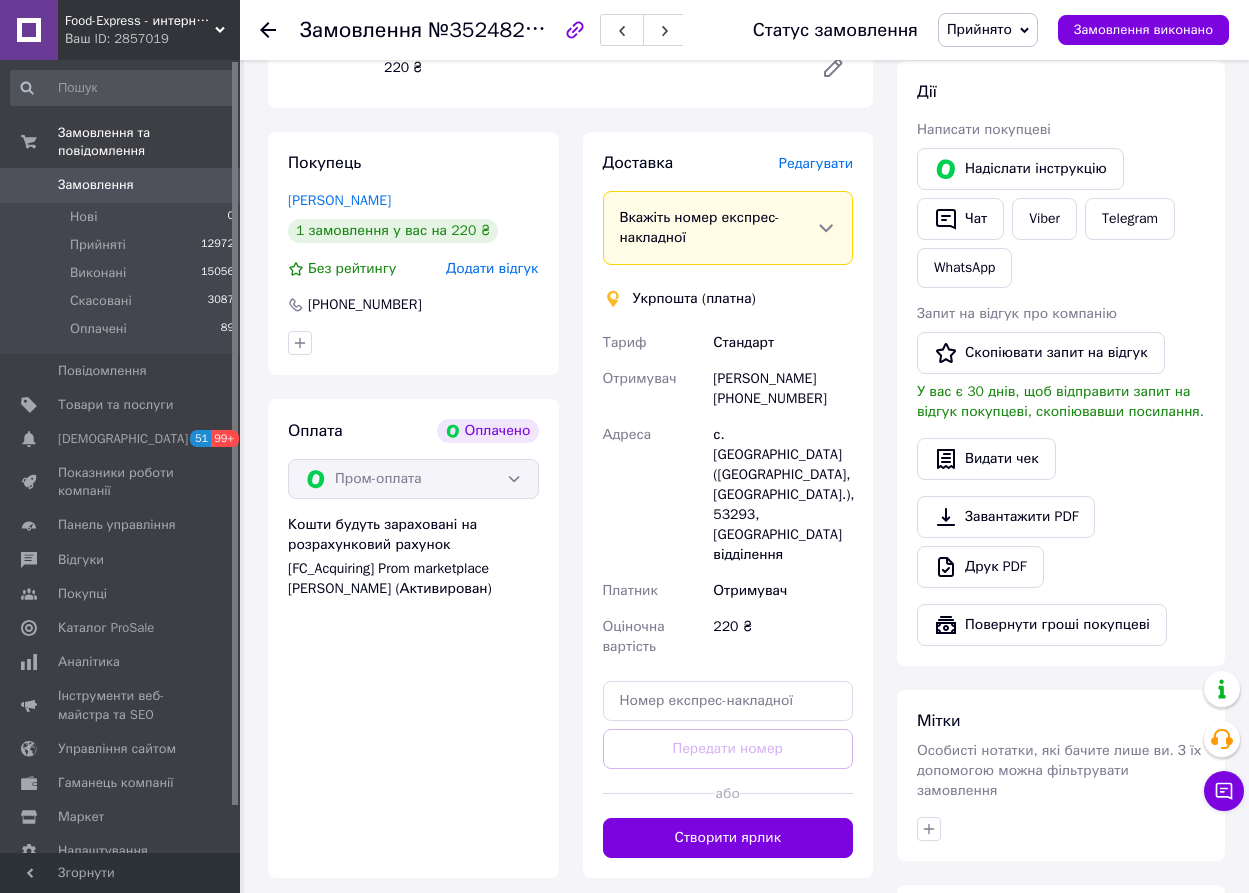 click 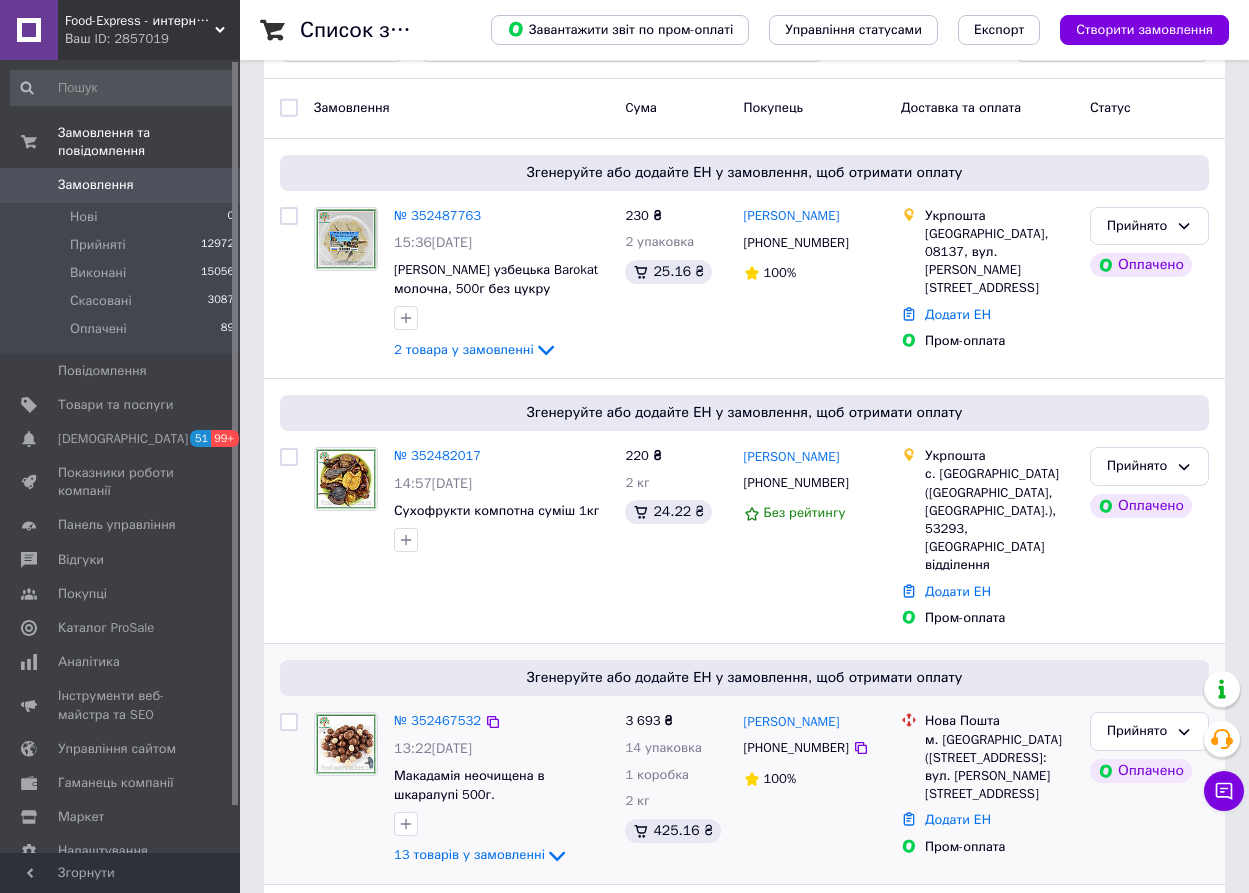 scroll, scrollTop: 300, scrollLeft: 0, axis: vertical 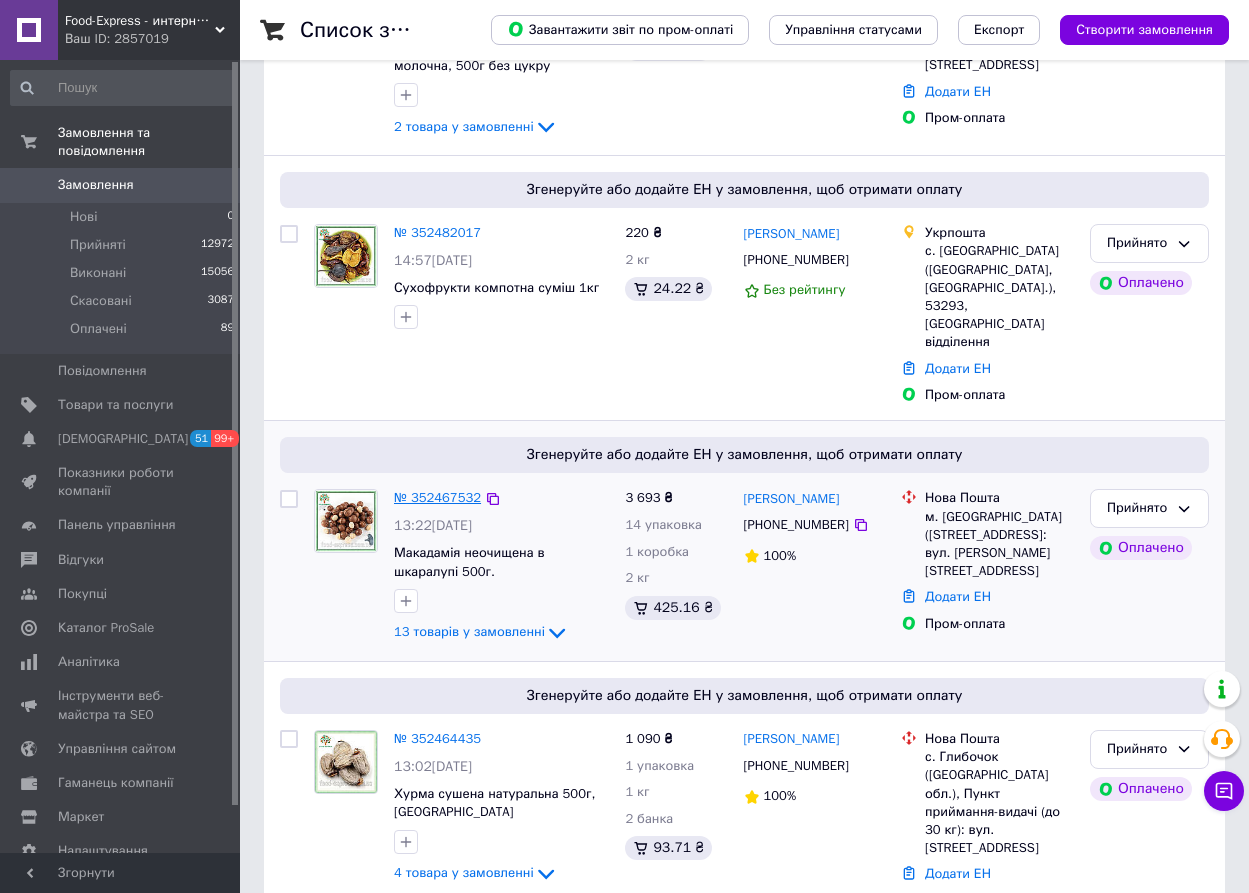 click on "№ 352467532" at bounding box center [437, 497] 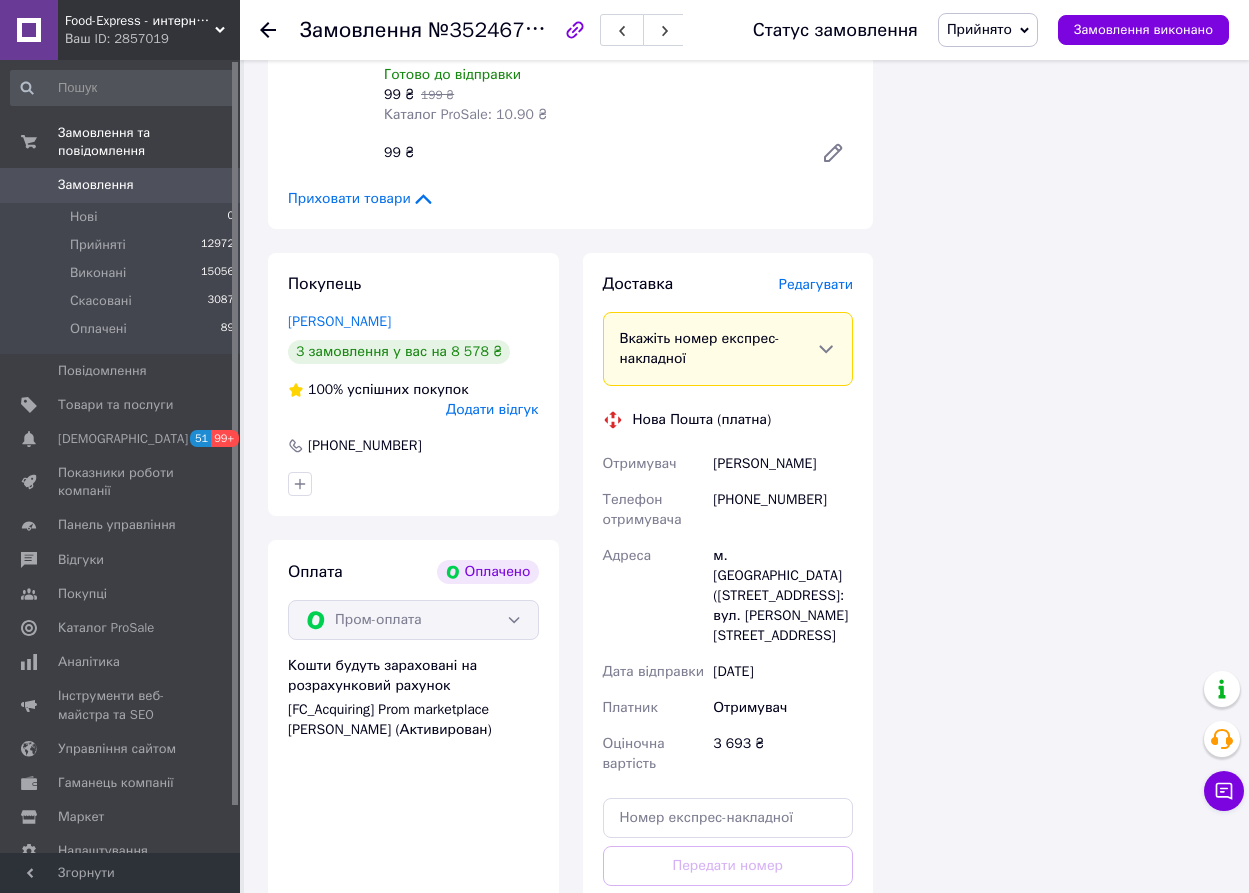 scroll, scrollTop: 3200, scrollLeft: 0, axis: vertical 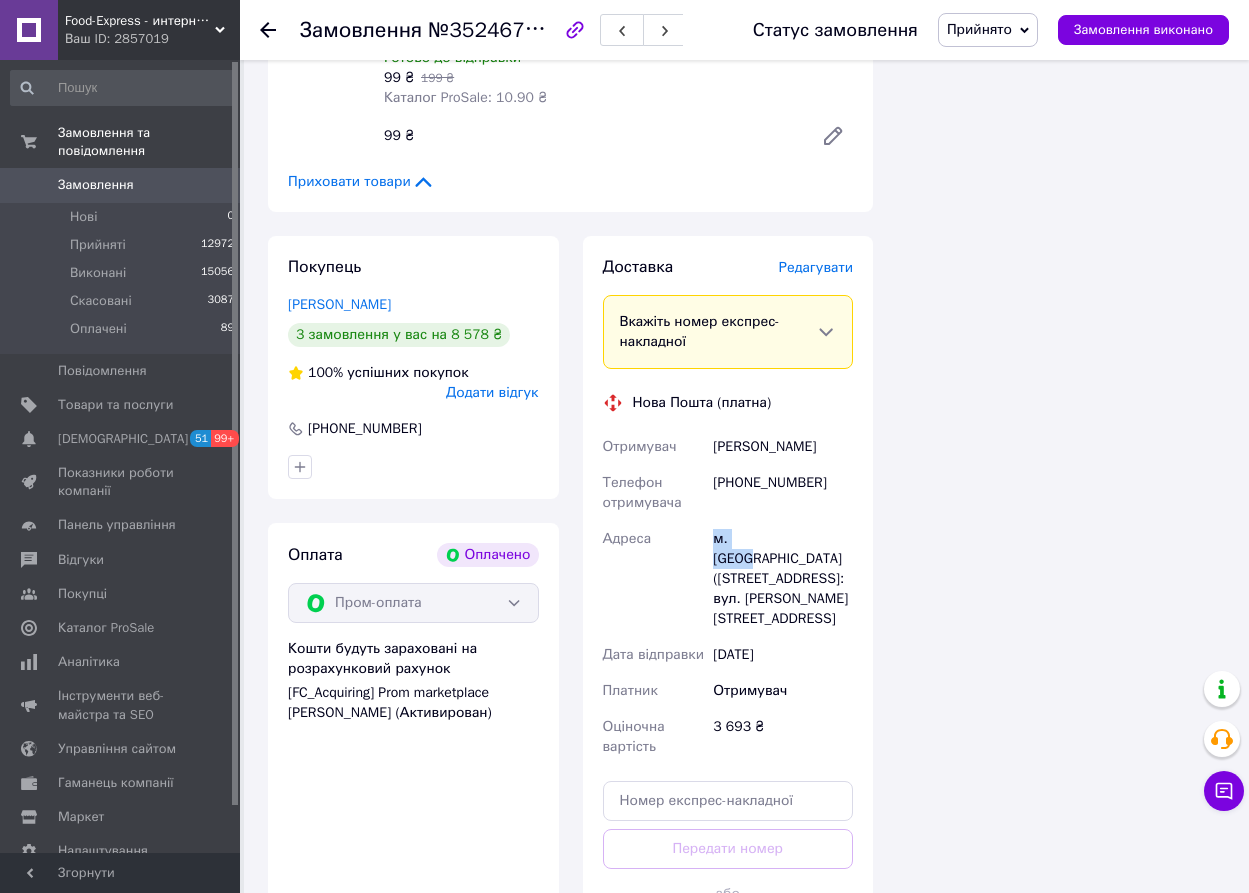 drag, startPoint x: 782, startPoint y: 502, endPoint x: 713, endPoint y: 505, distance: 69.065186 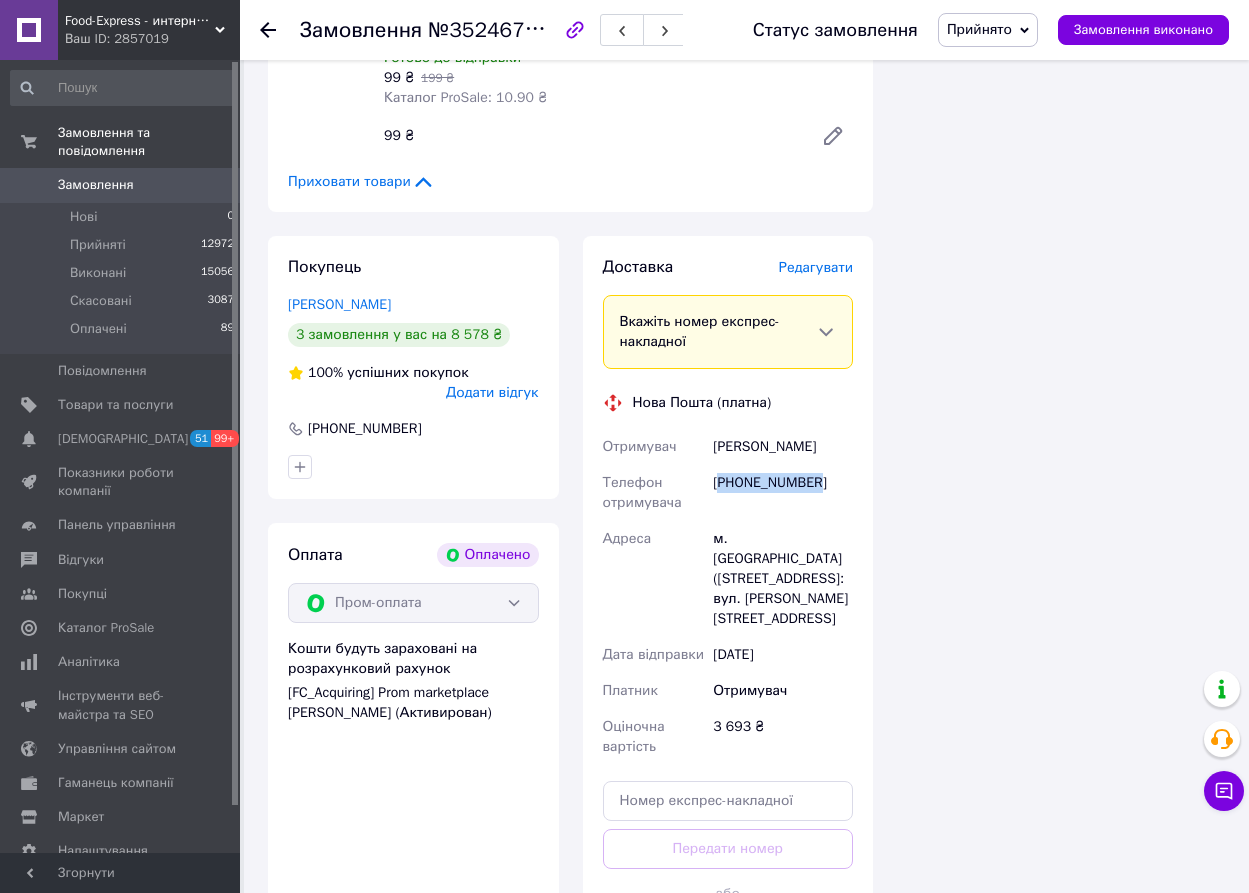 drag, startPoint x: 822, startPoint y: 442, endPoint x: 724, endPoint y: 447, distance: 98.12747 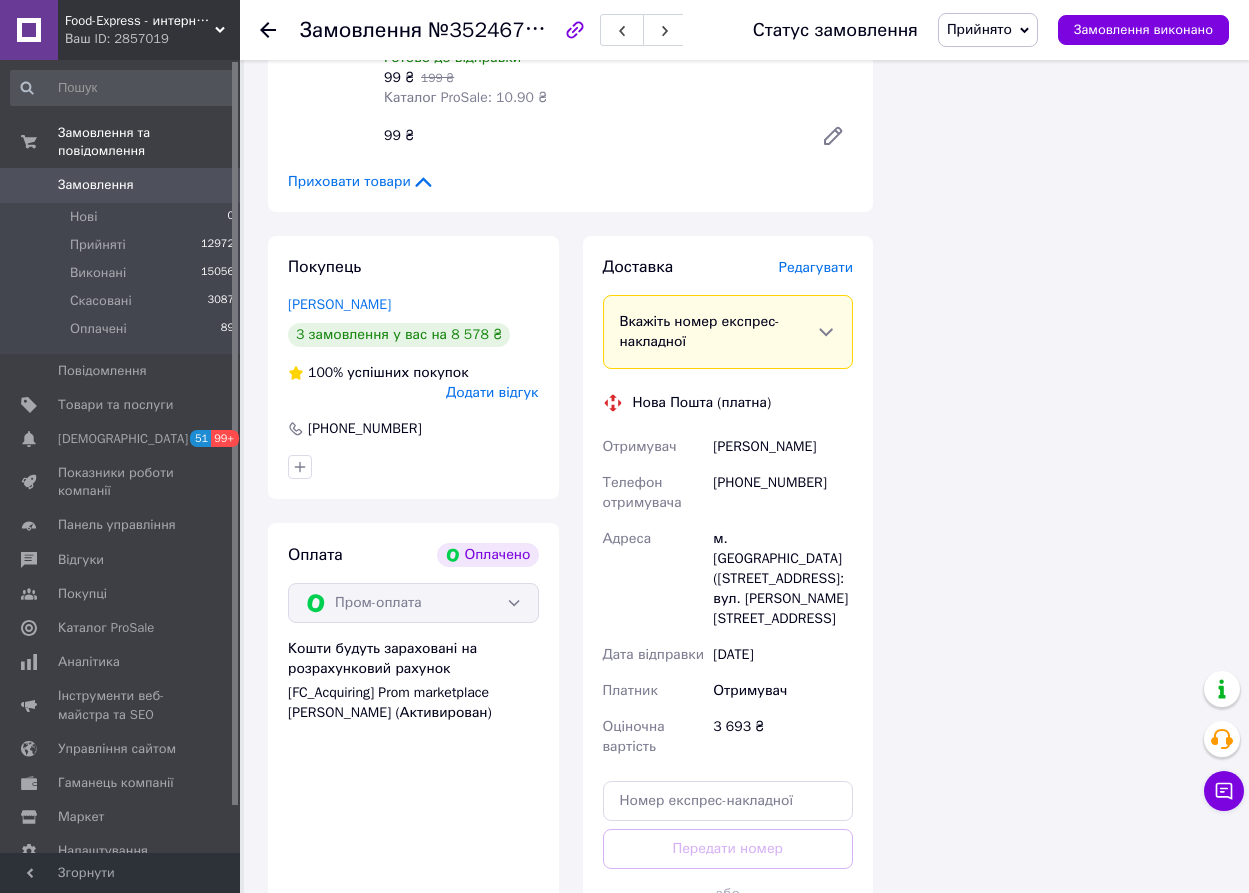 click at bounding box center [268, 30] 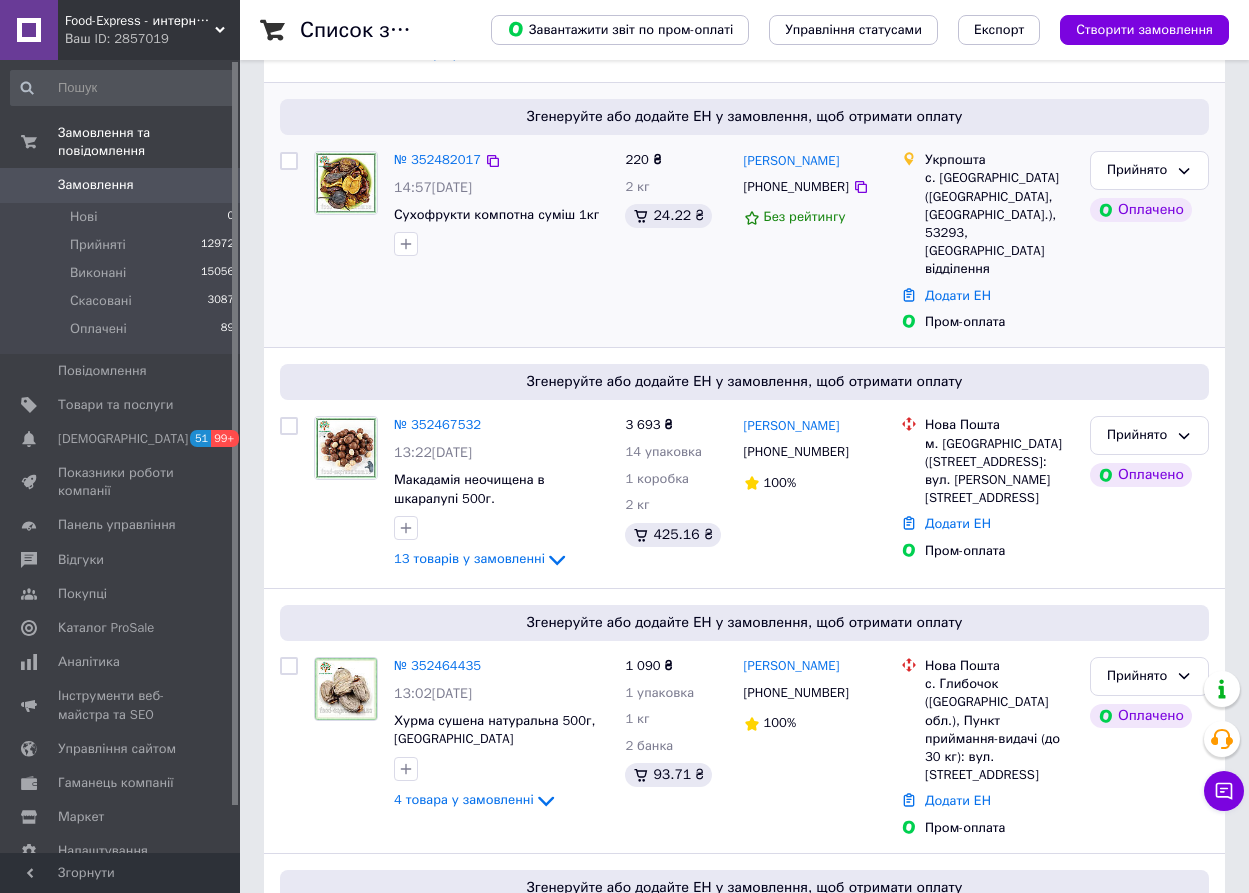 scroll, scrollTop: 400, scrollLeft: 0, axis: vertical 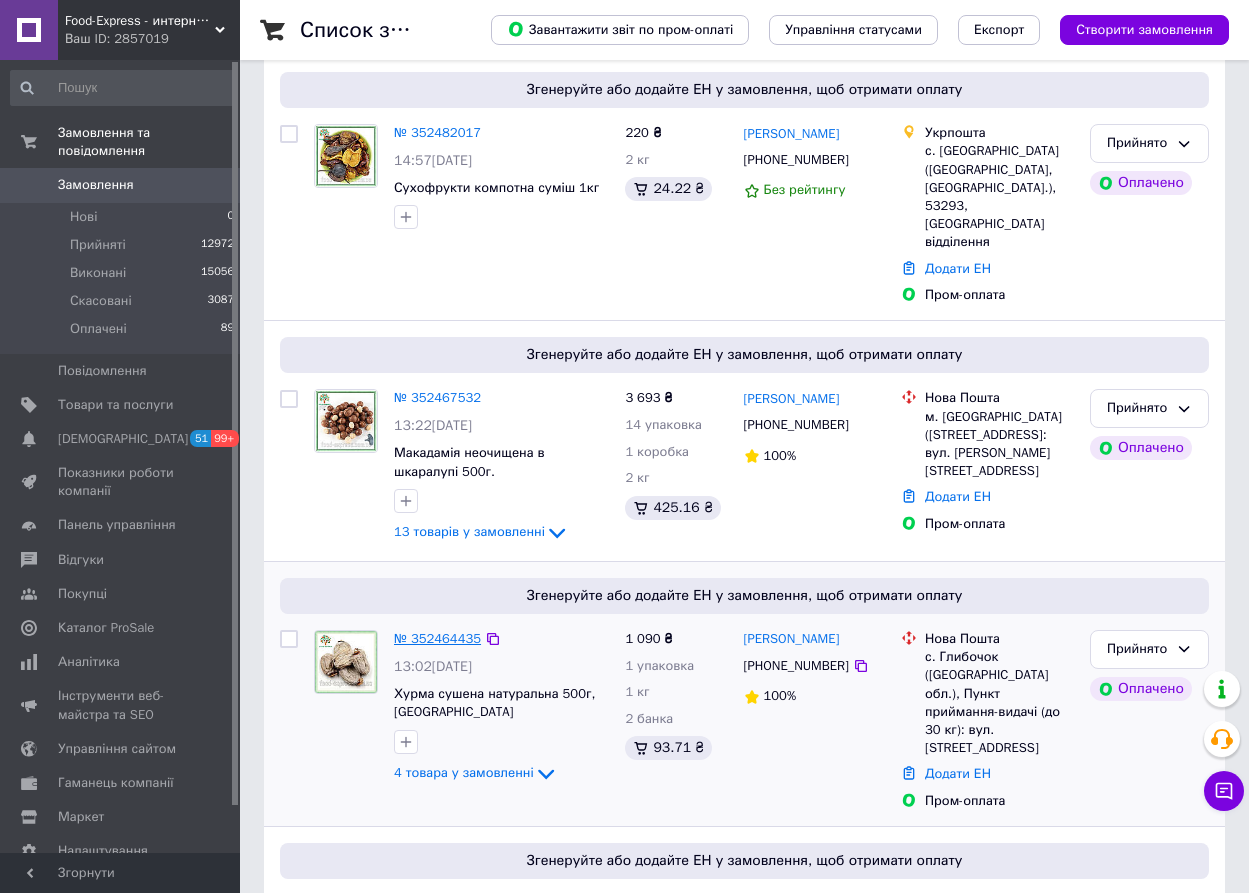 click on "№ 352464435" at bounding box center [437, 638] 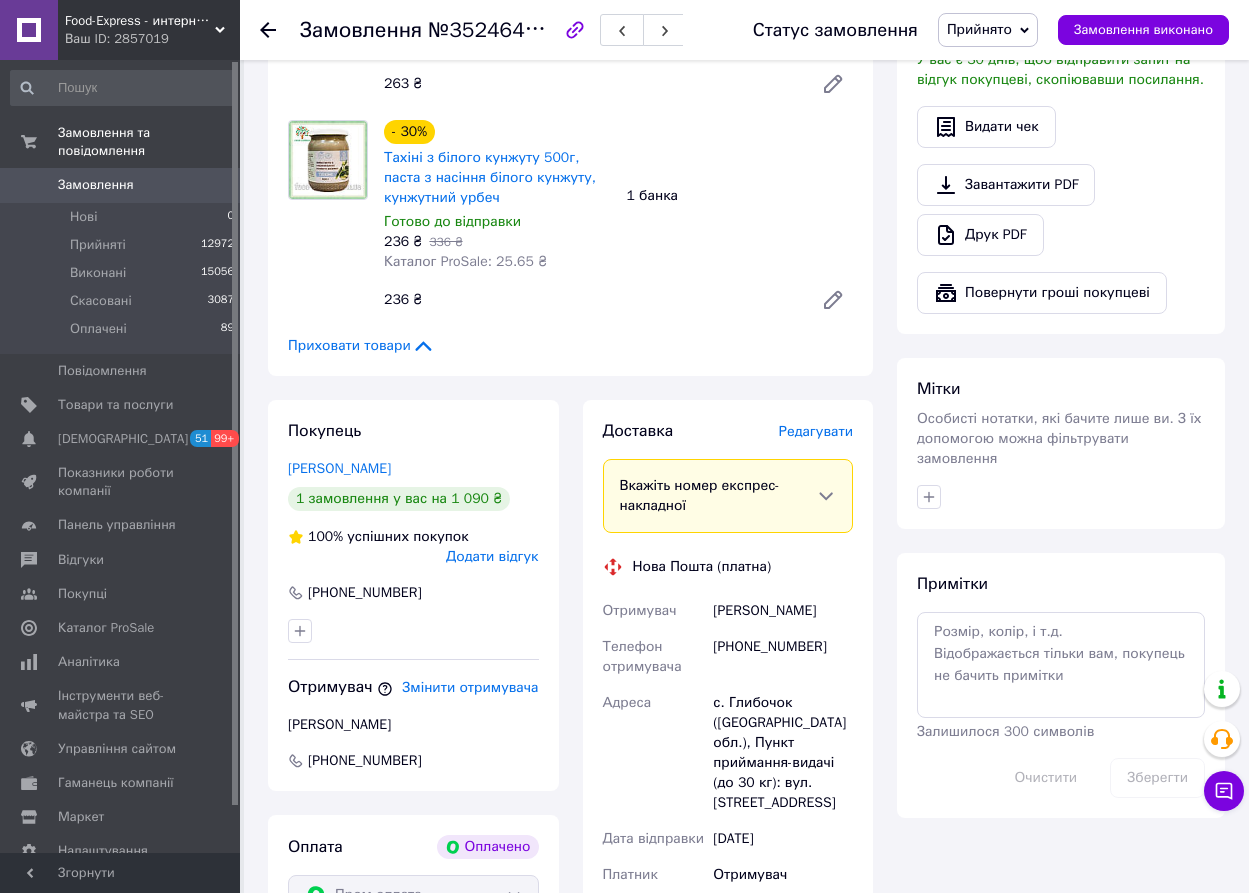 scroll, scrollTop: 1300, scrollLeft: 0, axis: vertical 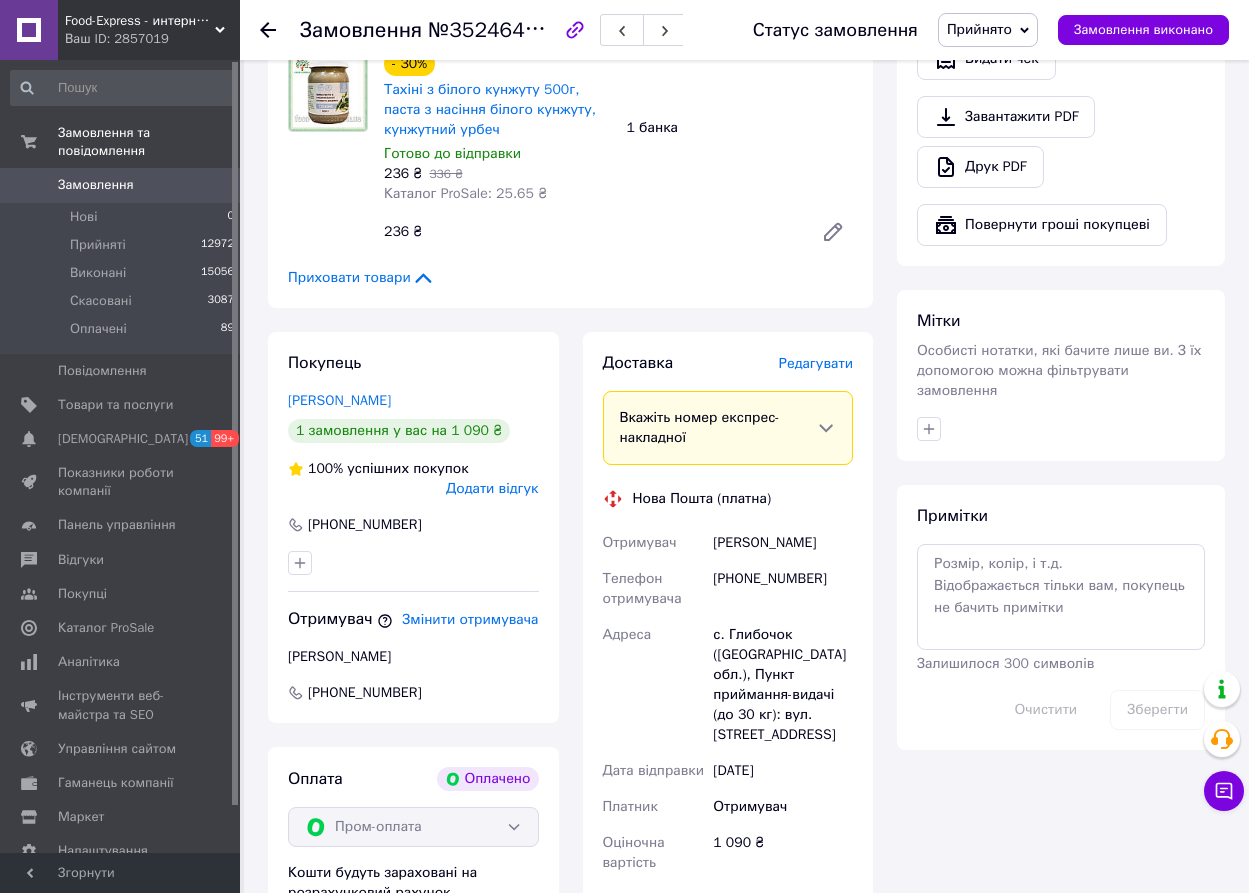 drag, startPoint x: 871, startPoint y: 549, endPoint x: 716, endPoint y: 548, distance: 155.00322 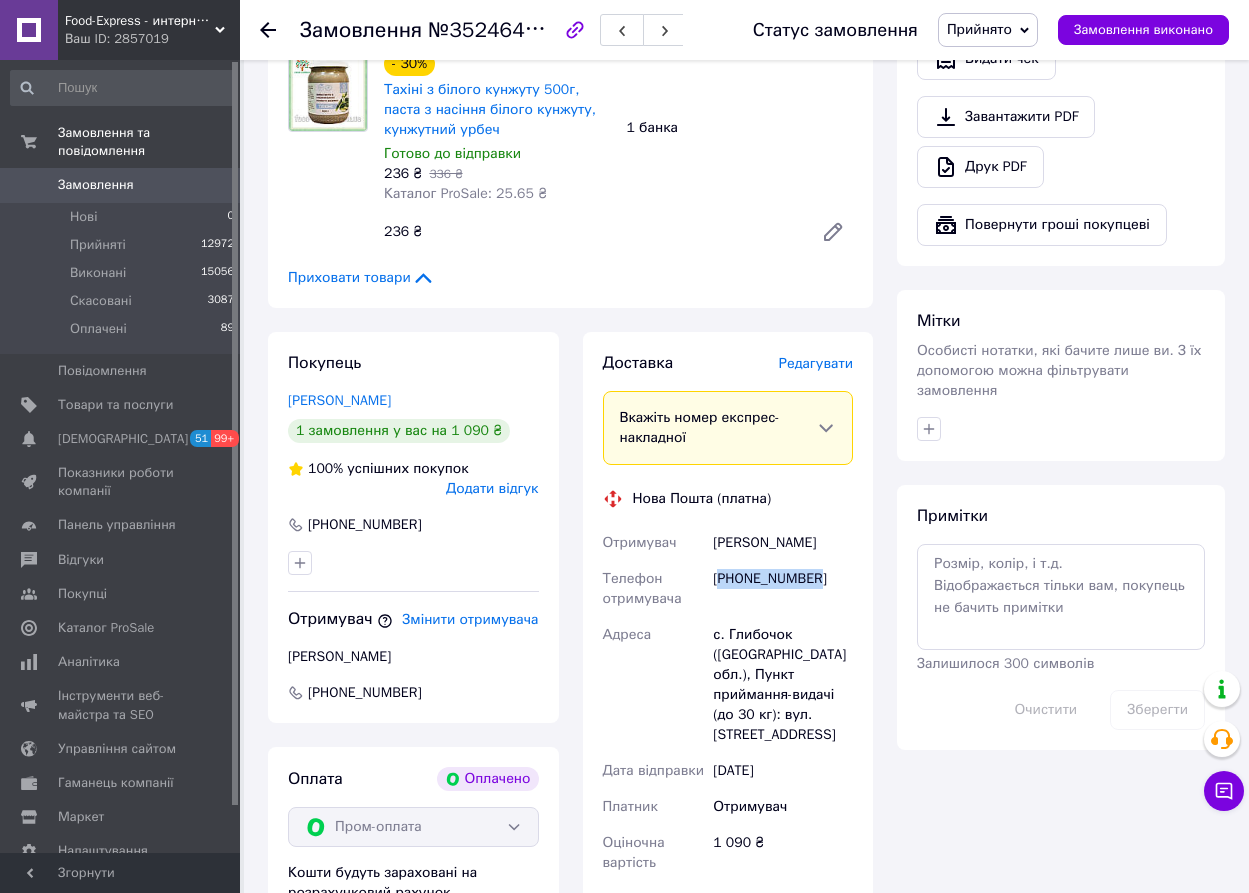 drag, startPoint x: 825, startPoint y: 577, endPoint x: 718, endPoint y: 586, distance: 107.37784 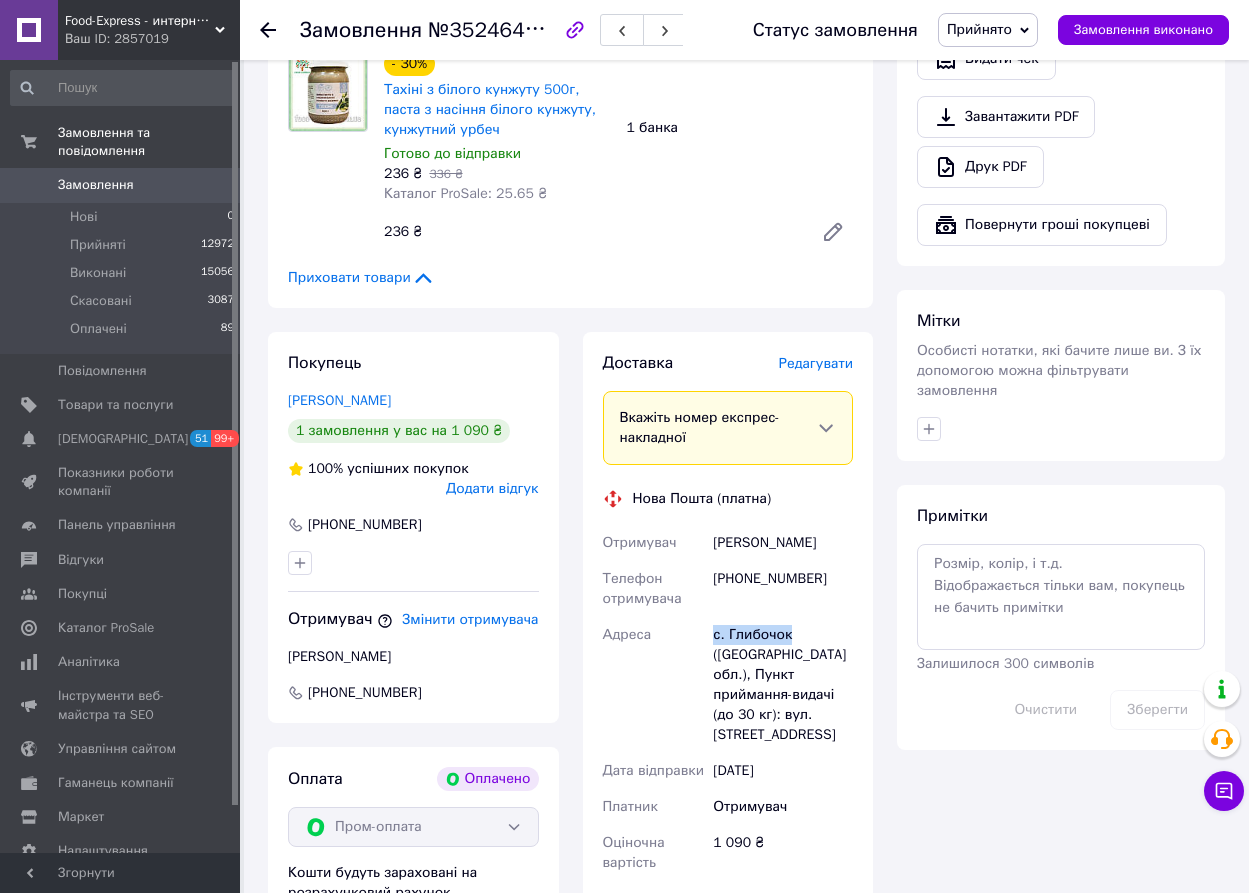 drag, startPoint x: 796, startPoint y: 632, endPoint x: 715, endPoint y: 637, distance: 81.154175 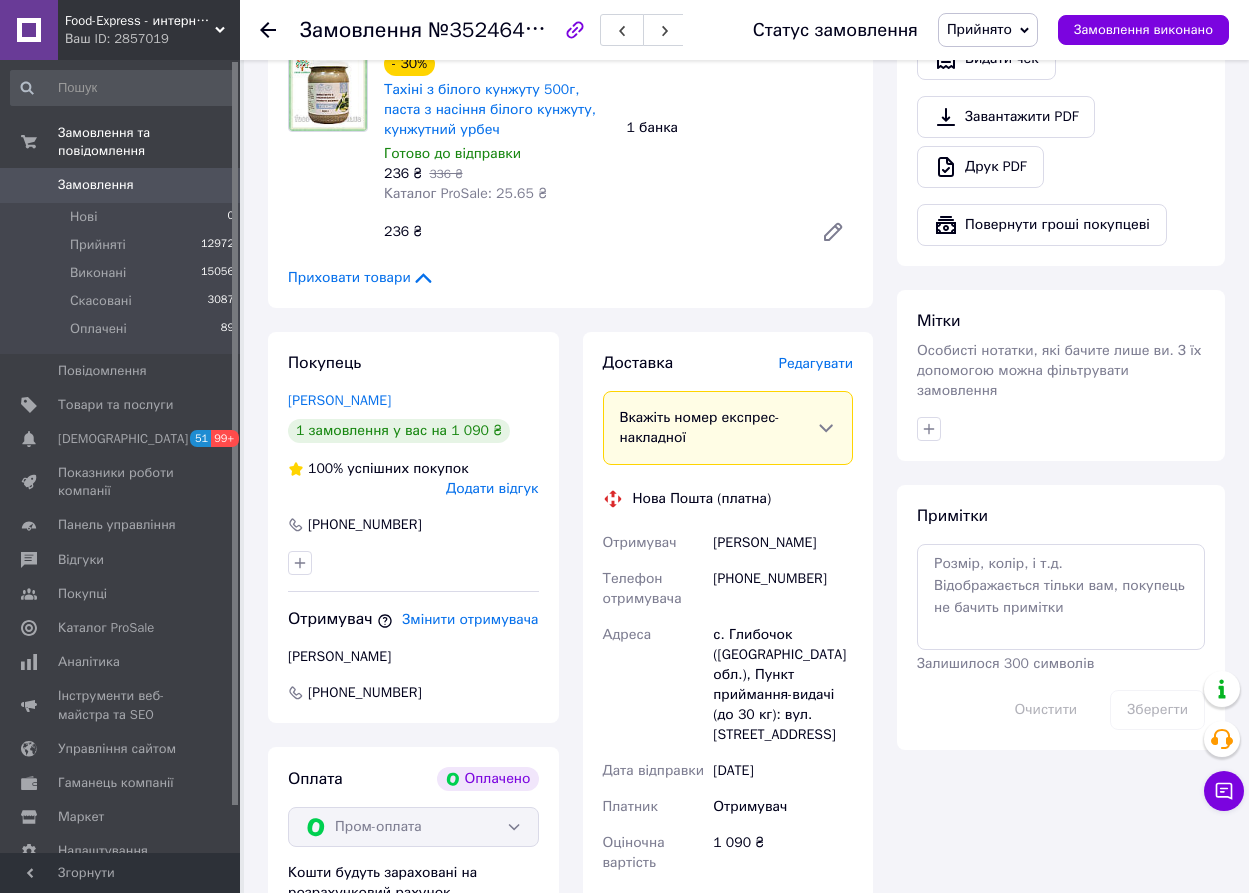 click 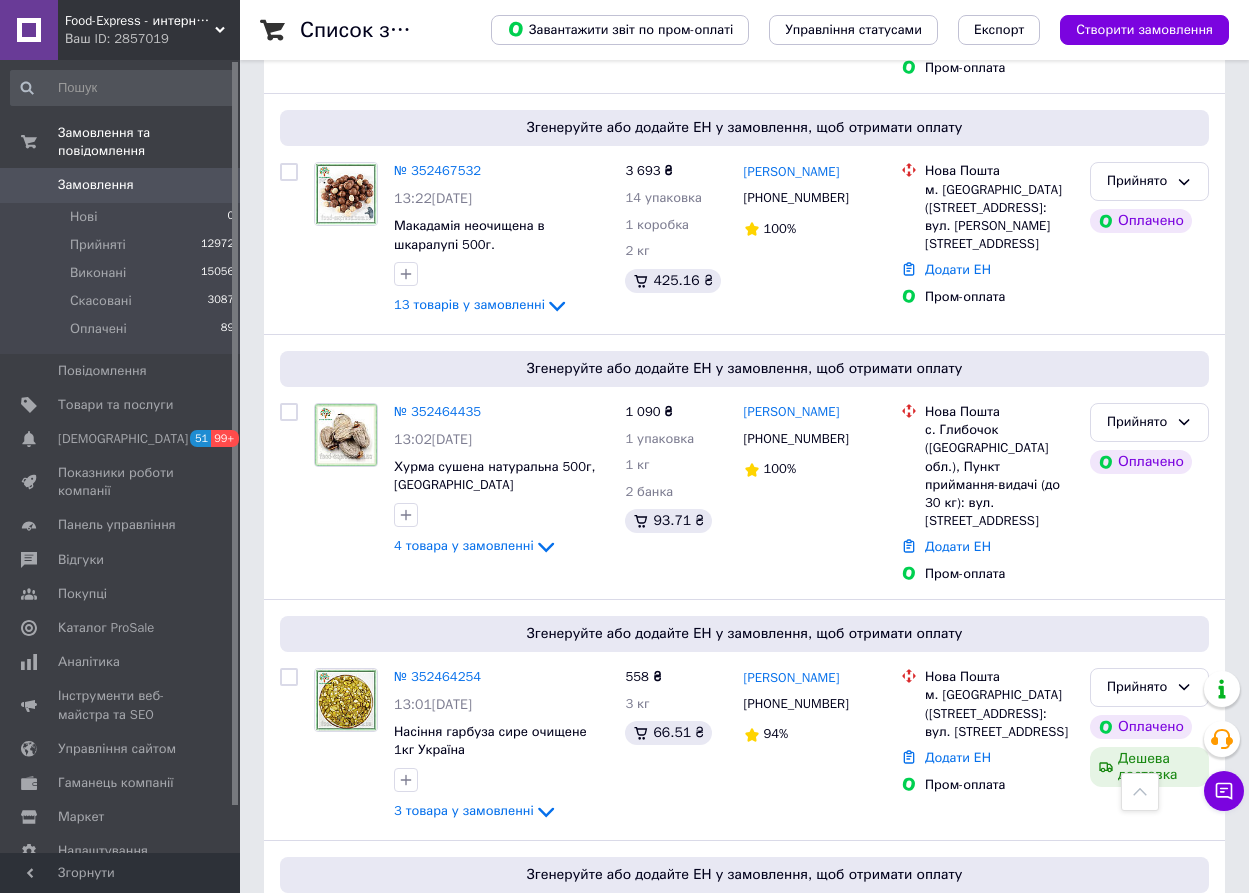 scroll, scrollTop: 700, scrollLeft: 0, axis: vertical 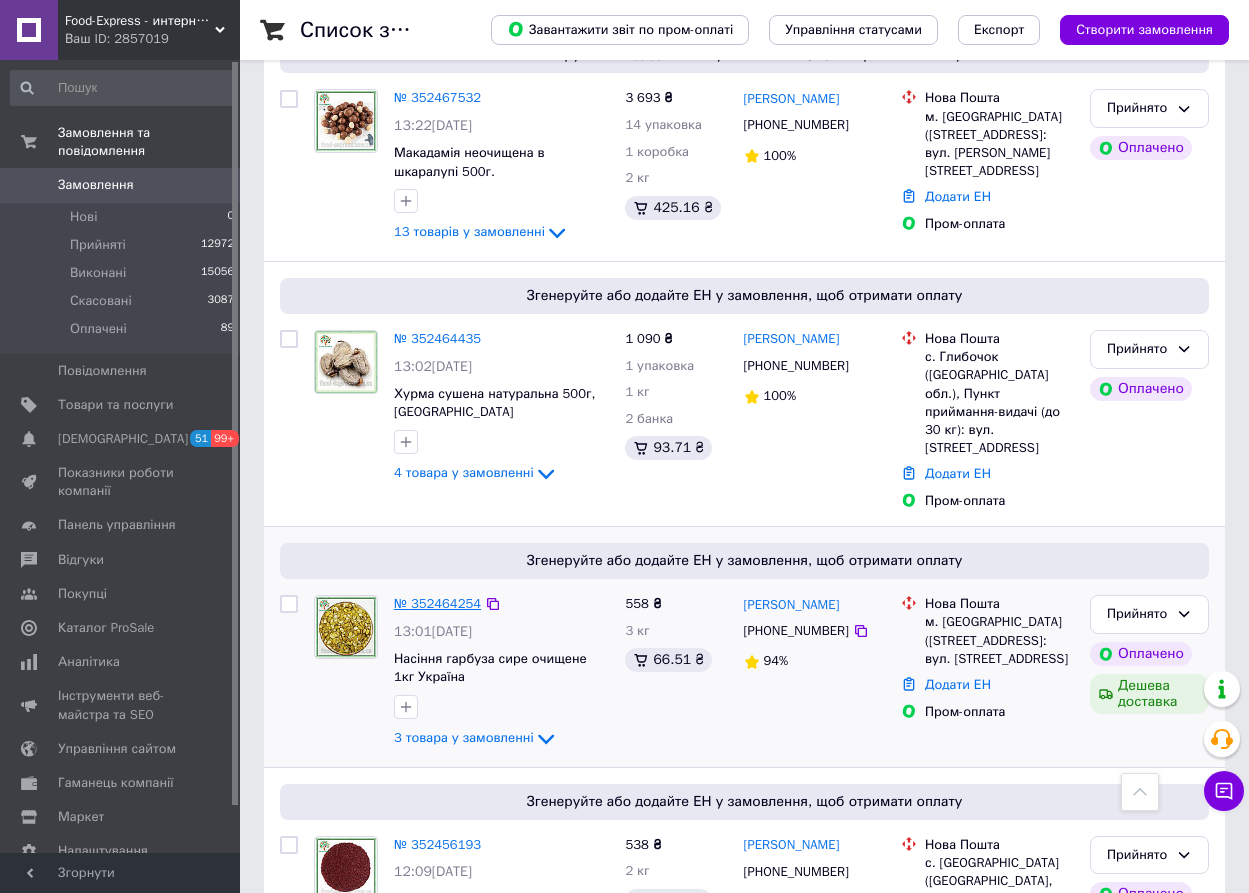 click on "№ 352464254" at bounding box center [437, 603] 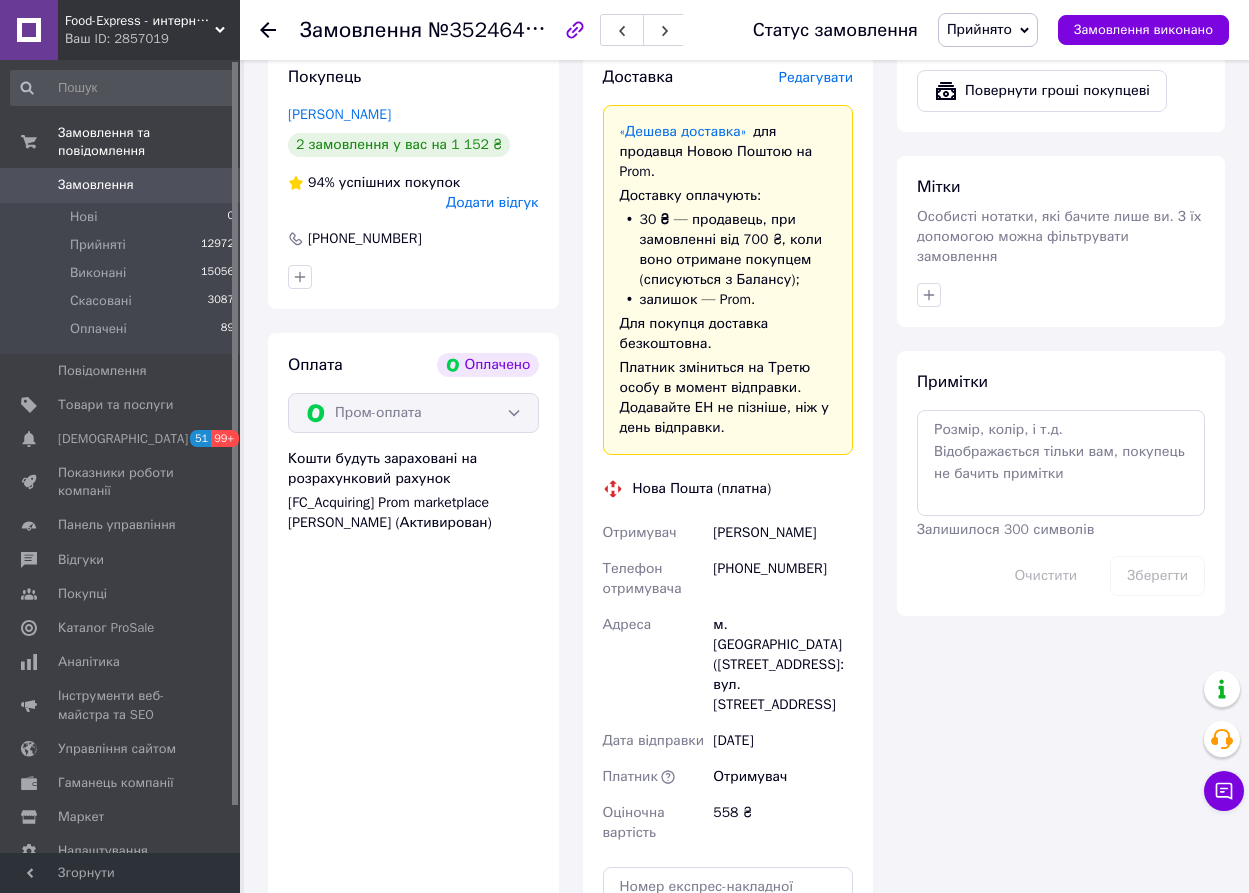 scroll, scrollTop: 1500, scrollLeft: 0, axis: vertical 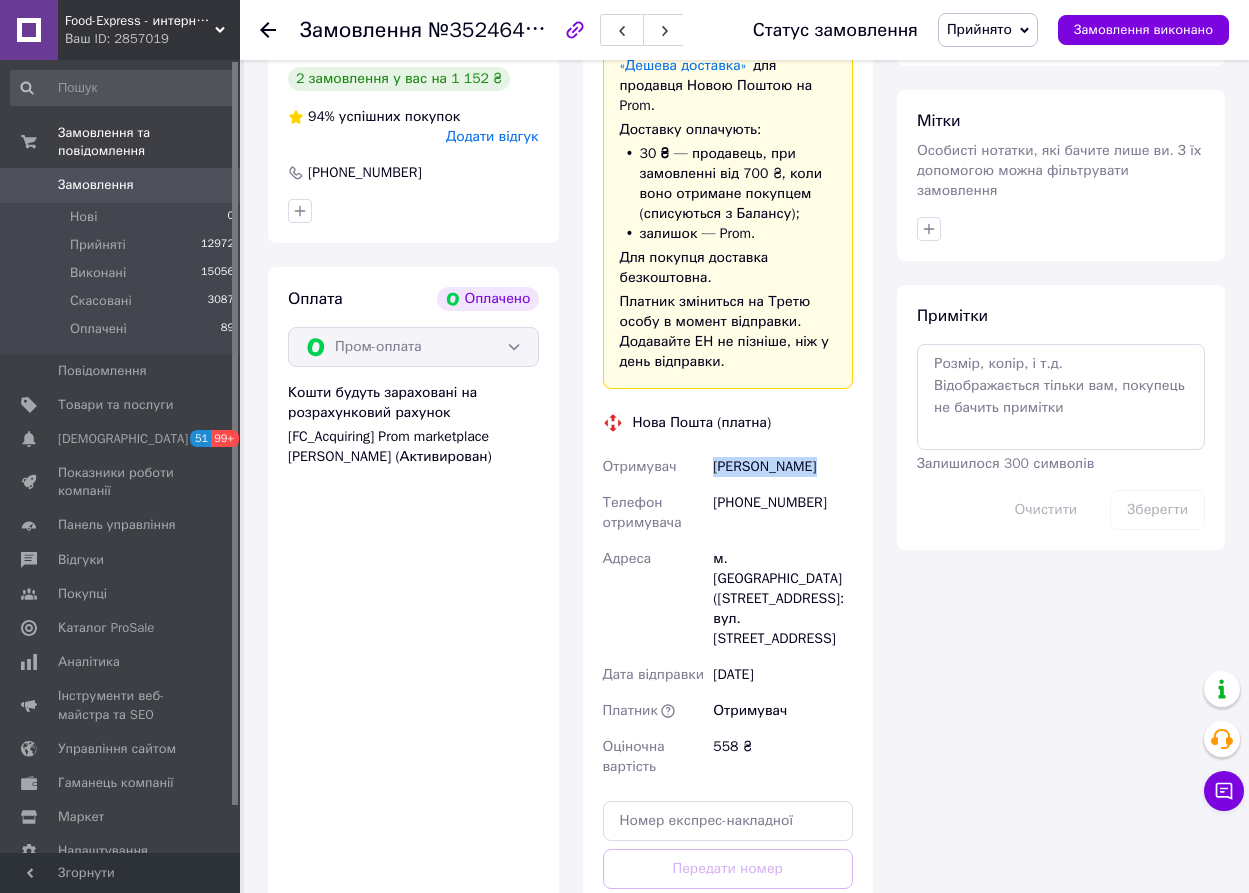 drag, startPoint x: 817, startPoint y: 465, endPoint x: 712, endPoint y: 467, distance: 105.01904 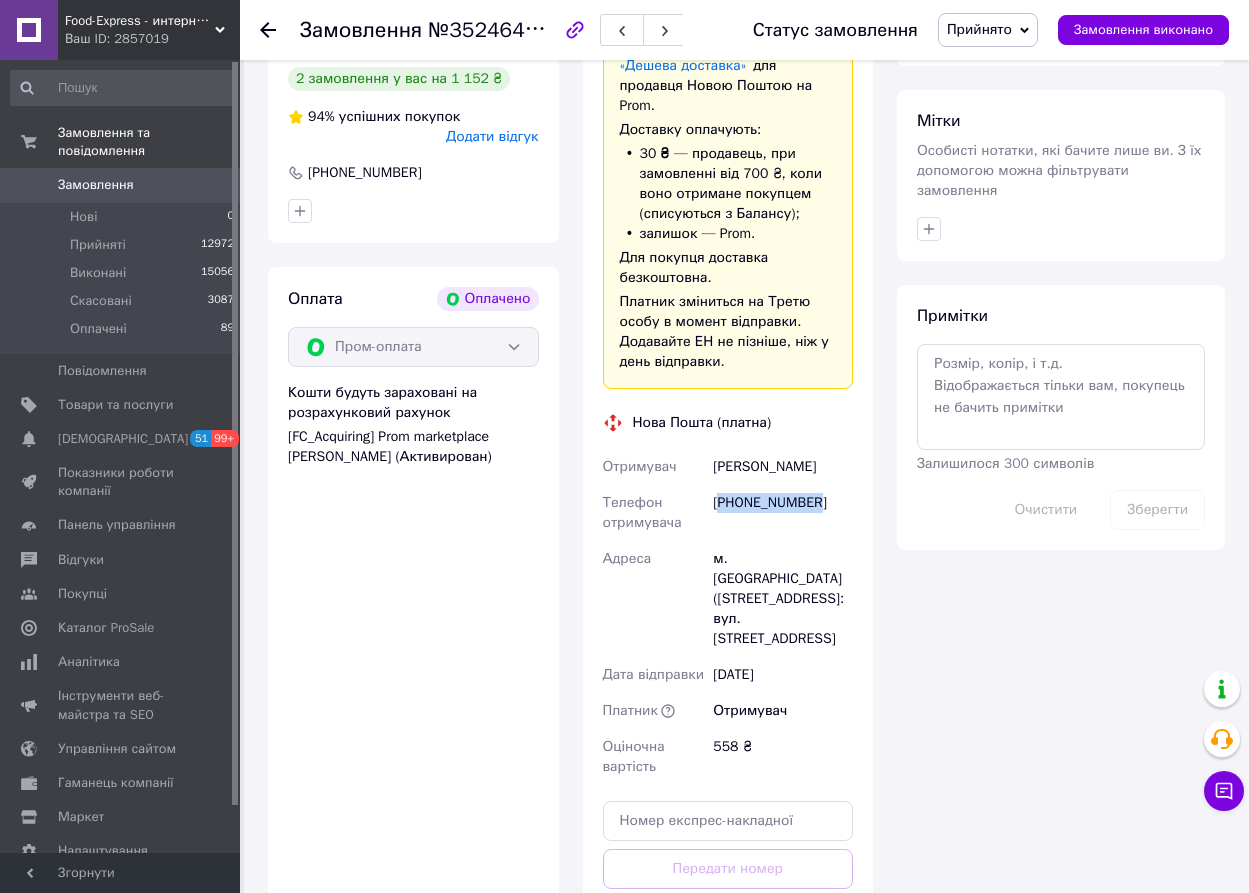 drag, startPoint x: 822, startPoint y: 495, endPoint x: 725, endPoint y: 506, distance: 97.62172 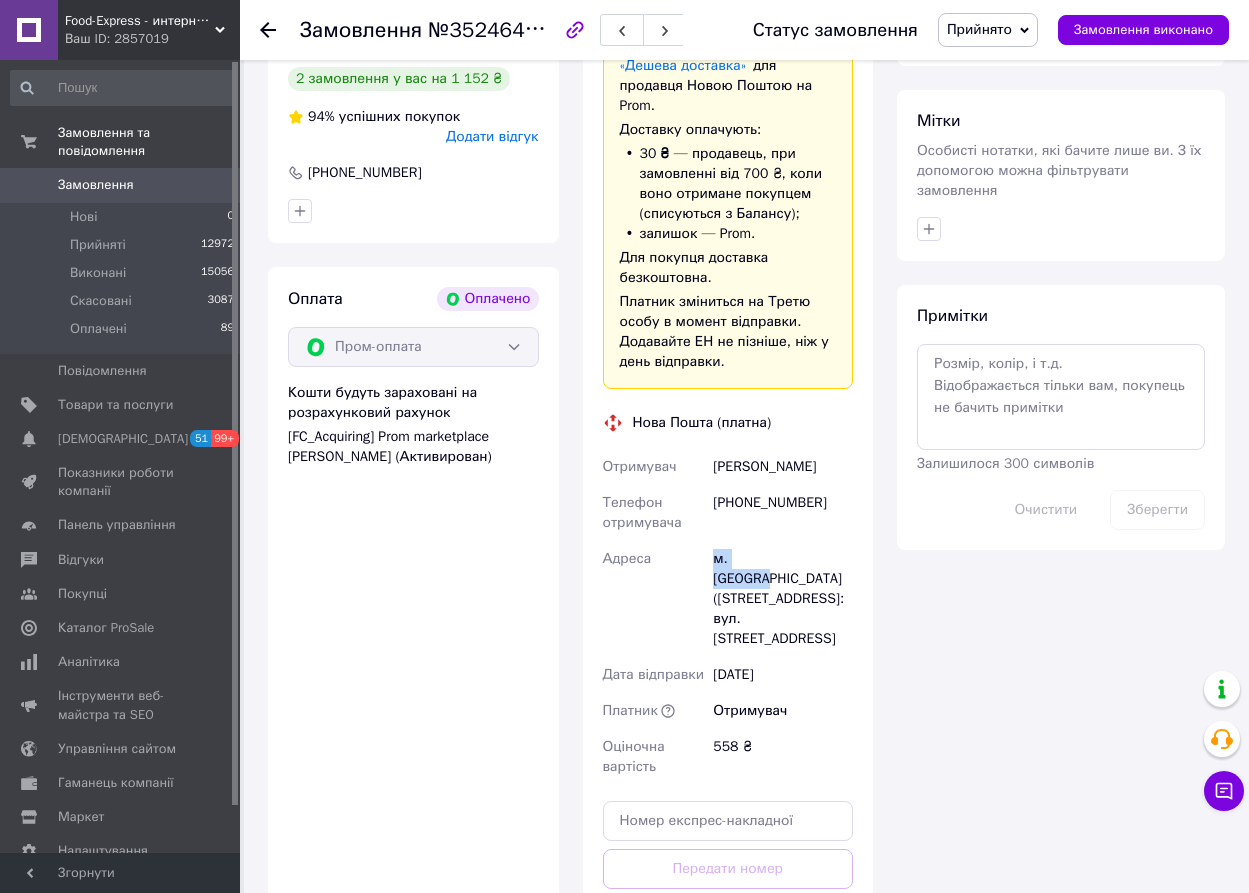 drag, startPoint x: 794, startPoint y: 561, endPoint x: 713, endPoint y: 562, distance: 81.00617 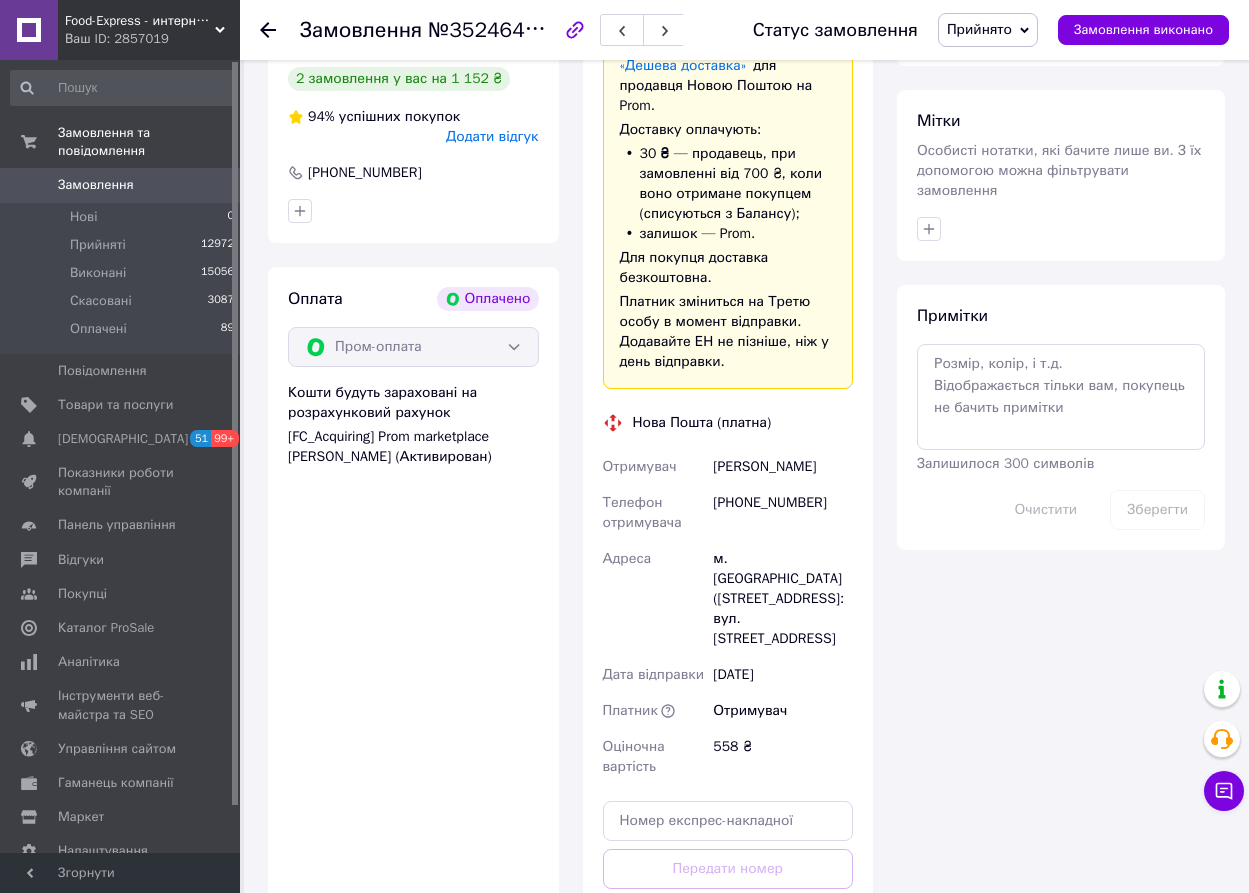 click 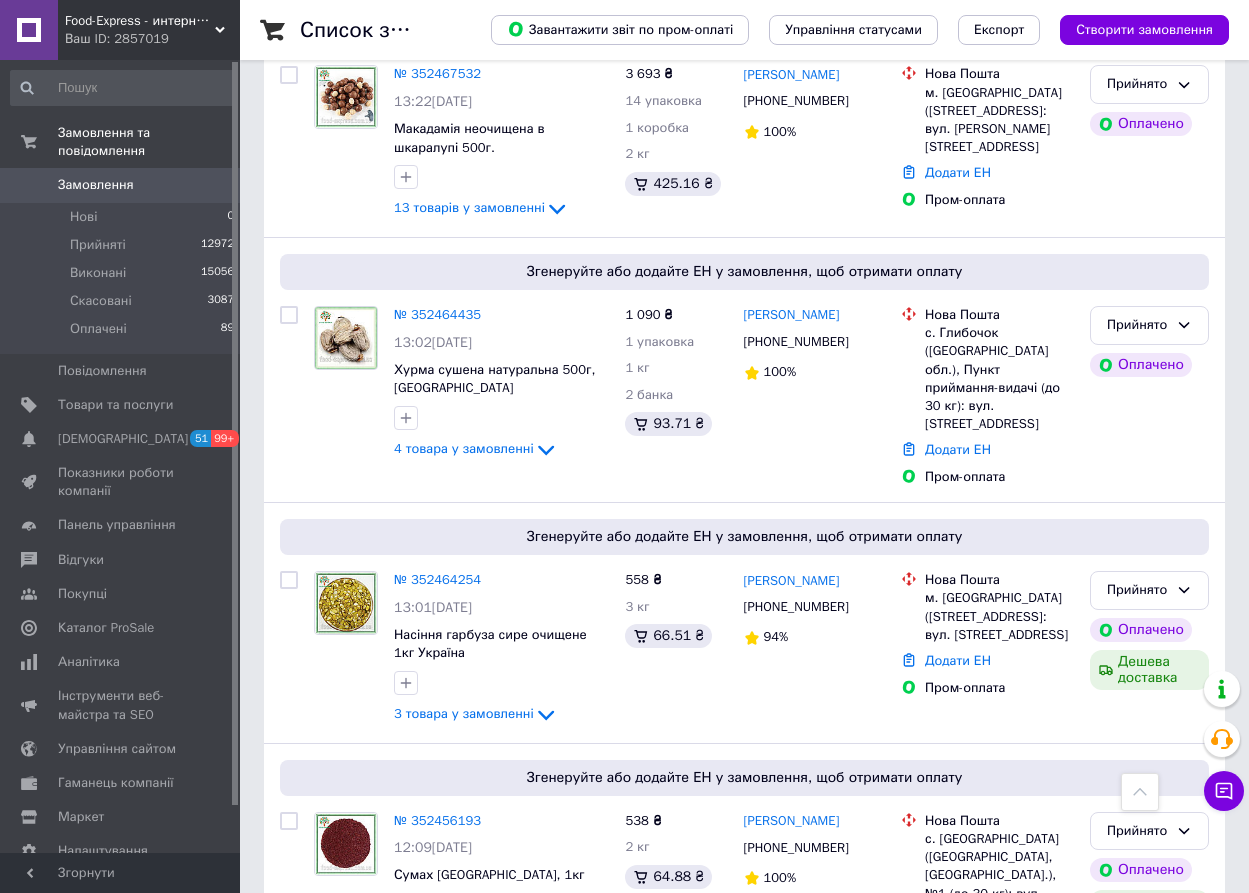 scroll, scrollTop: 1000, scrollLeft: 0, axis: vertical 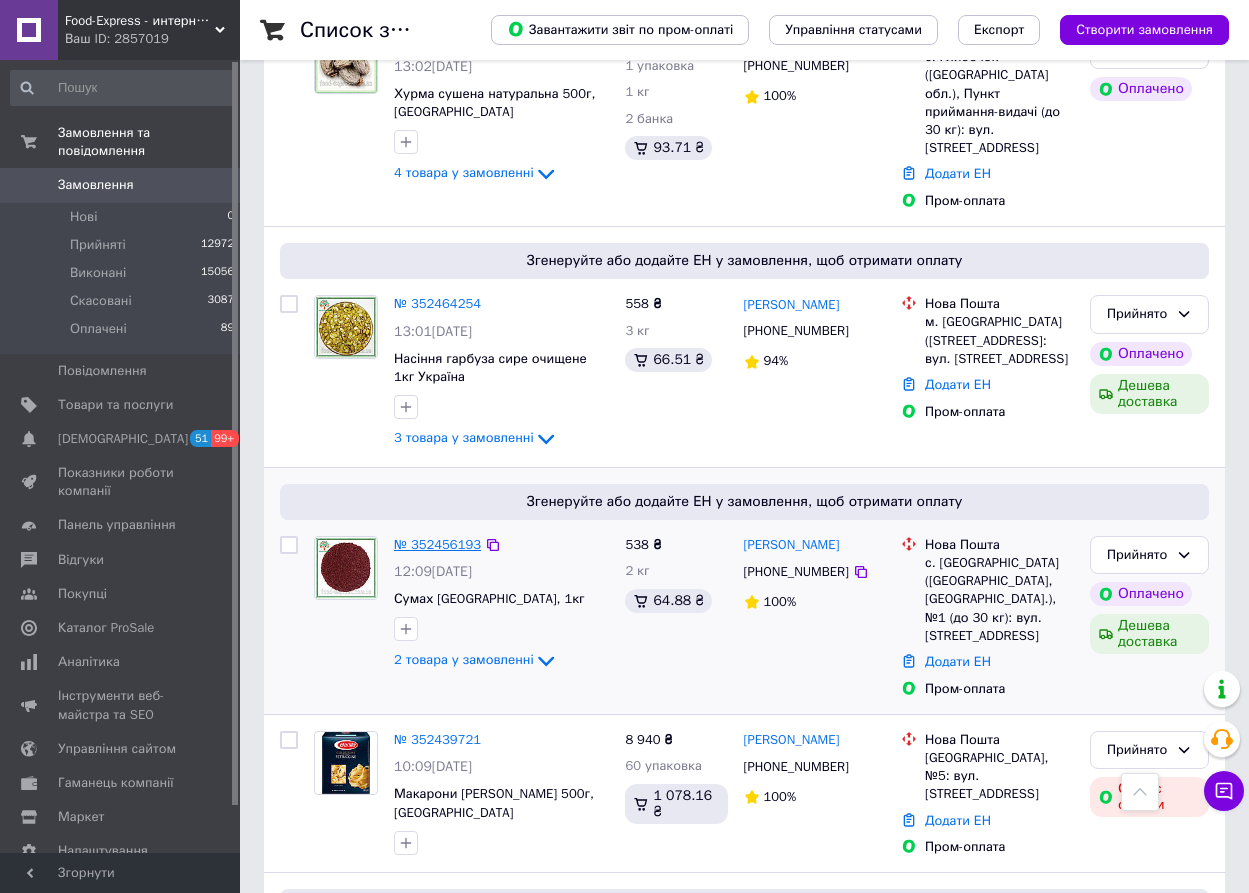 click on "№ 352456193" at bounding box center (437, 544) 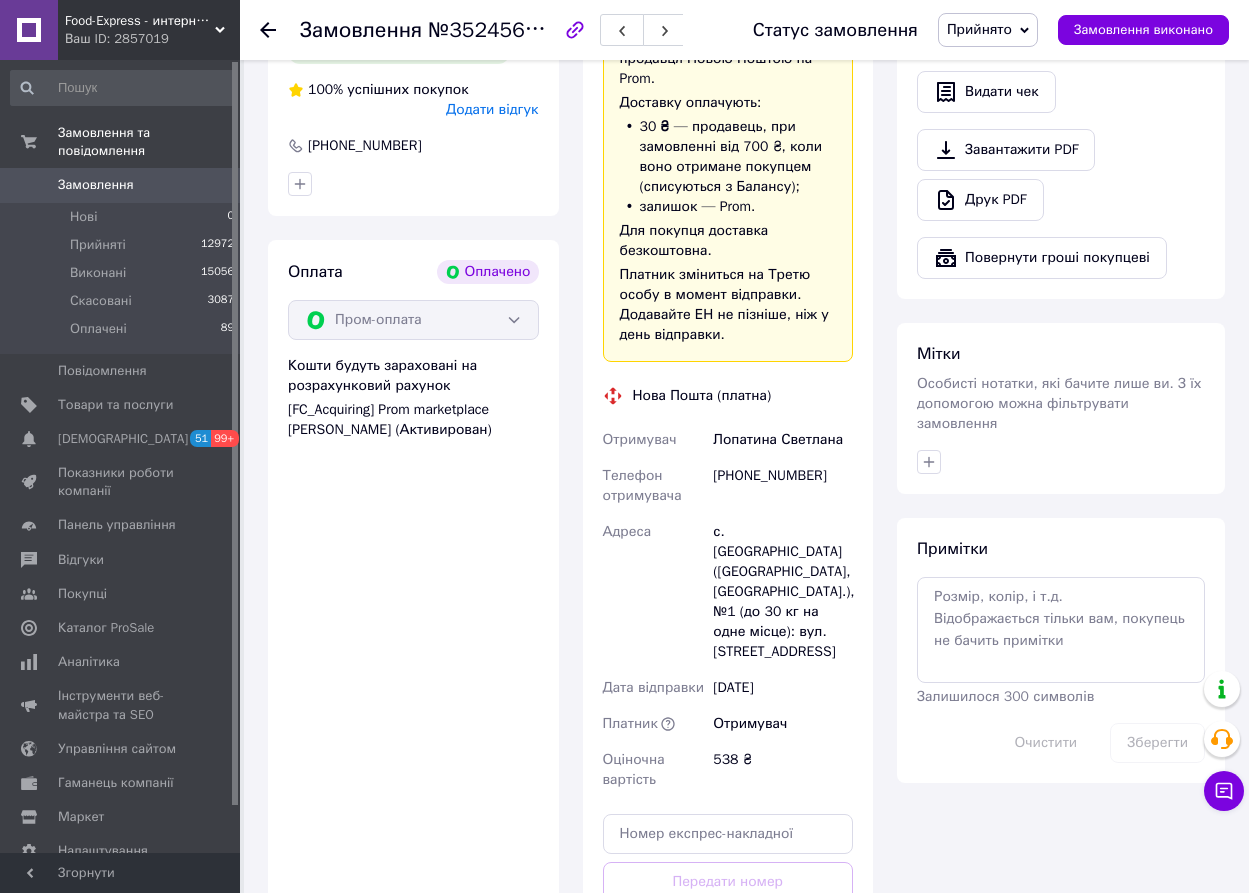 scroll, scrollTop: 1300, scrollLeft: 0, axis: vertical 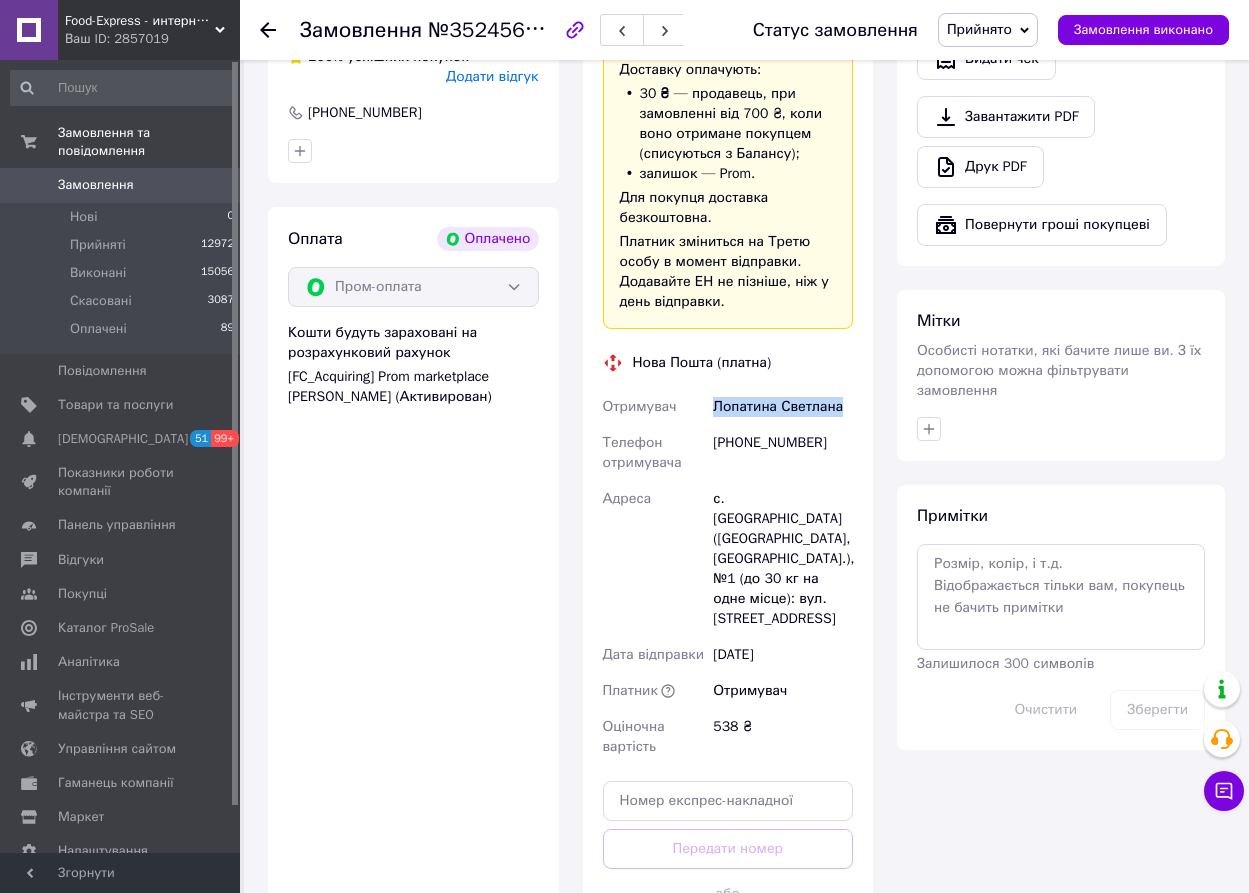drag, startPoint x: 858, startPoint y: 386, endPoint x: 715, endPoint y: 387, distance: 143.0035 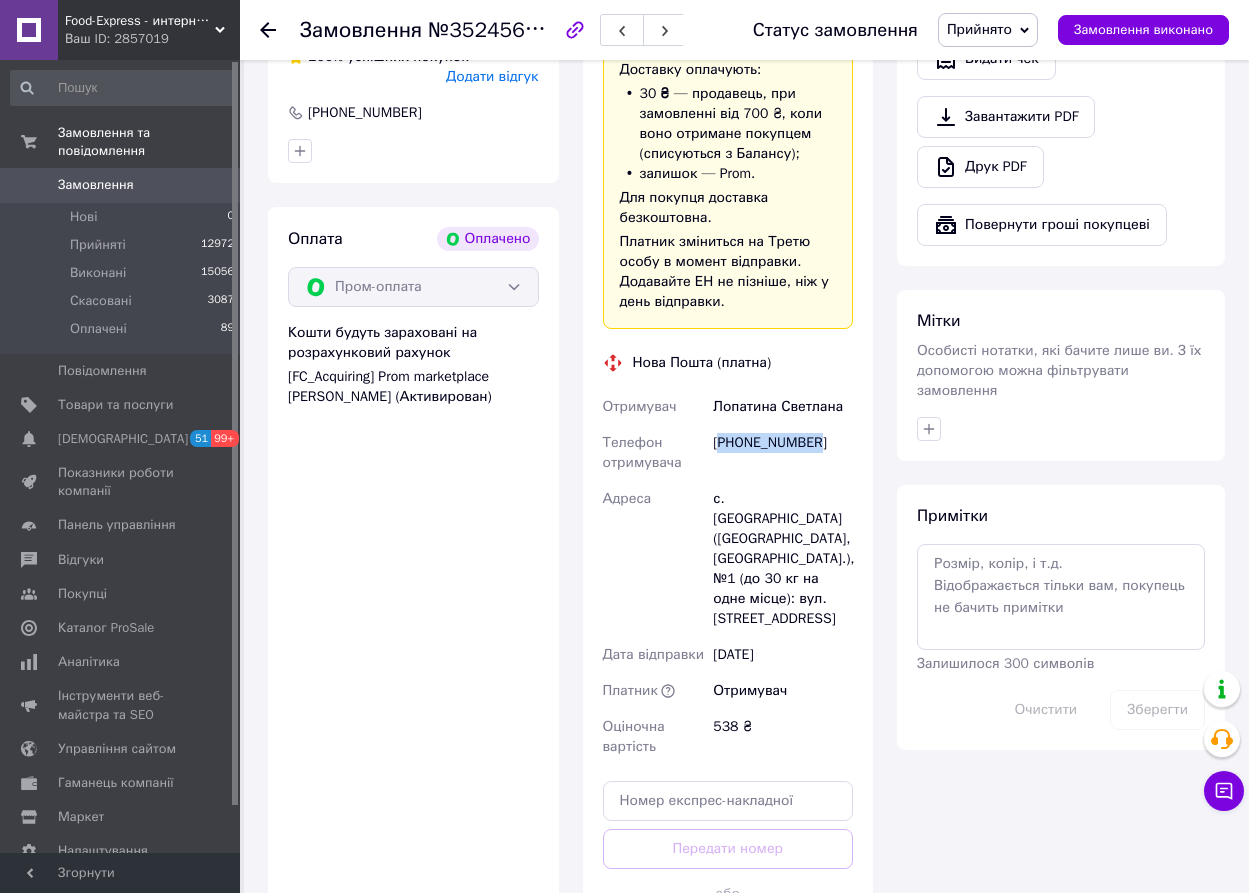 drag, startPoint x: 819, startPoint y: 412, endPoint x: 723, endPoint y: 425, distance: 96.87621 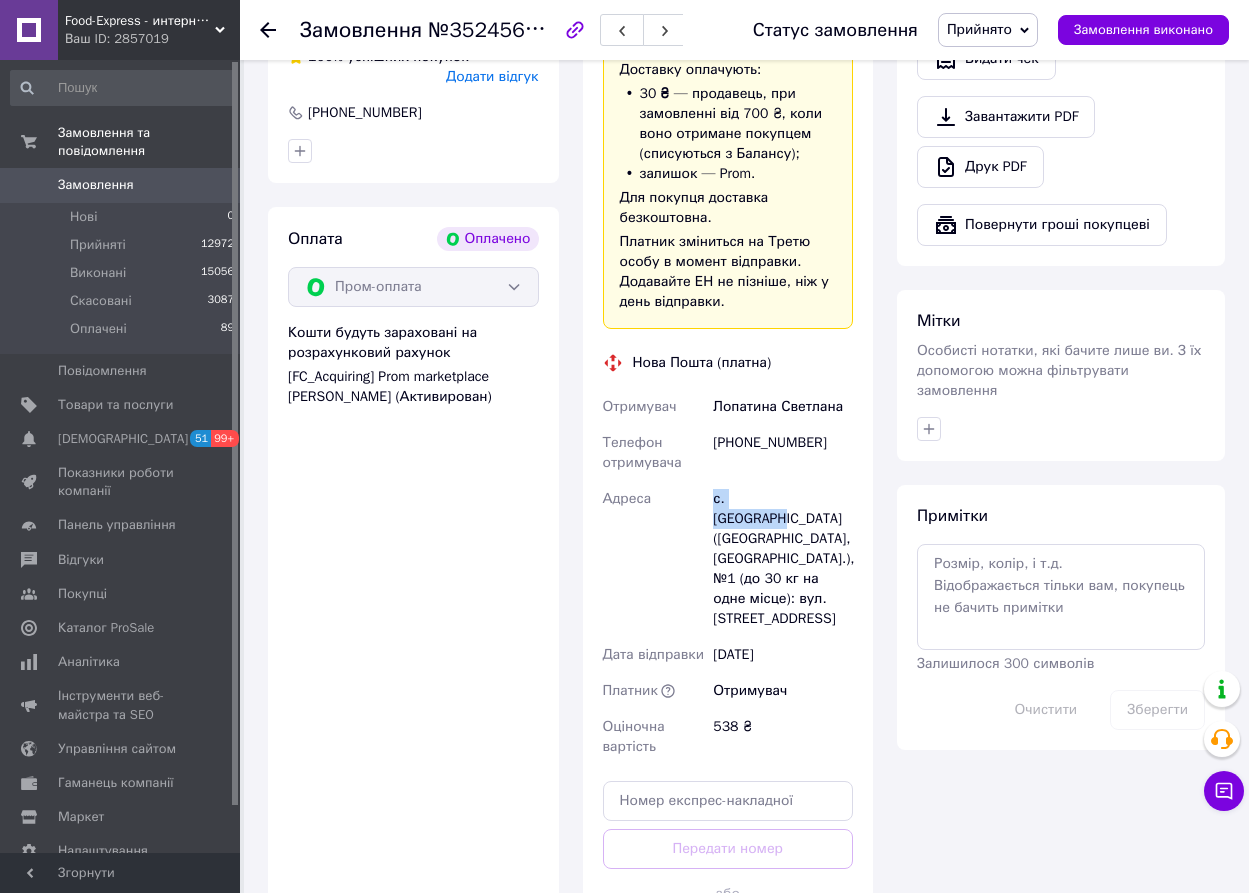 drag, startPoint x: 810, startPoint y: 477, endPoint x: 712, endPoint y: 476, distance: 98.005104 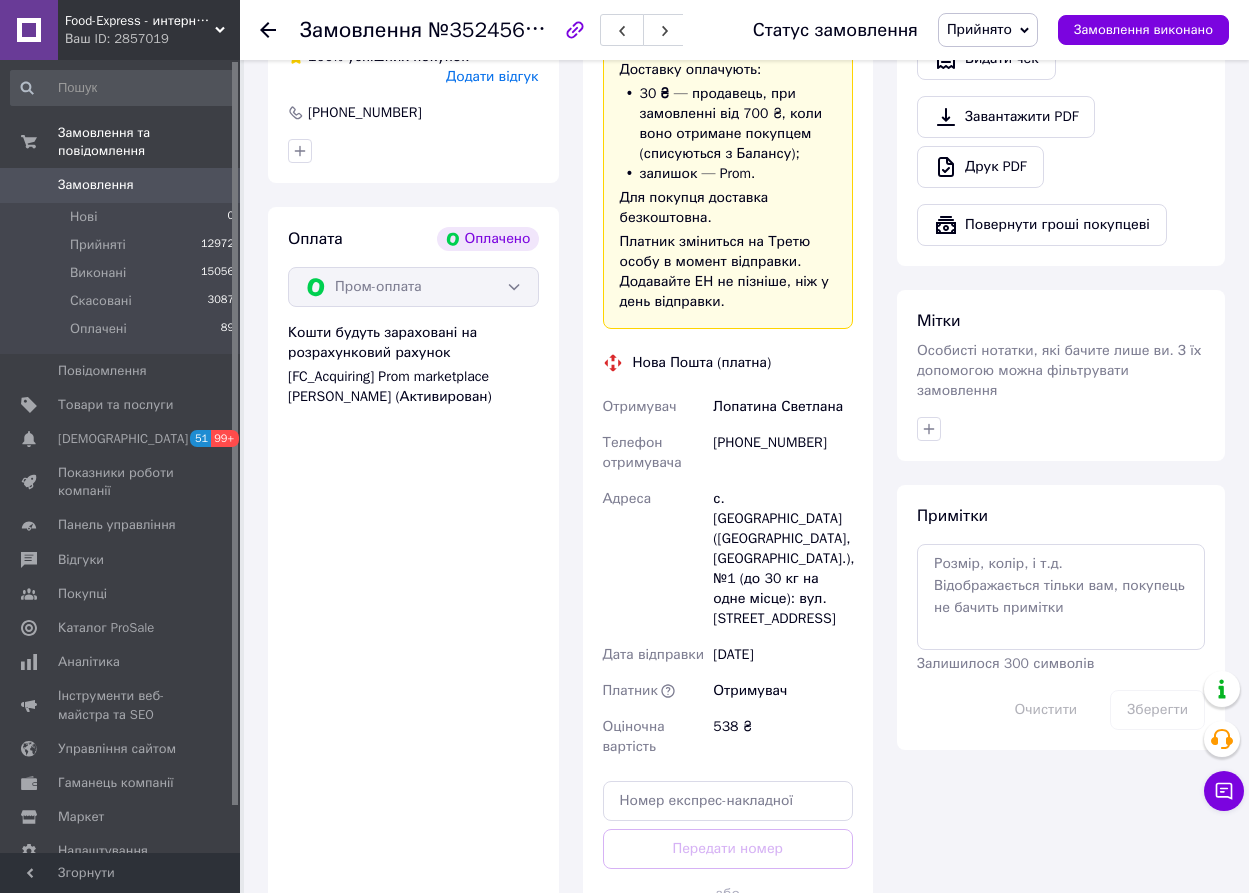 click 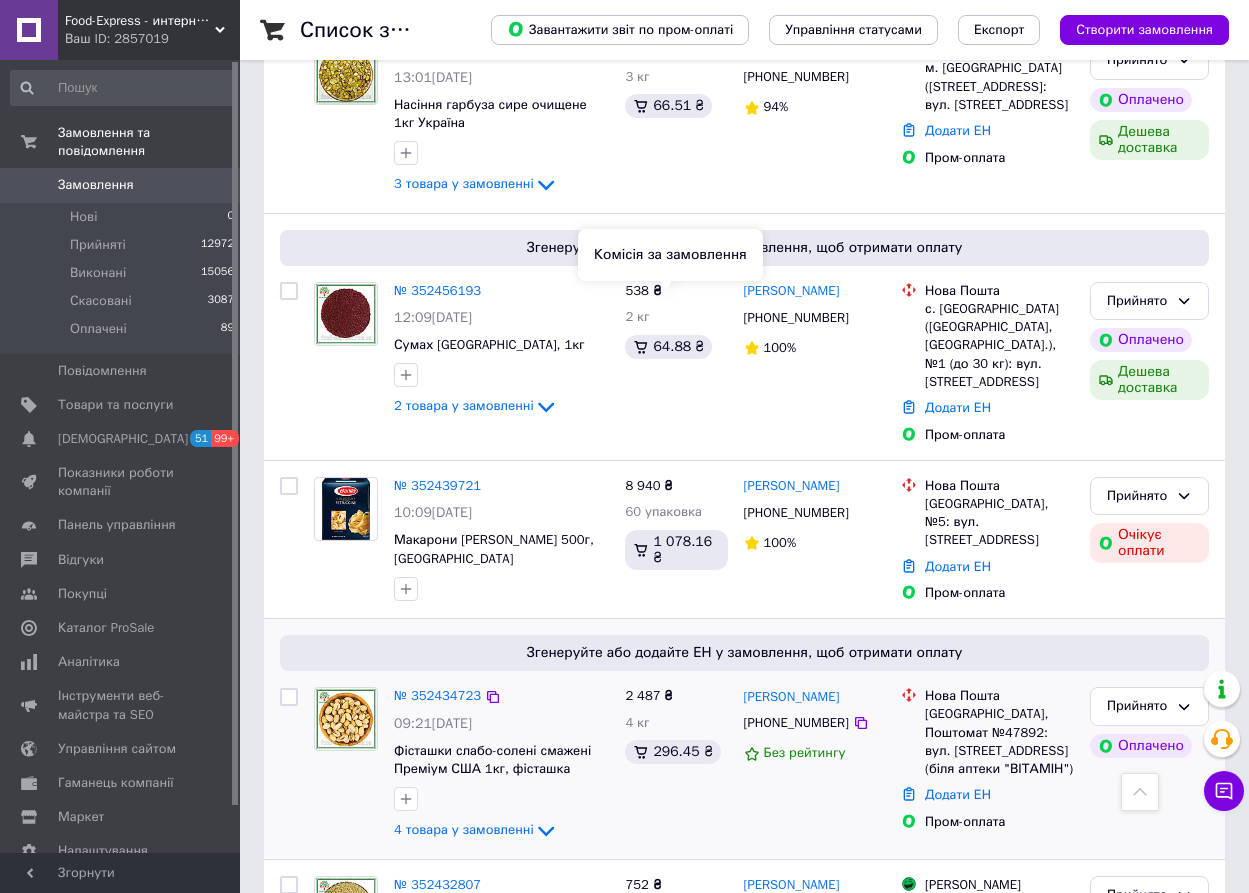 scroll, scrollTop: 1300, scrollLeft: 0, axis: vertical 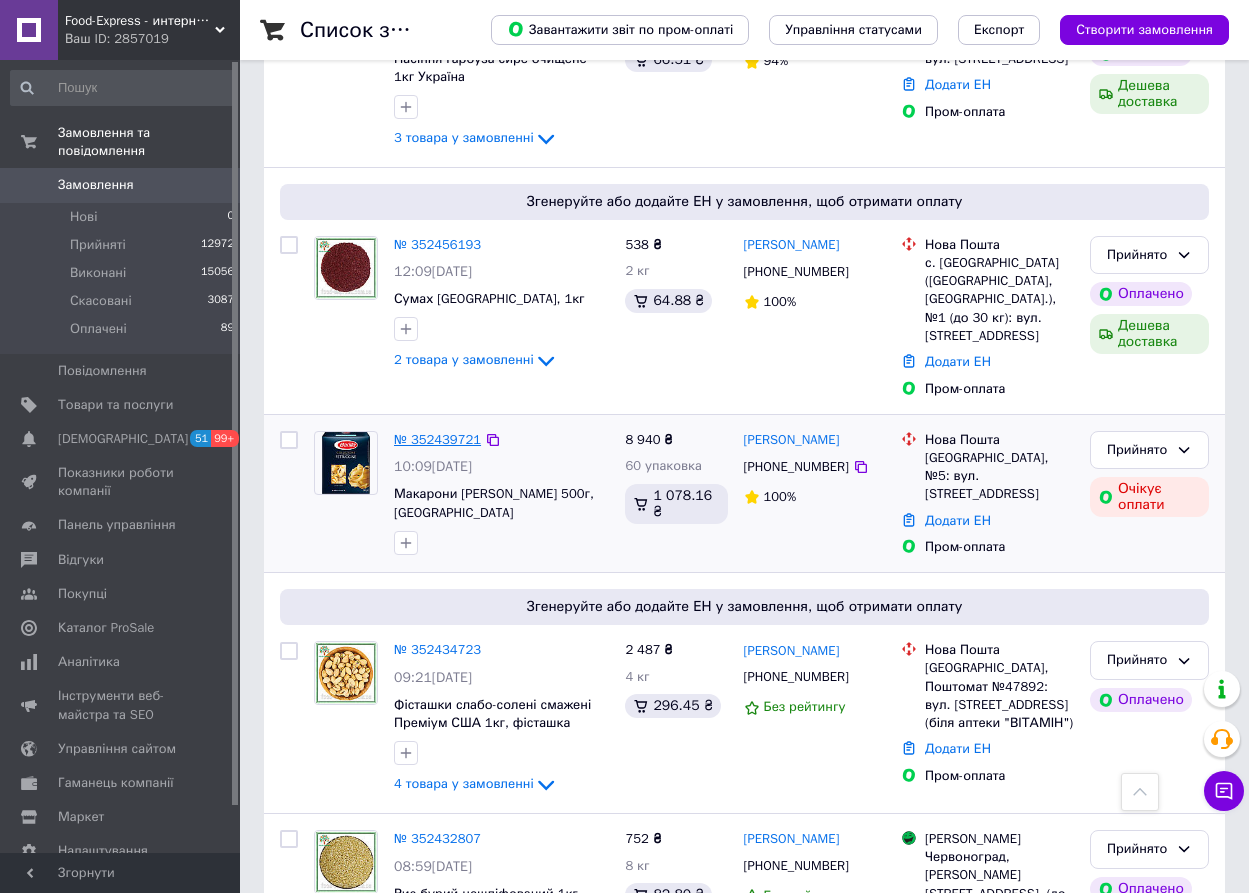 click on "№ 352439721" at bounding box center (437, 439) 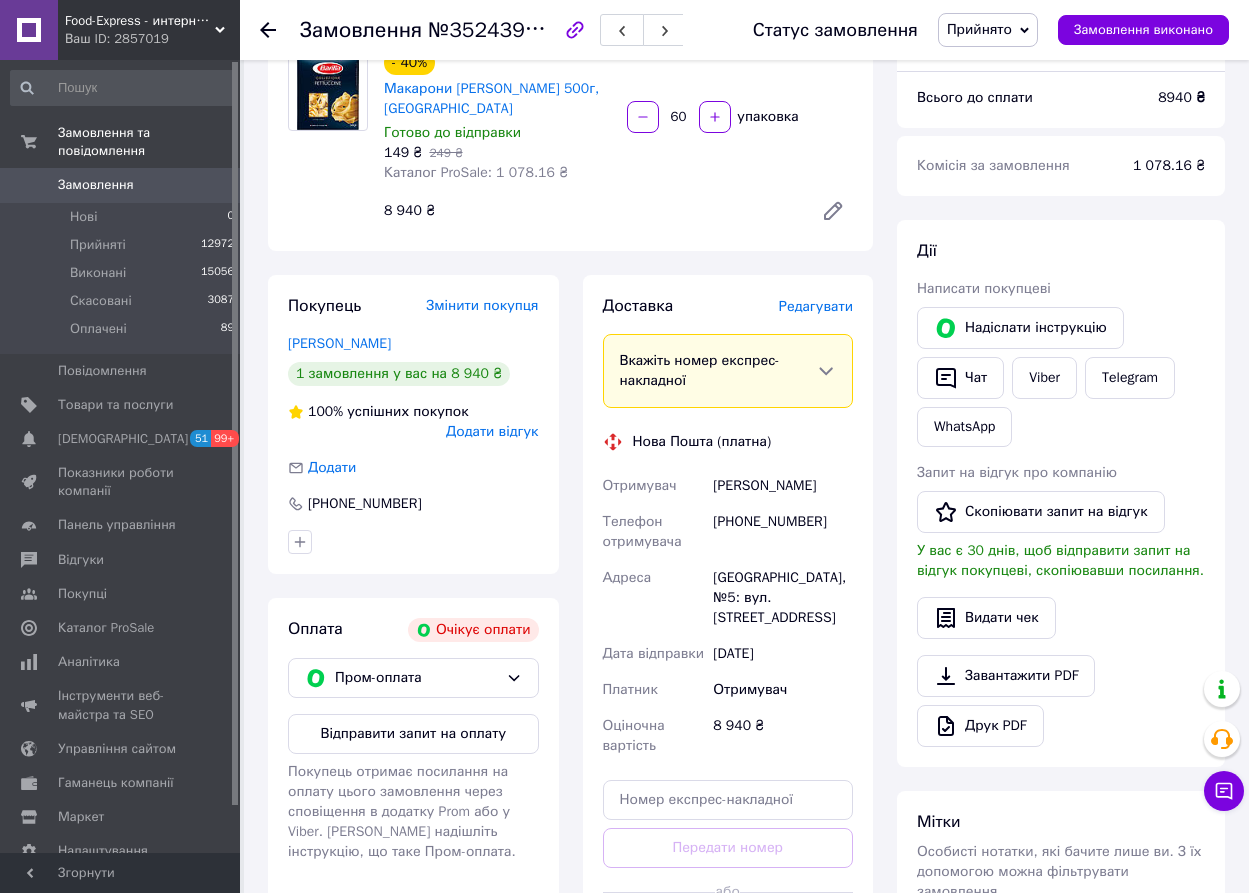 scroll, scrollTop: 142, scrollLeft: 0, axis: vertical 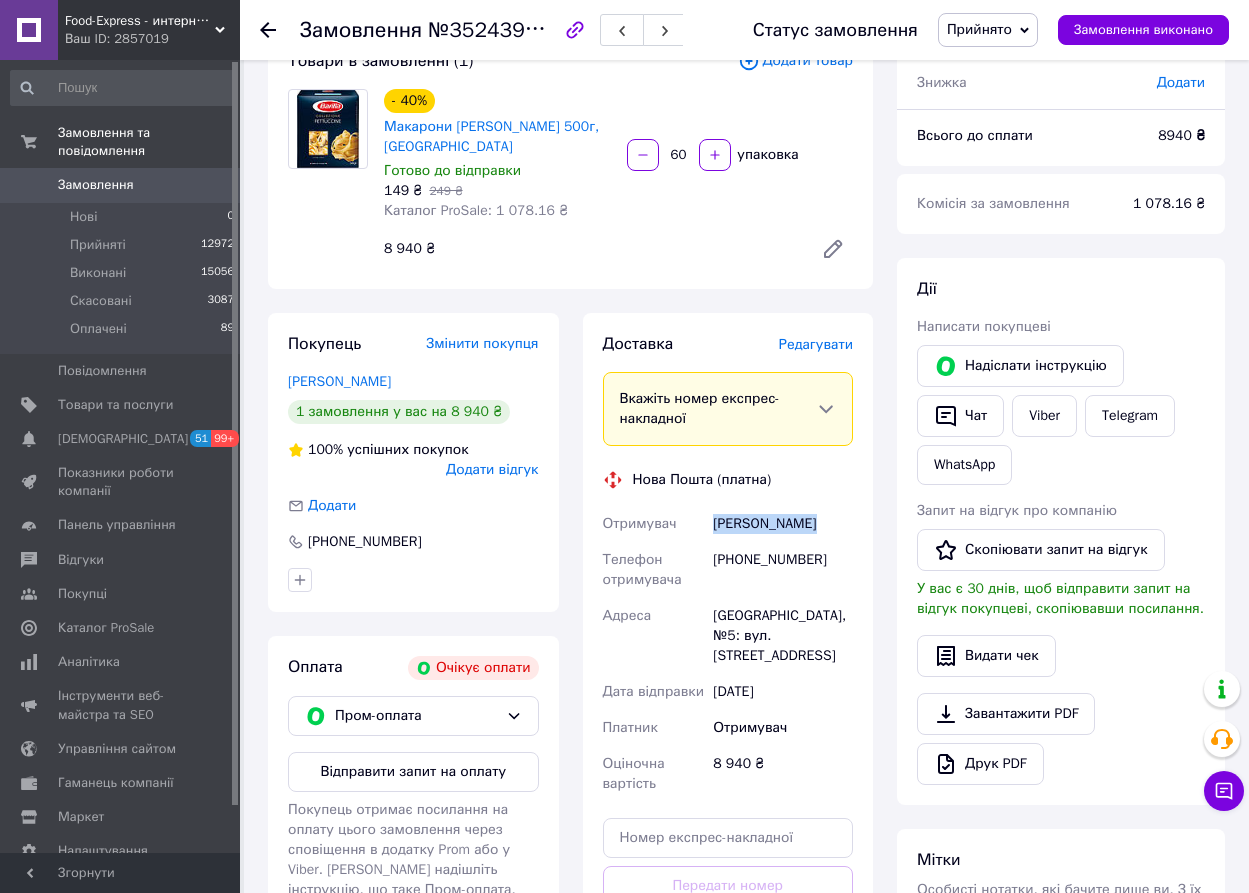 drag, startPoint x: 824, startPoint y: 501, endPoint x: 709, endPoint y: 507, distance: 115.15642 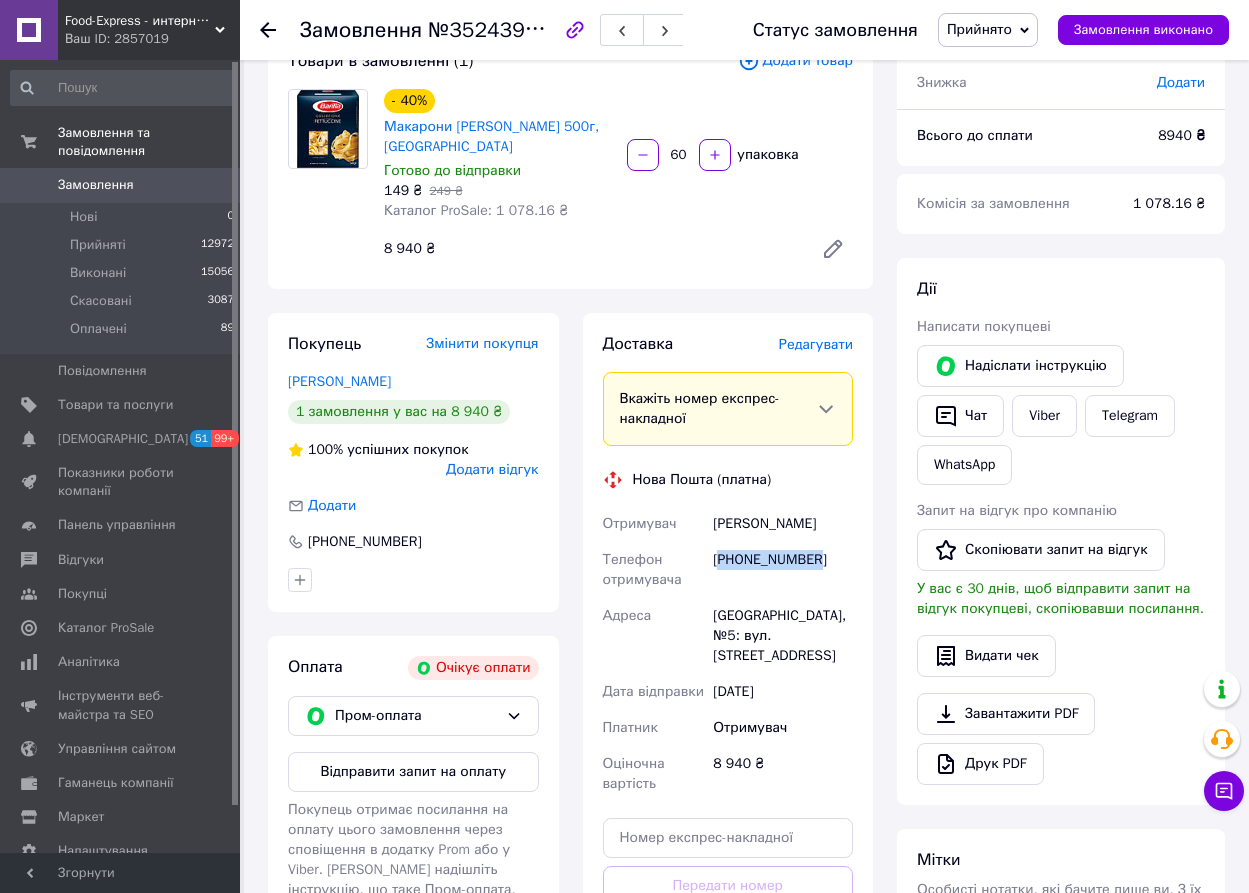 drag, startPoint x: 828, startPoint y: 533, endPoint x: 722, endPoint y: 543, distance: 106.47065 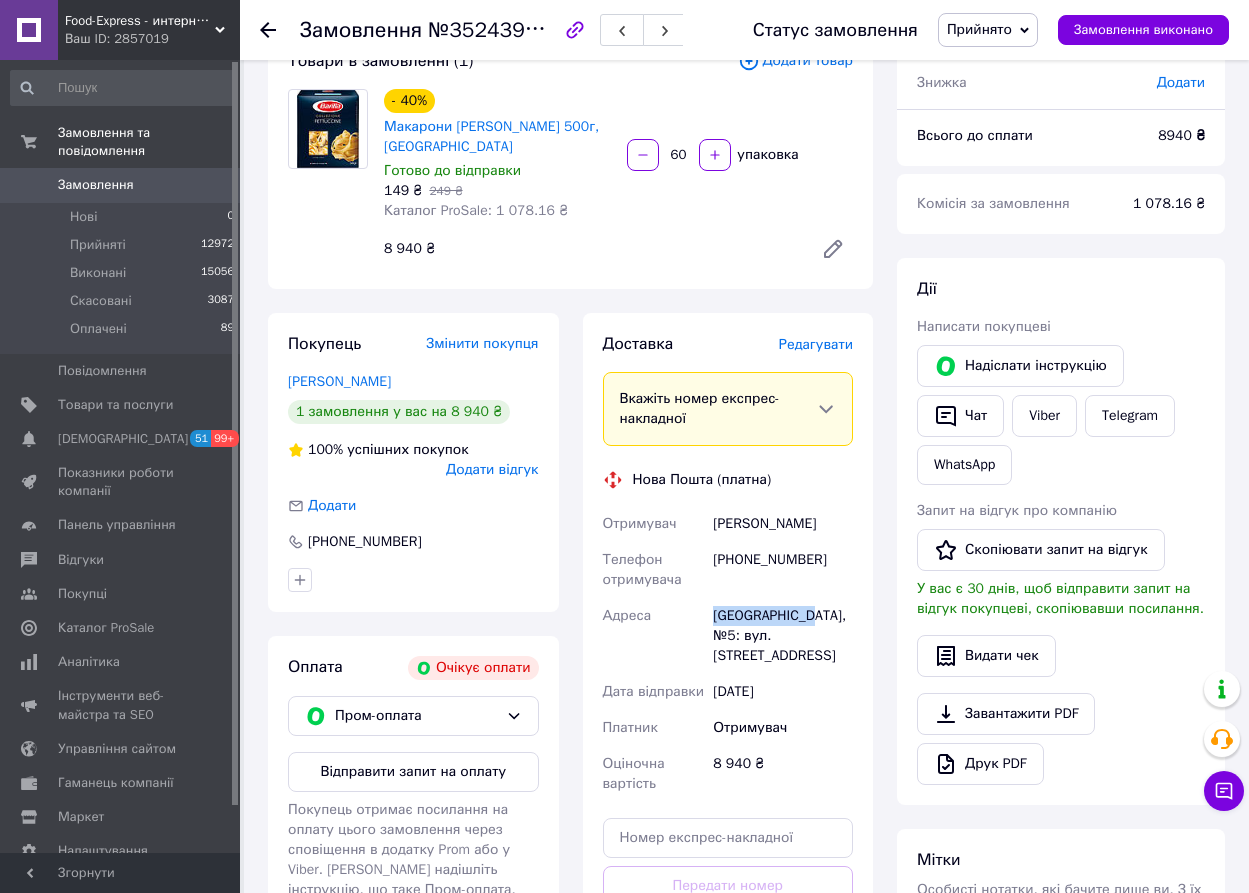 drag, startPoint x: 802, startPoint y: 597, endPoint x: 710, endPoint y: 603, distance: 92.19544 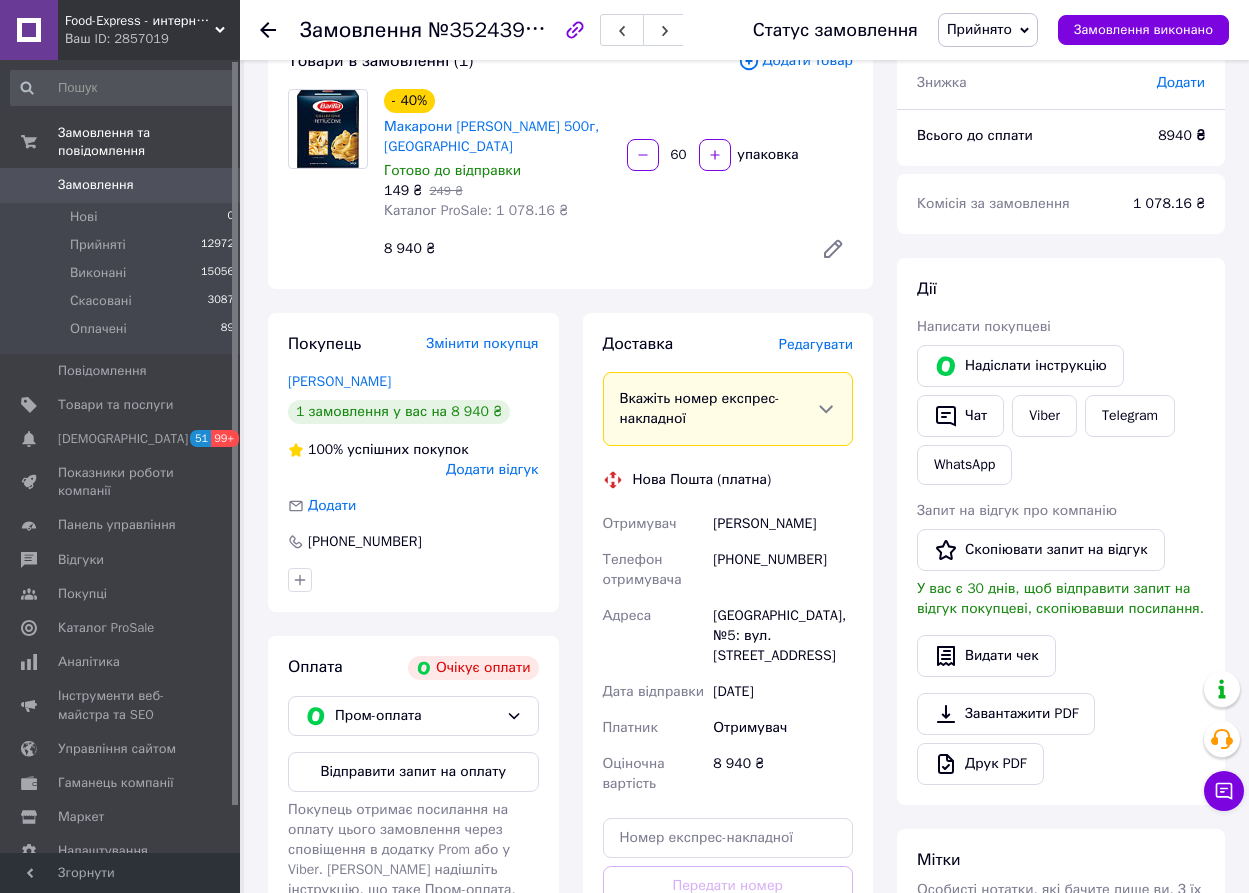 click 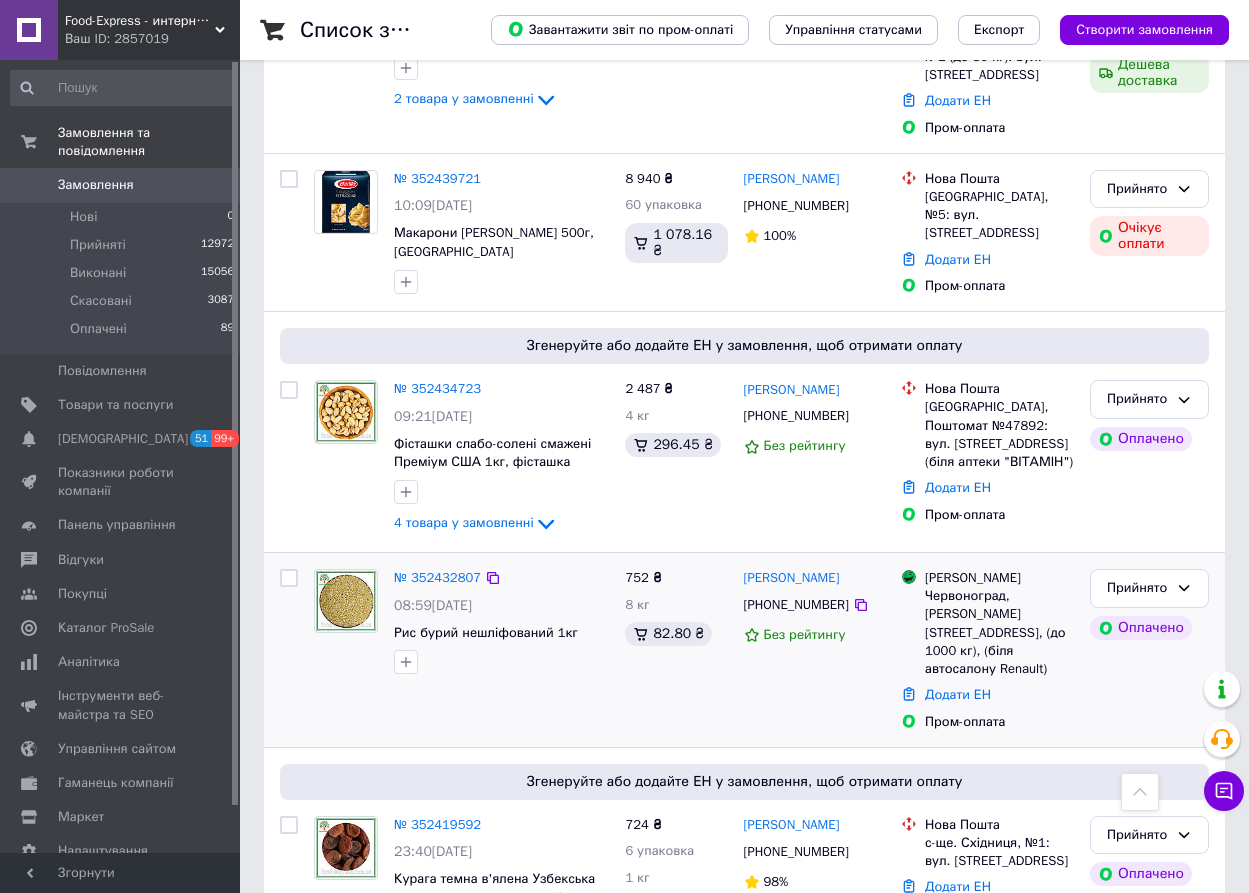scroll, scrollTop: 1500, scrollLeft: 0, axis: vertical 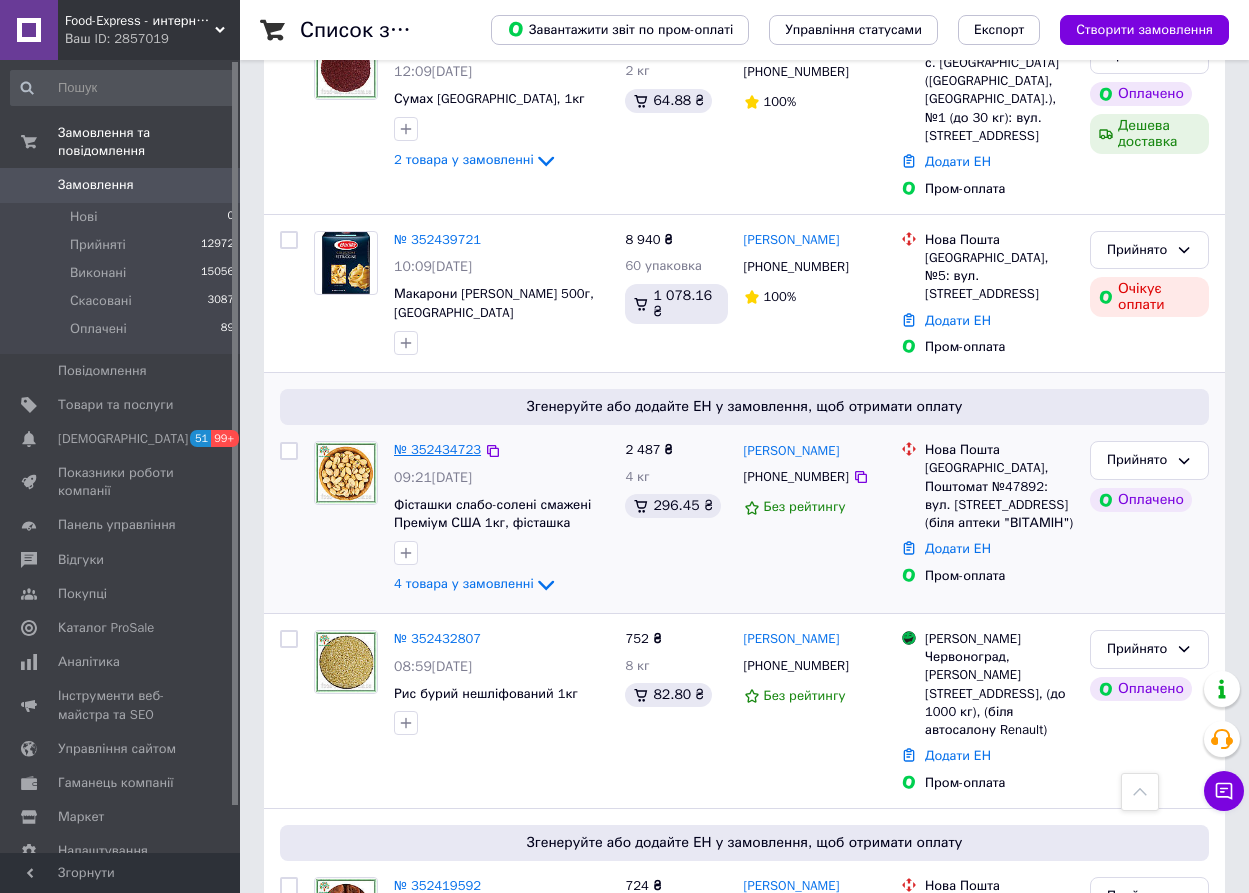 click on "№ 352434723" at bounding box center [437, 449] 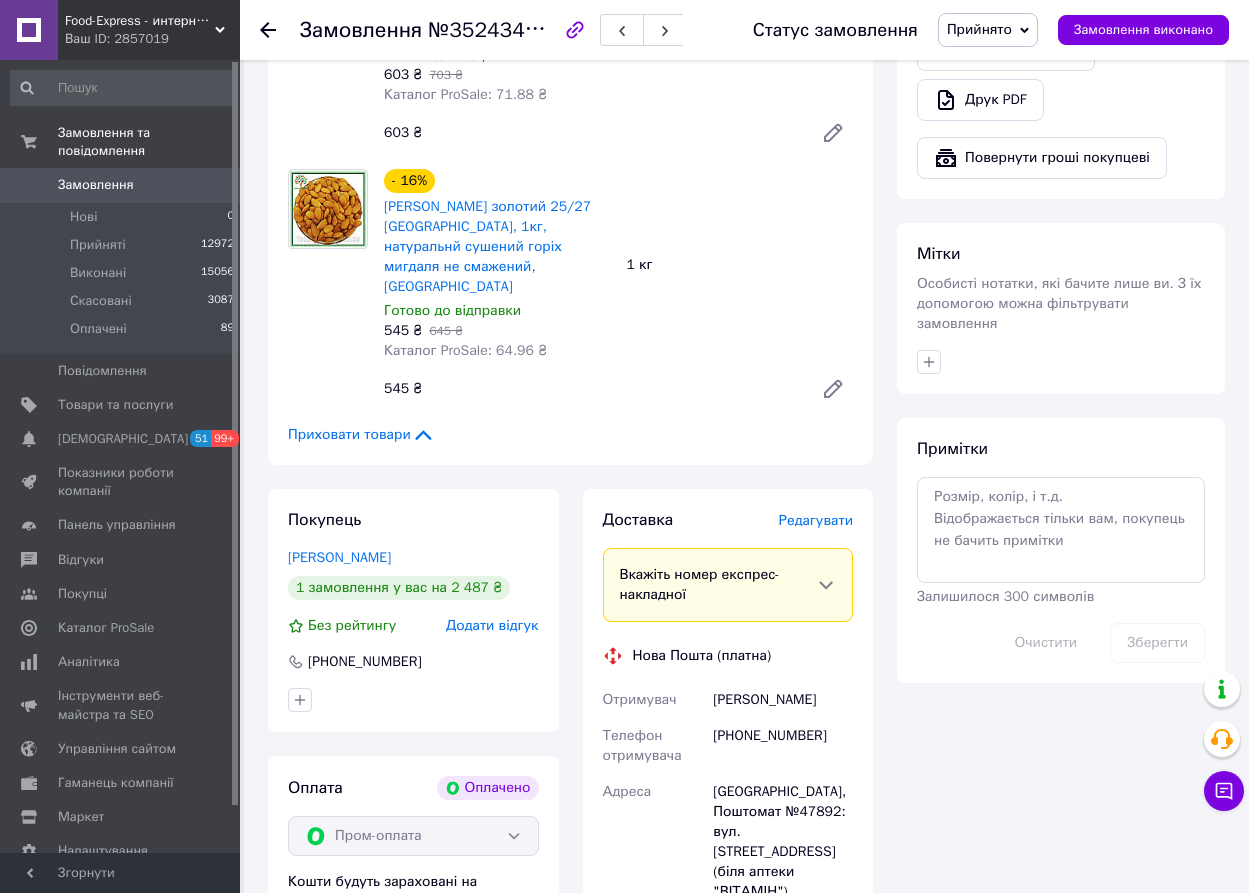 scroll, scrollTop: 1500, scrollLeft: 0, axis: vertical 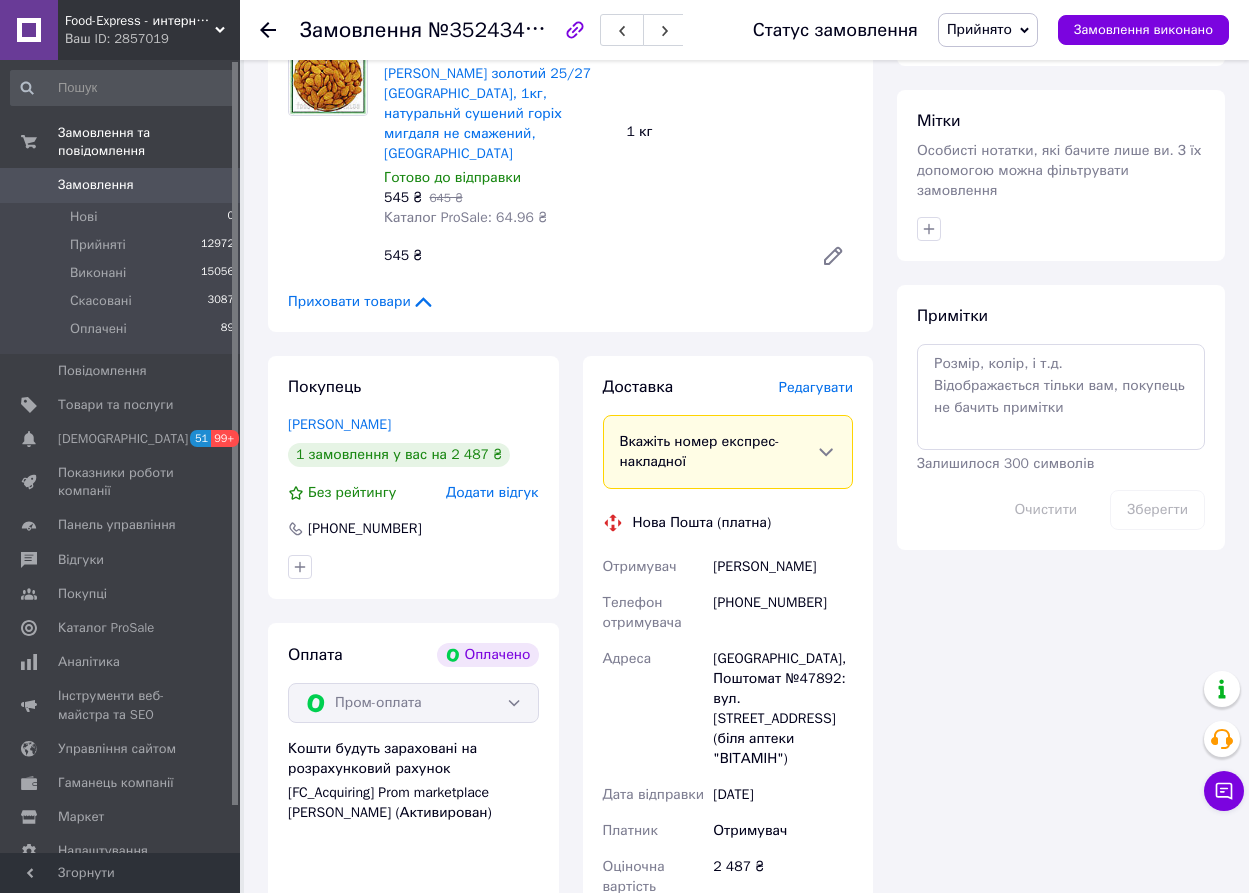 drag, startPoint x: 843, startPoint y: 482, endPoint x: 711, endPoint y: 494, distance: 132.54433 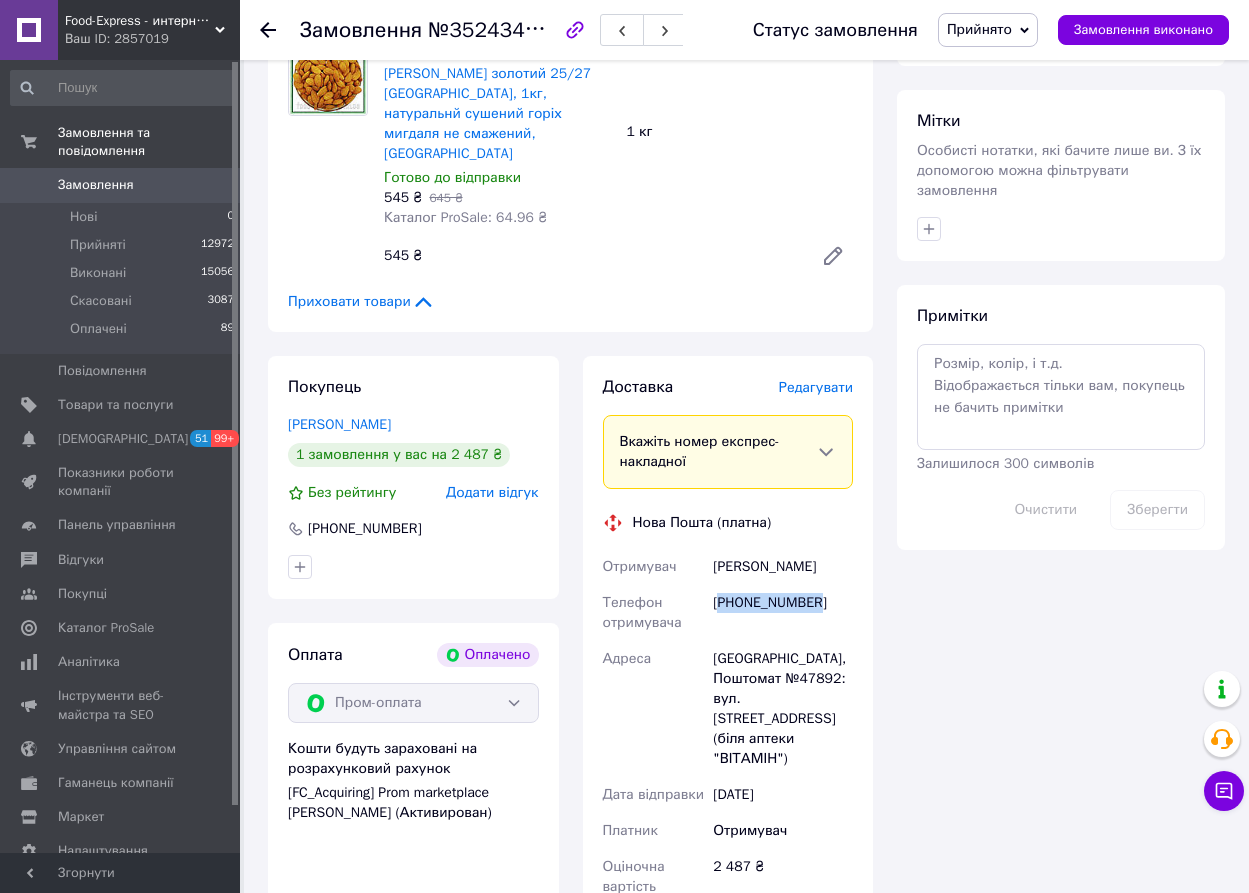 drag, startPoint x: 826, startPoint y: 519, endPoint x: 722, endPoint y: 527, distance: 104.307236 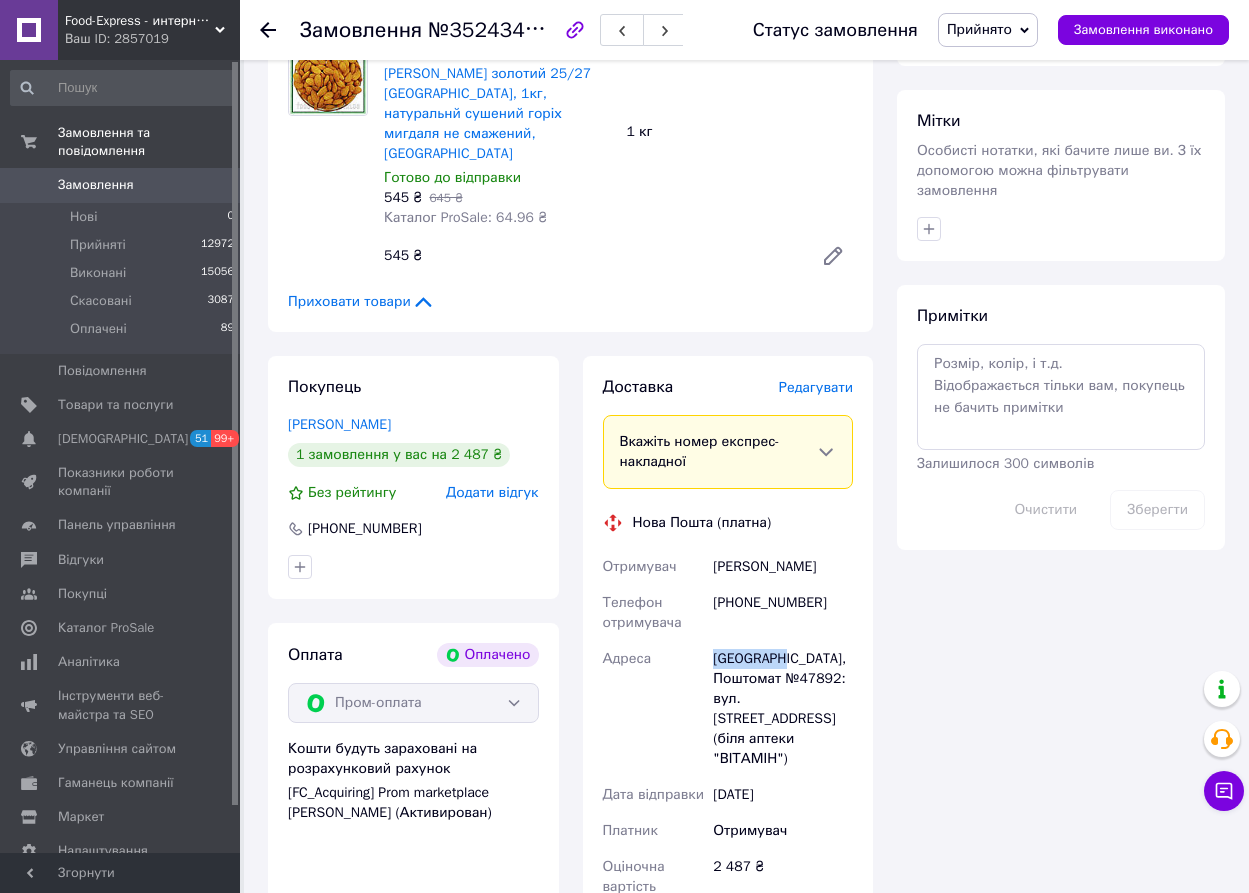 drag, startPoint x: 779, startPoint y: 577, endPoint x: 710, endPoint y: 584, distance: 69.354164 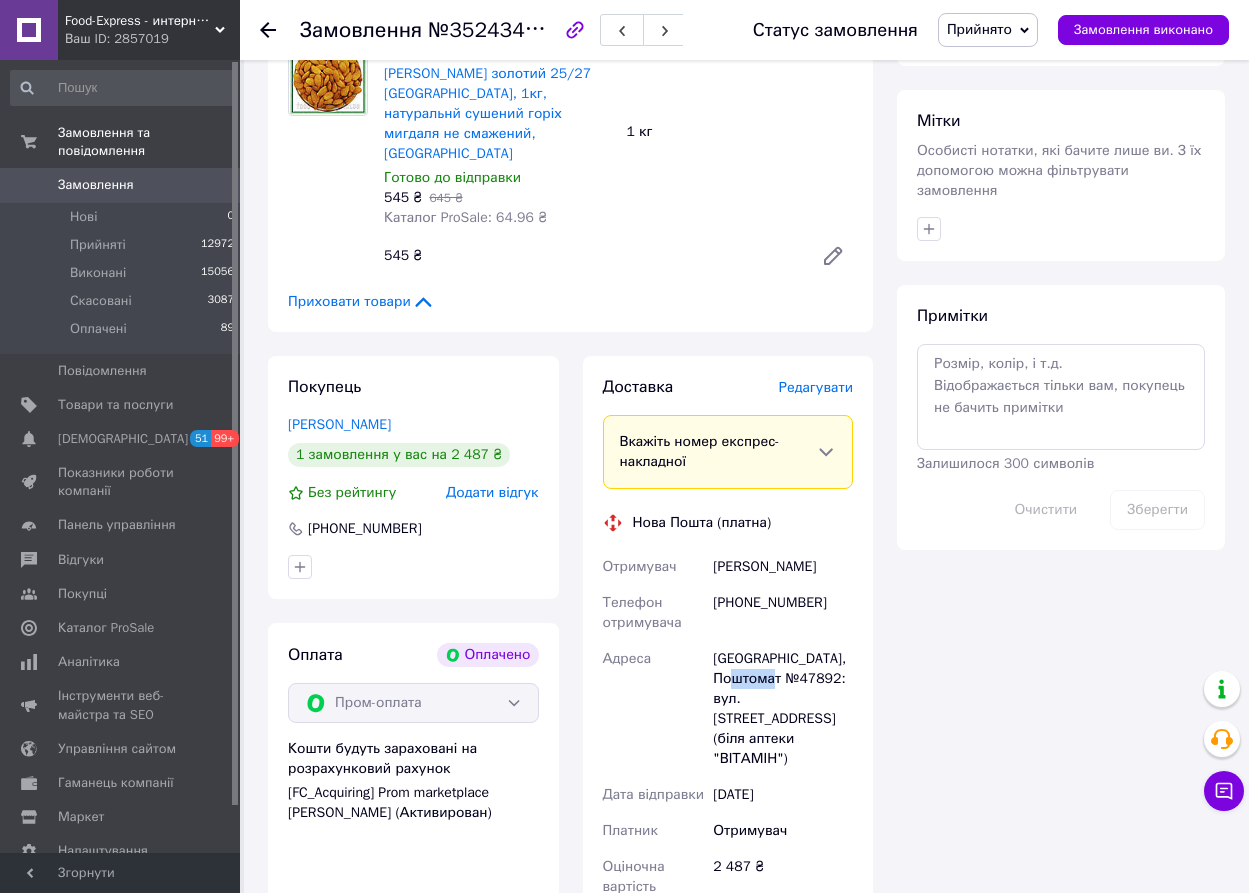 drag, startPoint x: 768, startPoint y: 599, endPoint x: 728, endPoint y: 602, distance: 40.112343 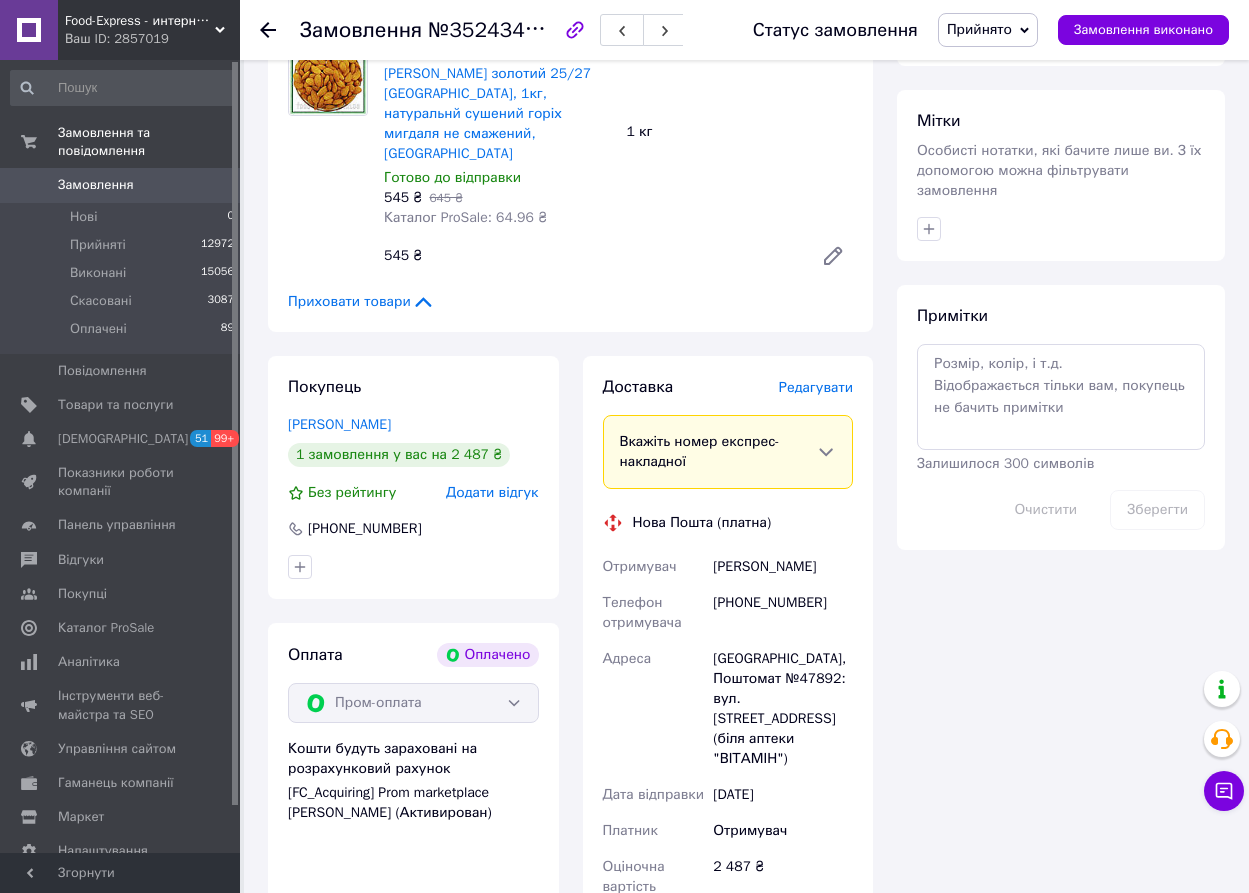 click 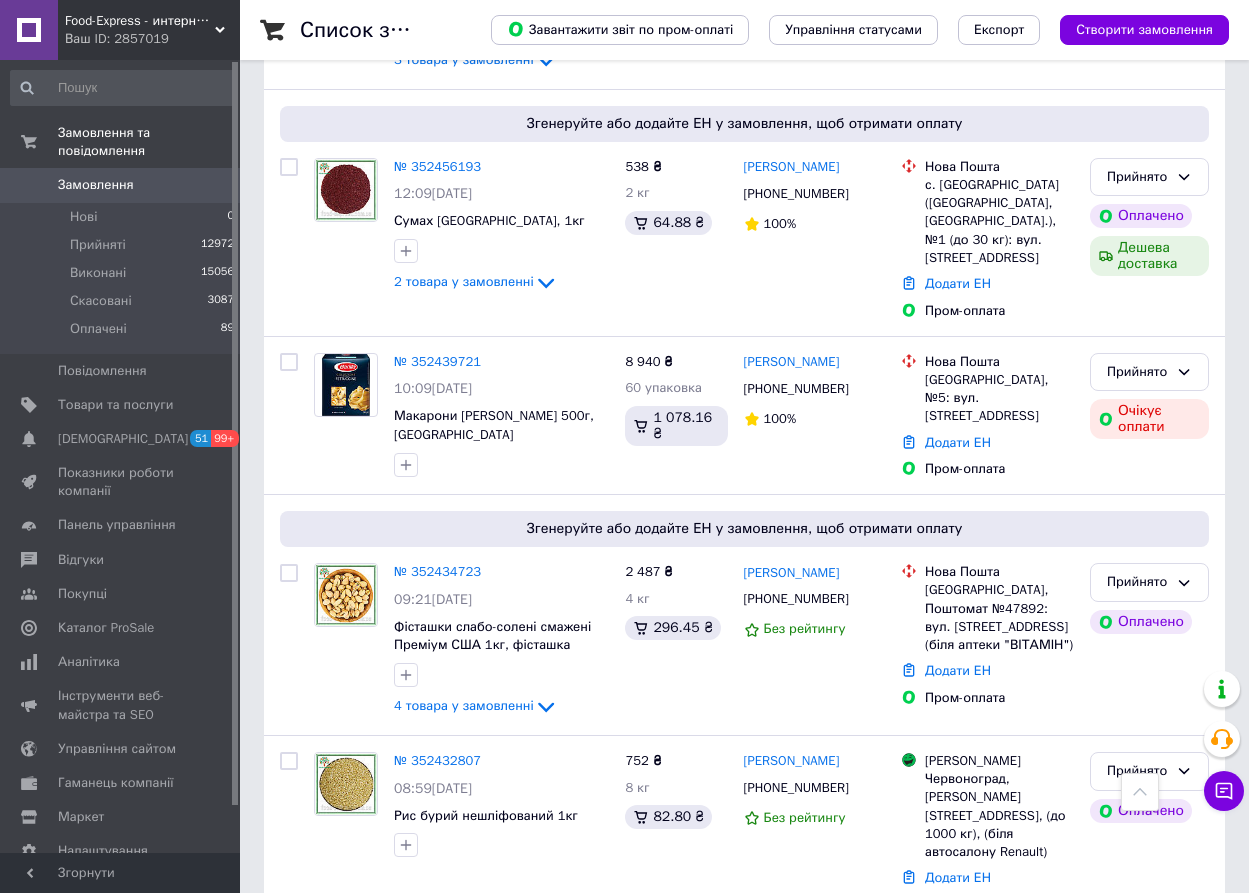 scroll, scrollTop: 1500, scrollLeft: 0, axis: vertical 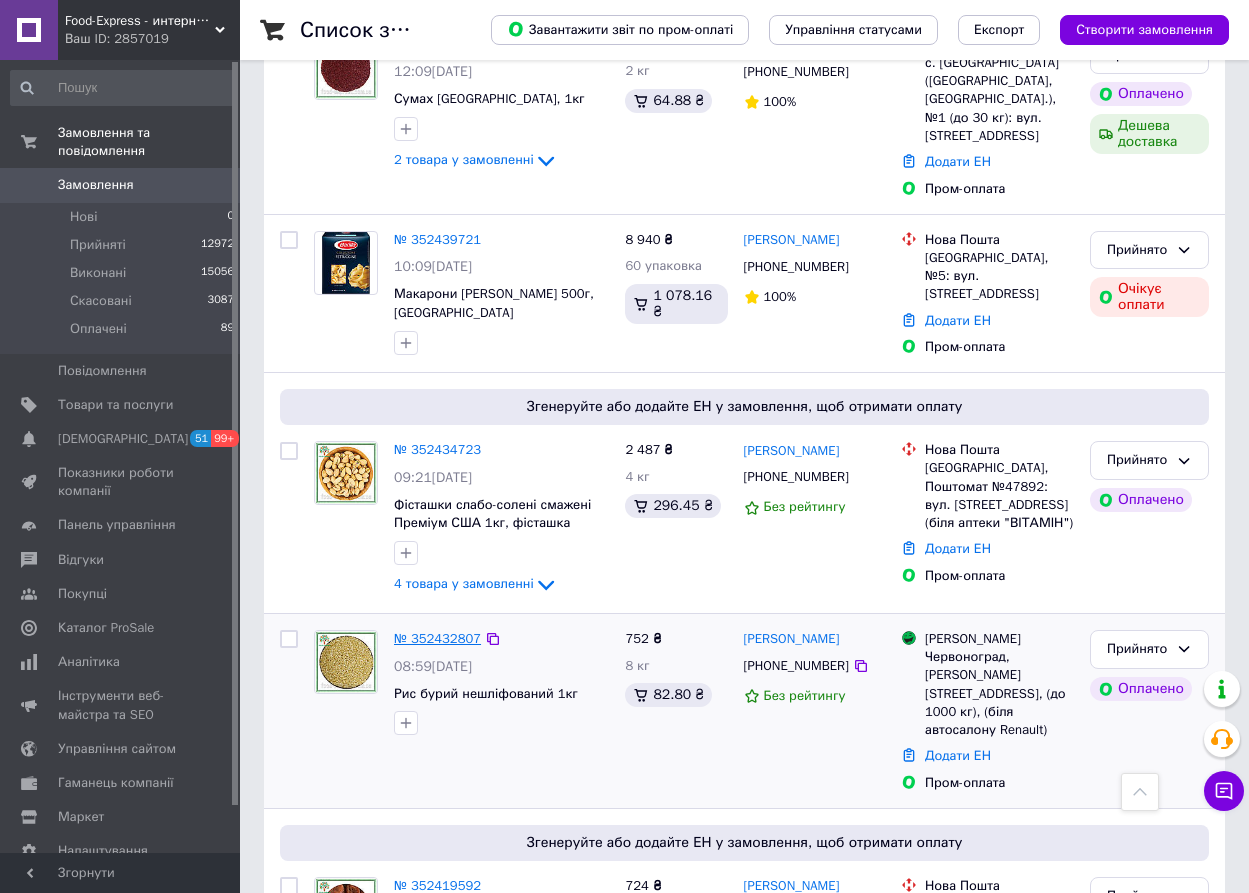 click on "№ 352432807" at bounding box center [437, 638] 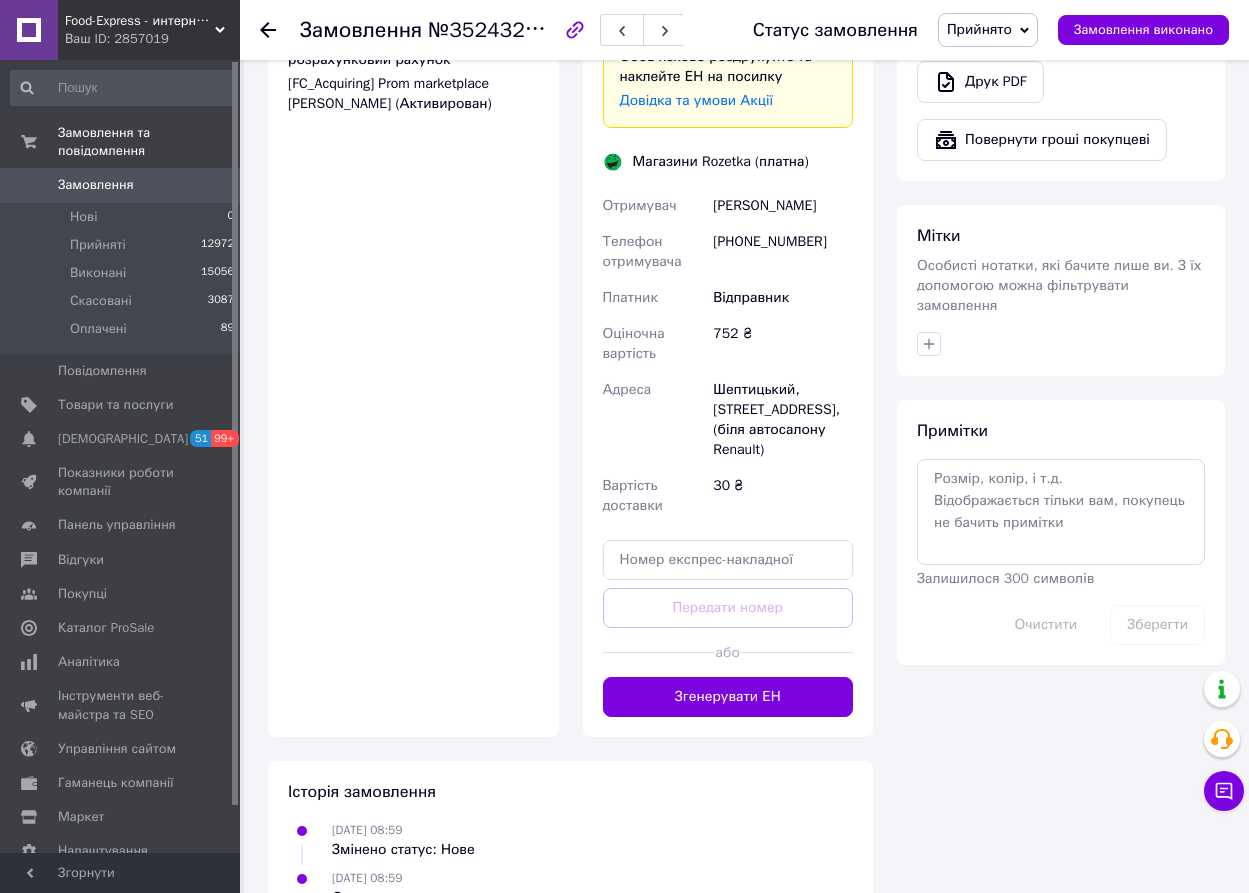 scroll, scrollTop: 1300, scrollLeft: 0, axis: vertical 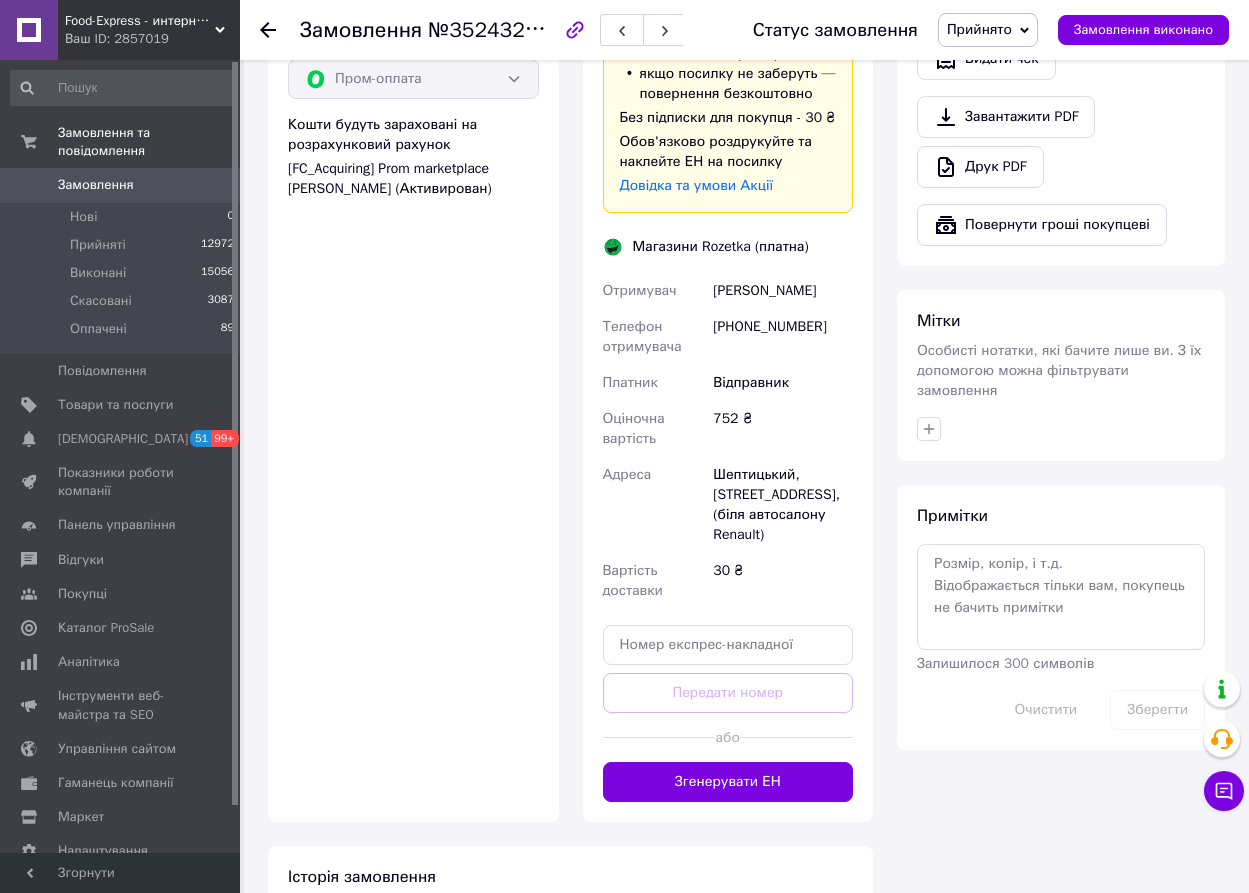 drag, startPoint x: 859, startPoint y: 285, endPoint x: 721, endPoint y: 290, distance: 138.09055 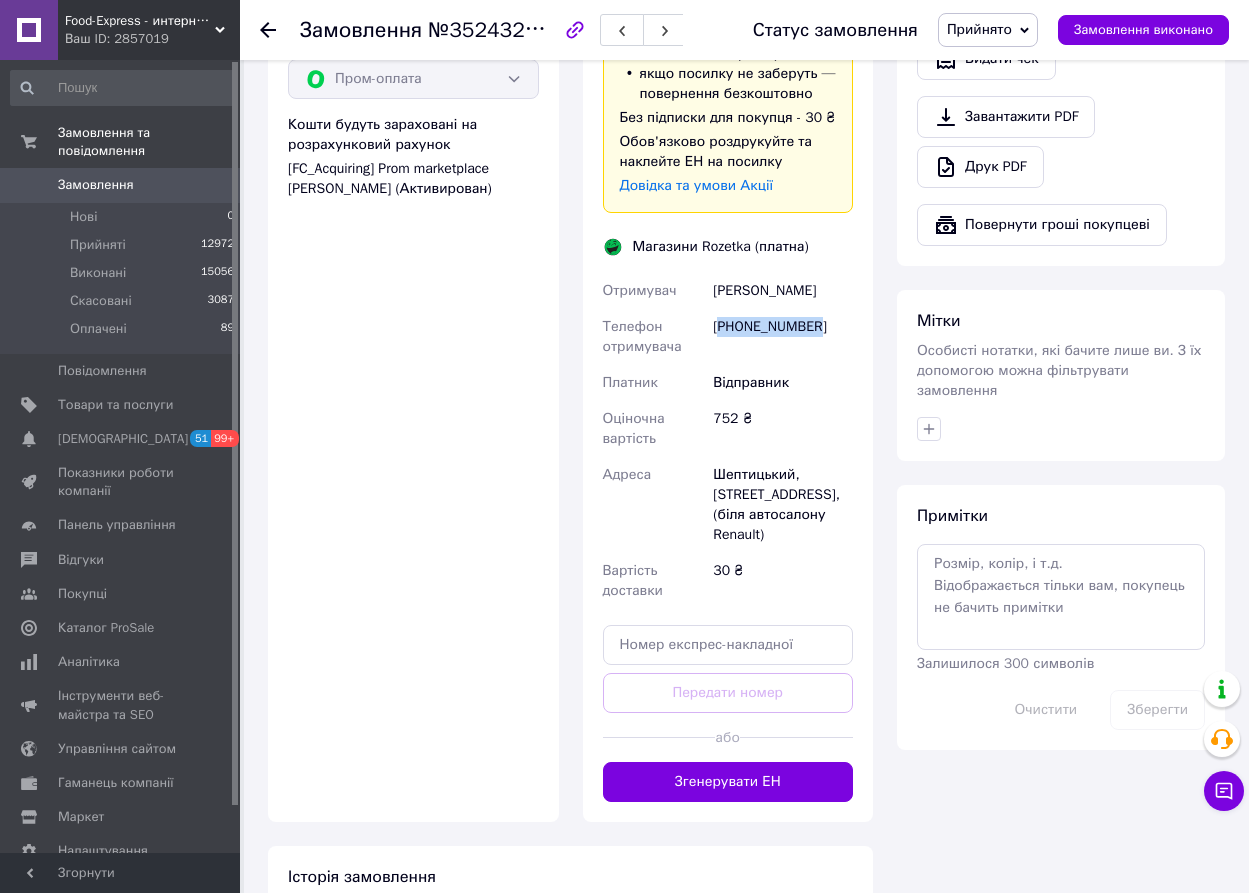 drag, startPoint x: 824, startPoint y: 321, endPoint x: 722, endPoint y: 332, distance: 102.59142 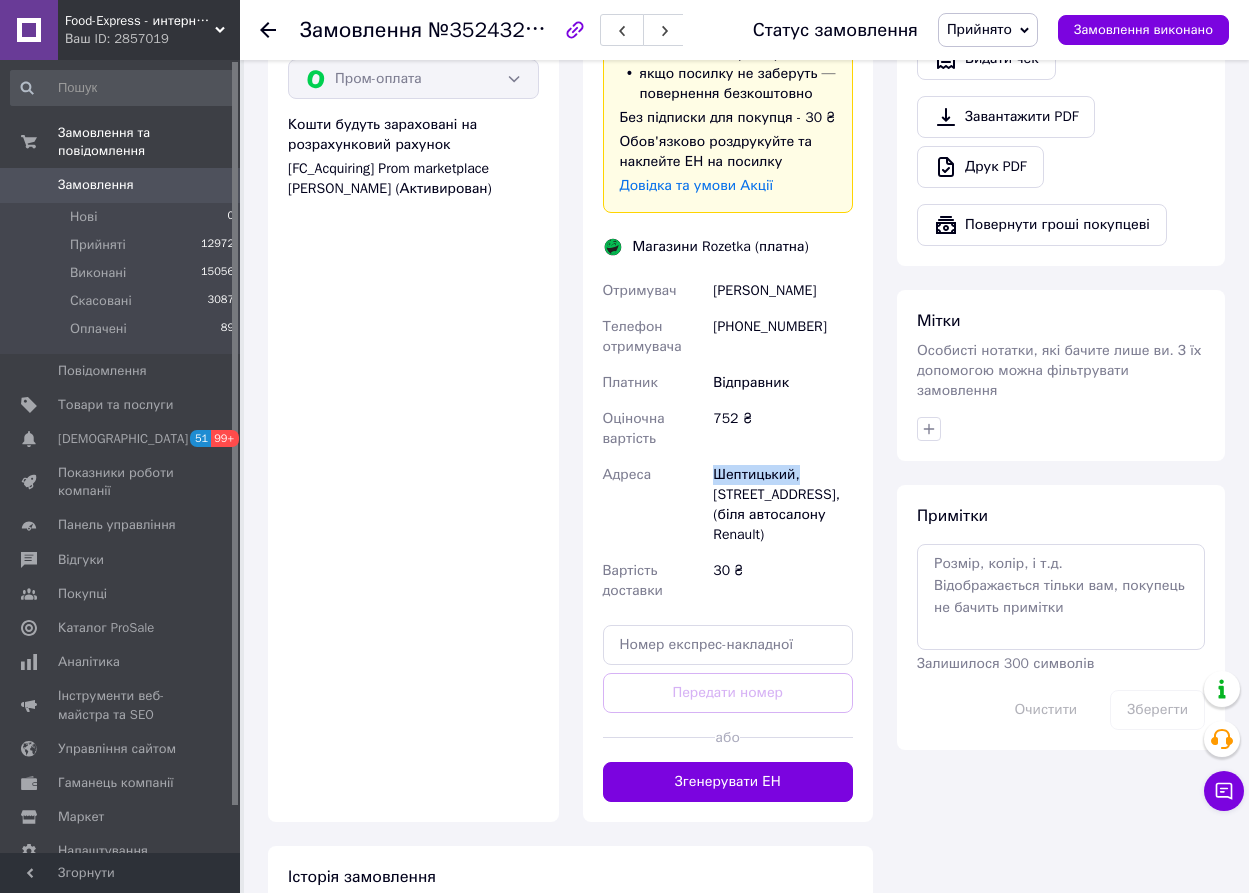 drag, startPoint x: 799, startPoint y: 476, endPoint x: 714, endPoint y: 480, distance: 85.09406 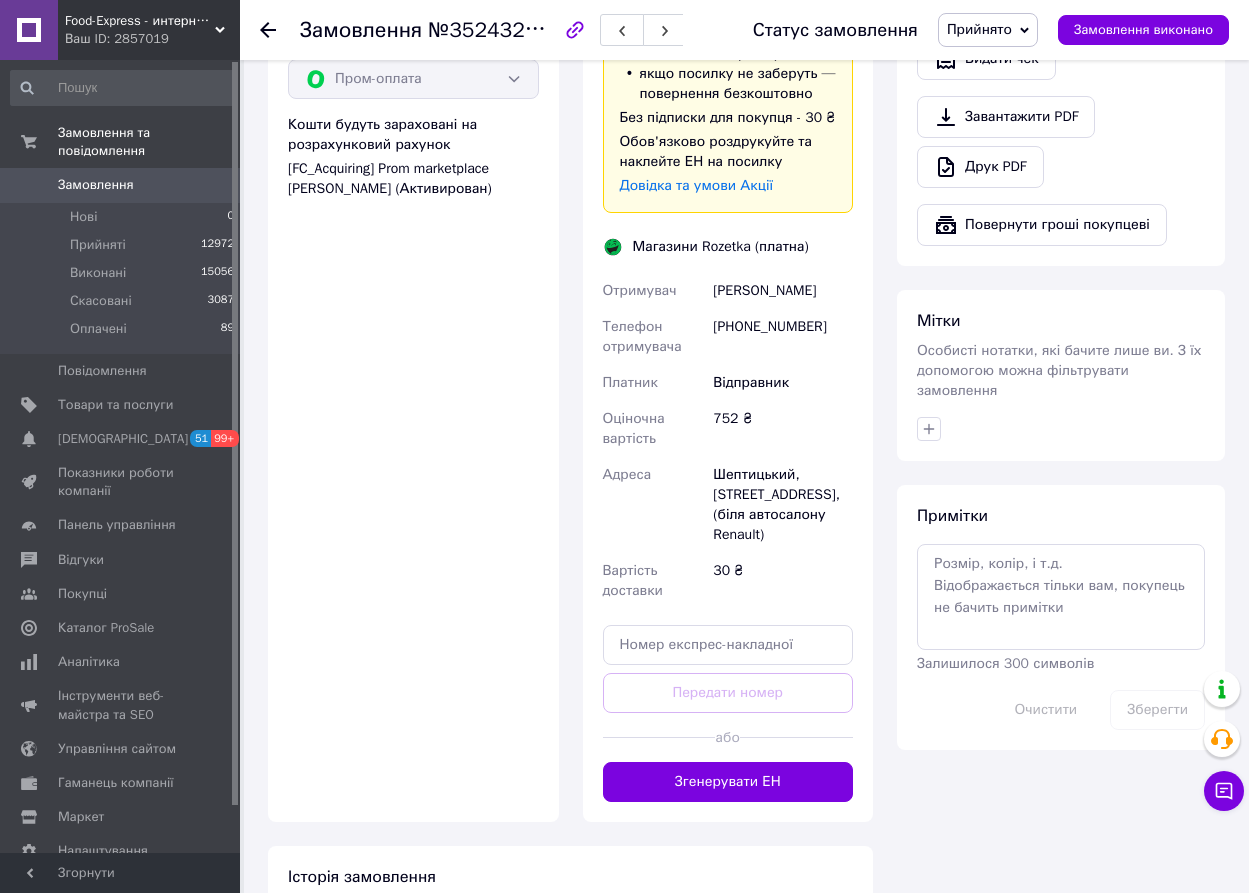 click 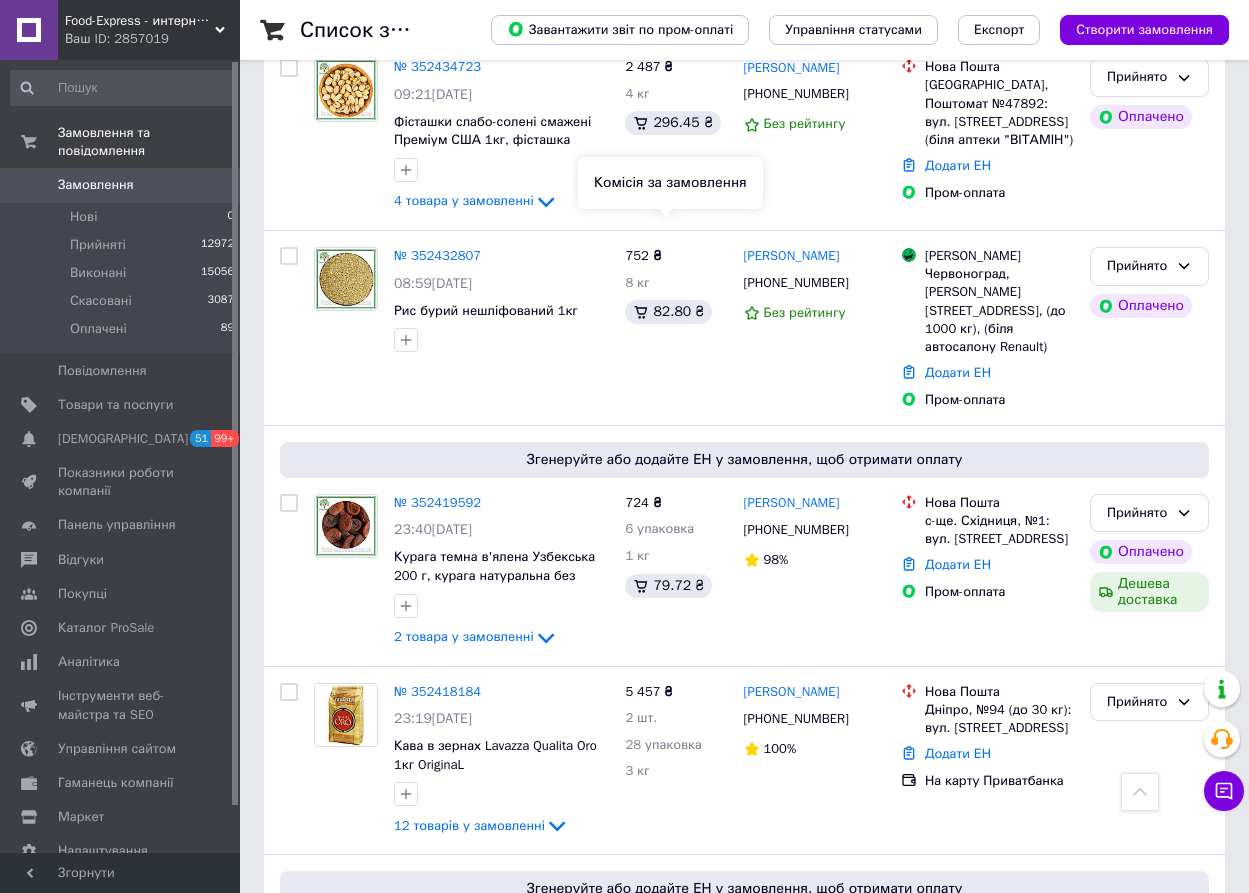 scroll, scrollTop: 1900, scrollLeft: 0, axis: vertical 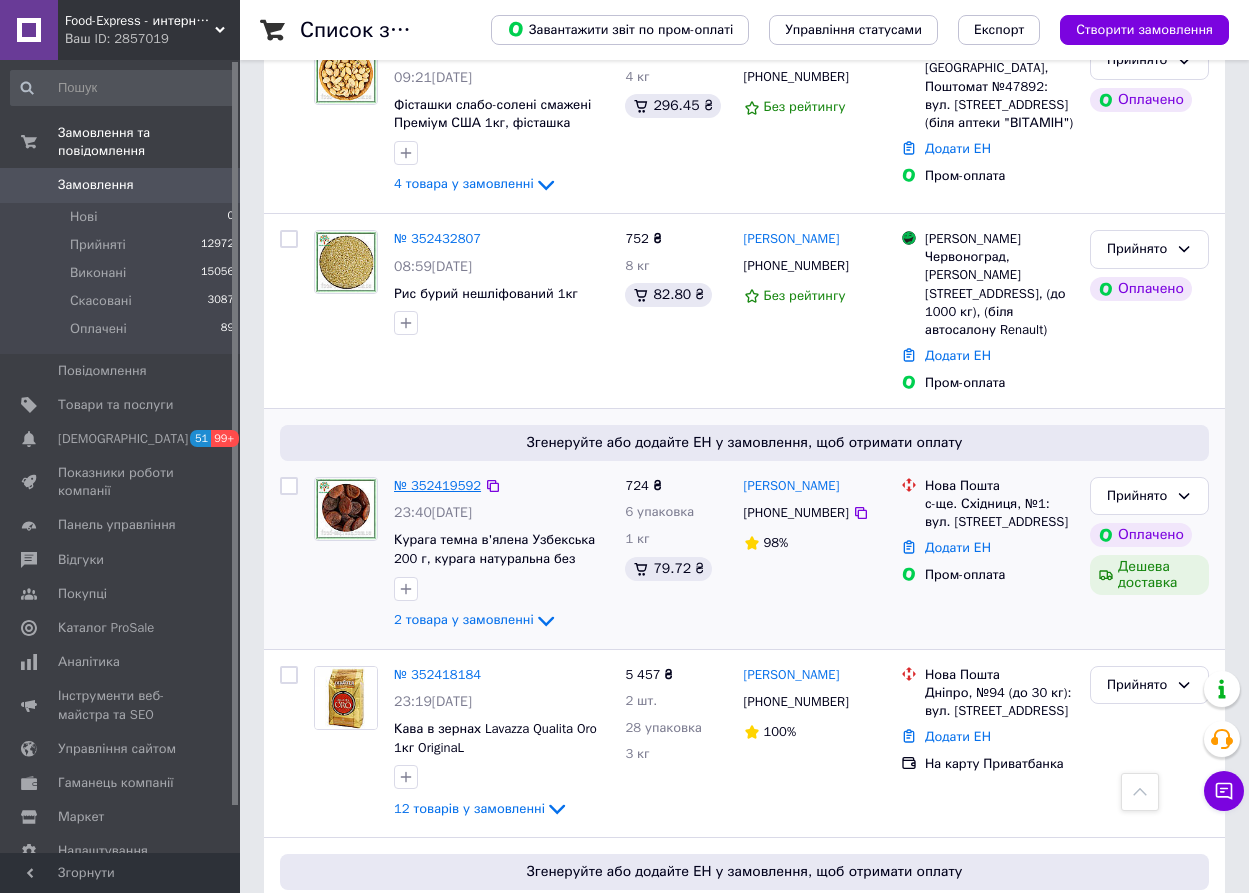 click on "№ 352419592" at bounding box center (437, 485) 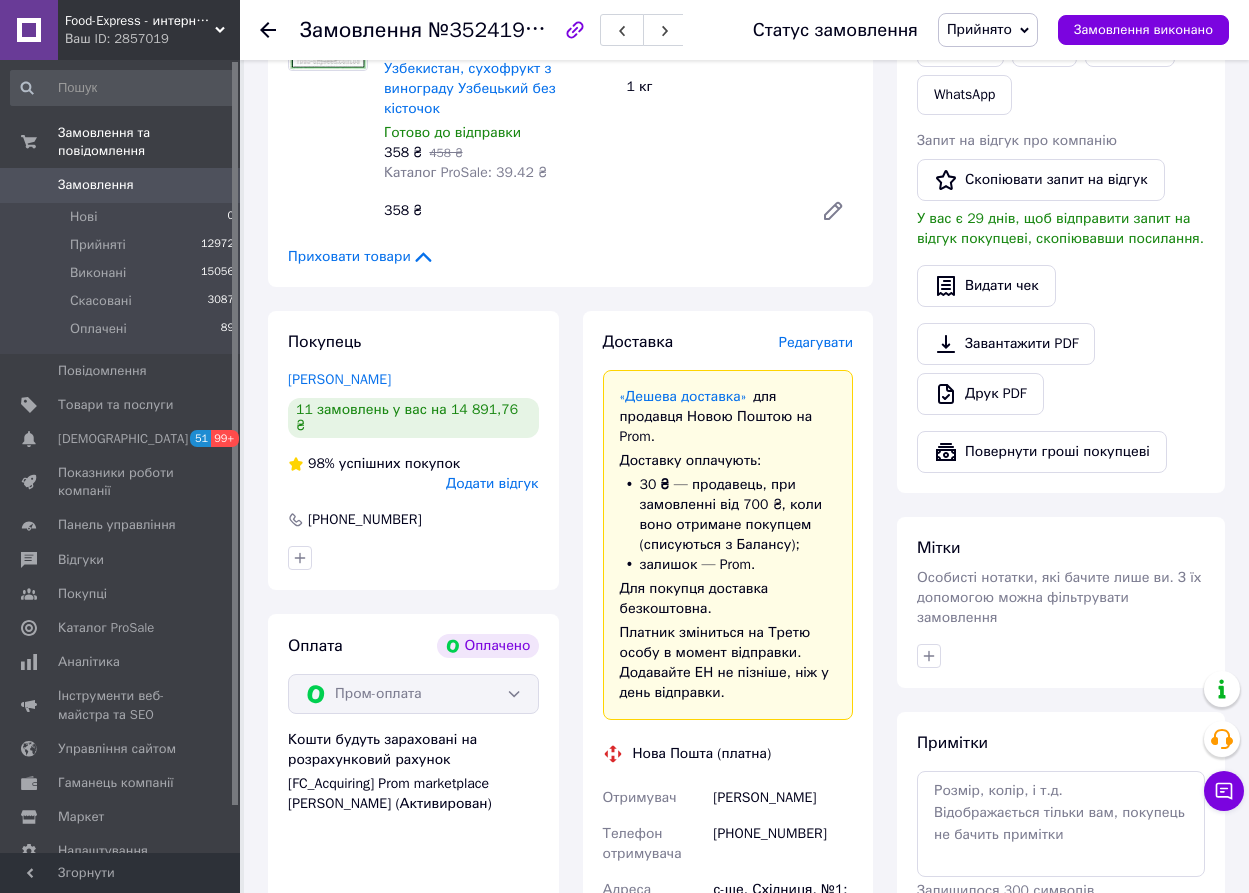 scroll, scrollTop: 1068, scrollLeft: 0, axis: vertical 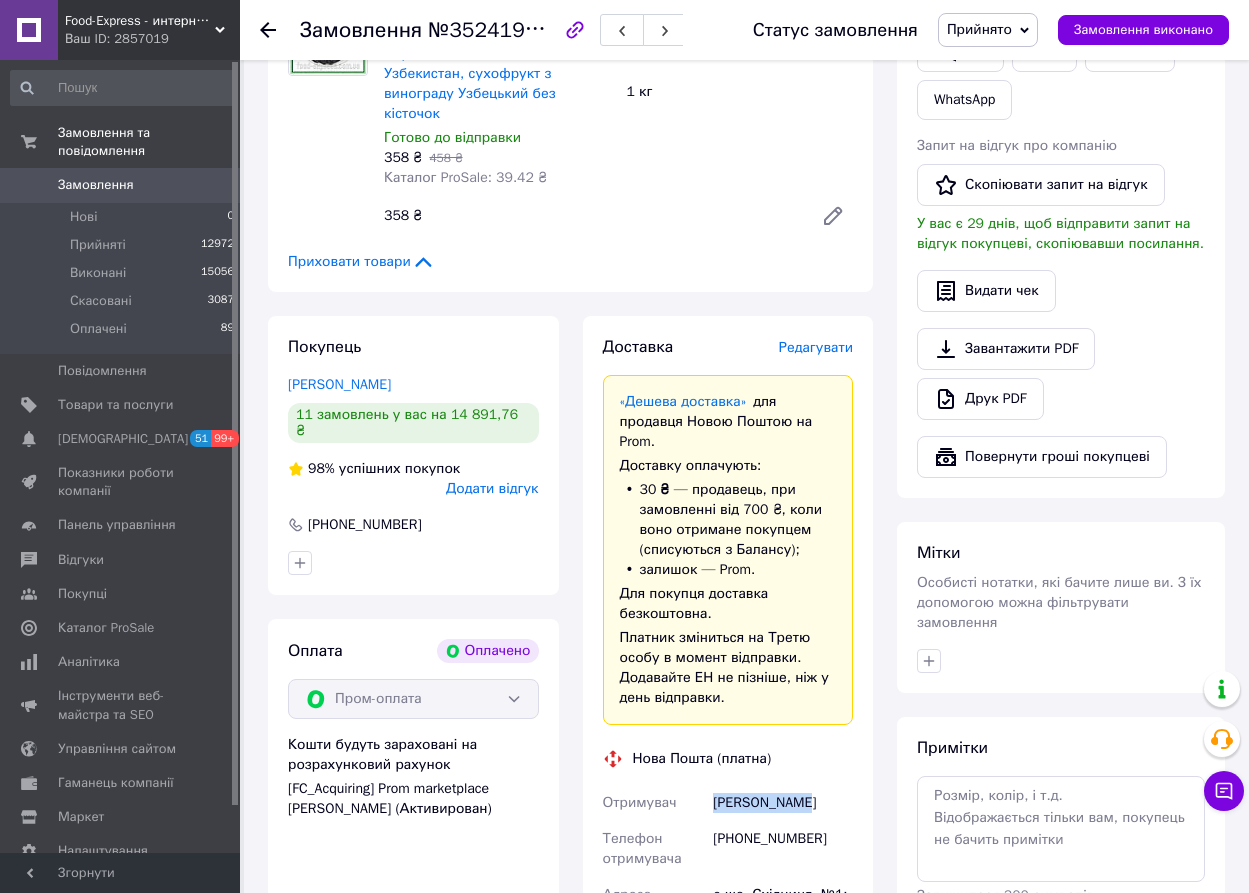 drag, startPoint x: 822, startPoint y: 764, endPoint x: 715, endPoint y: 765, distance: 107.00467 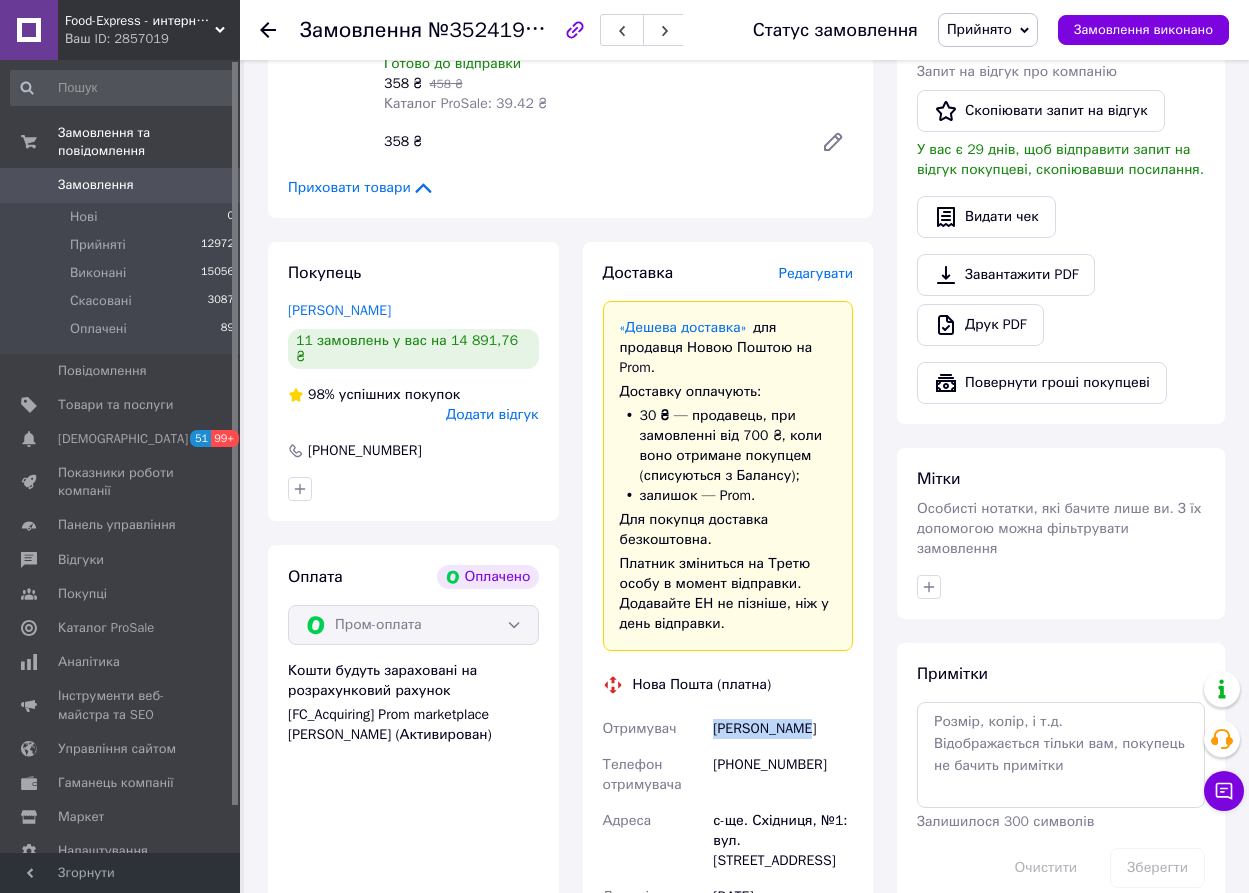 scroll, scrollTop: 1268, scrollLeft: 0, axis: vertical 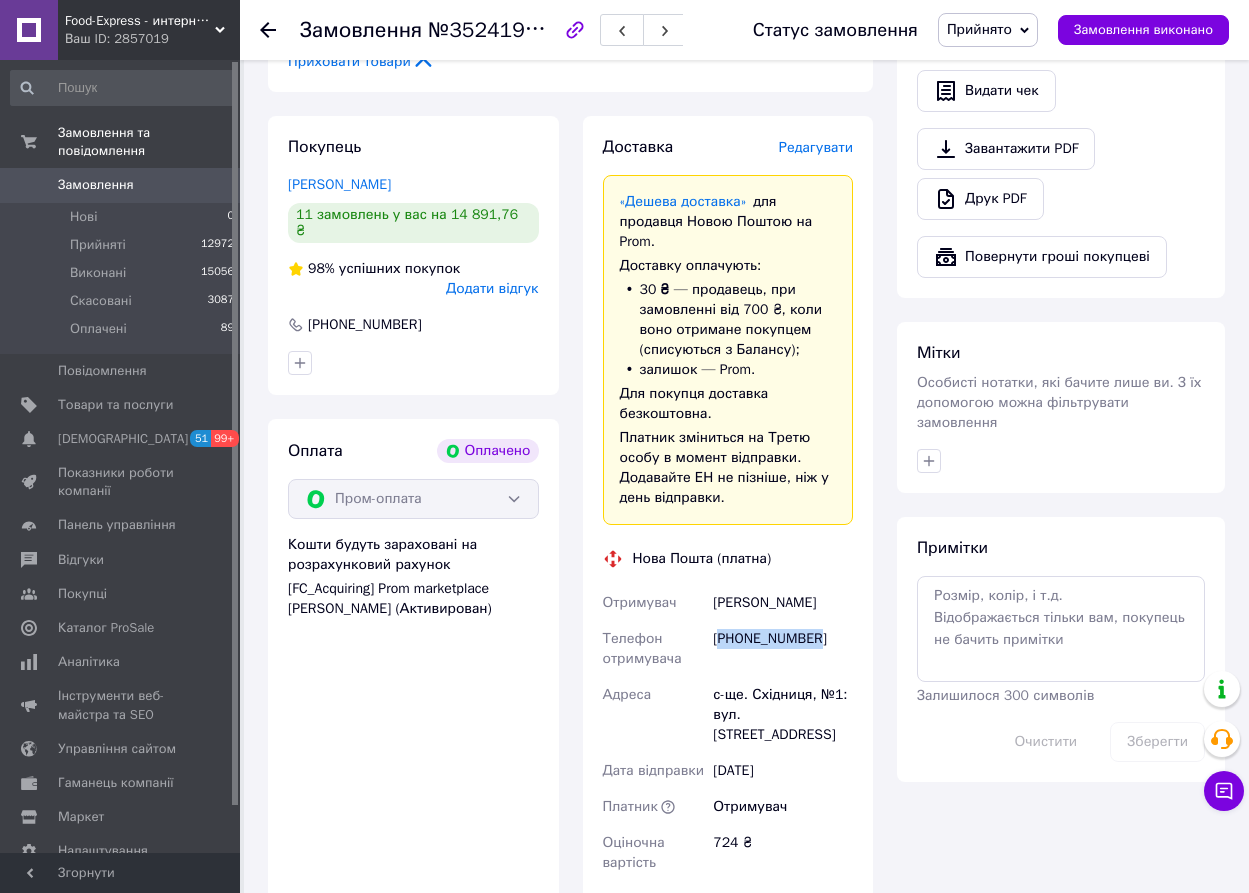 drag, startPoint x: 824, startPoint y: 605, endPoint x: 724, endPoint y: 603, distance: 100.02 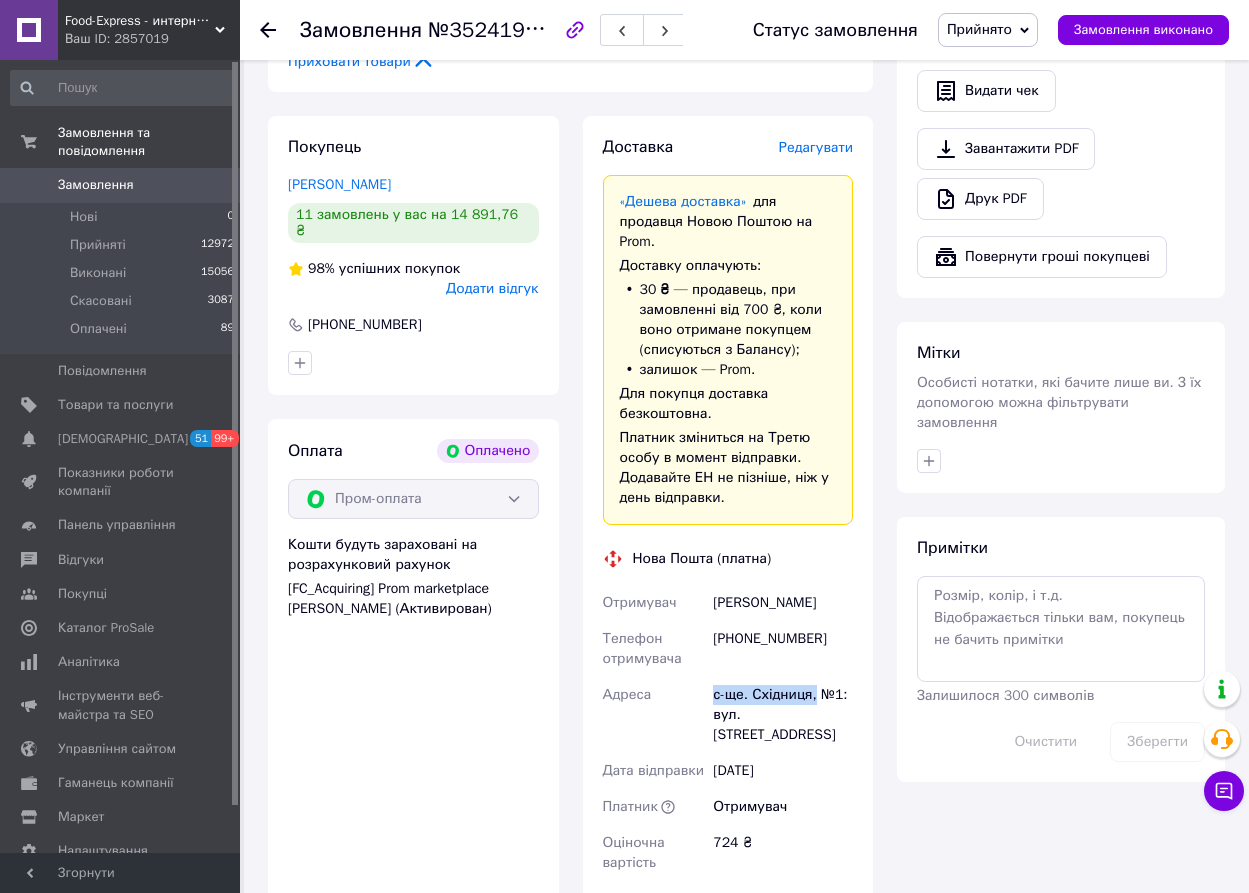 drag, startPoint x: 811, startPoint y: 656, endPoint x: 713, endPoint y: 665, distance: 98.4124 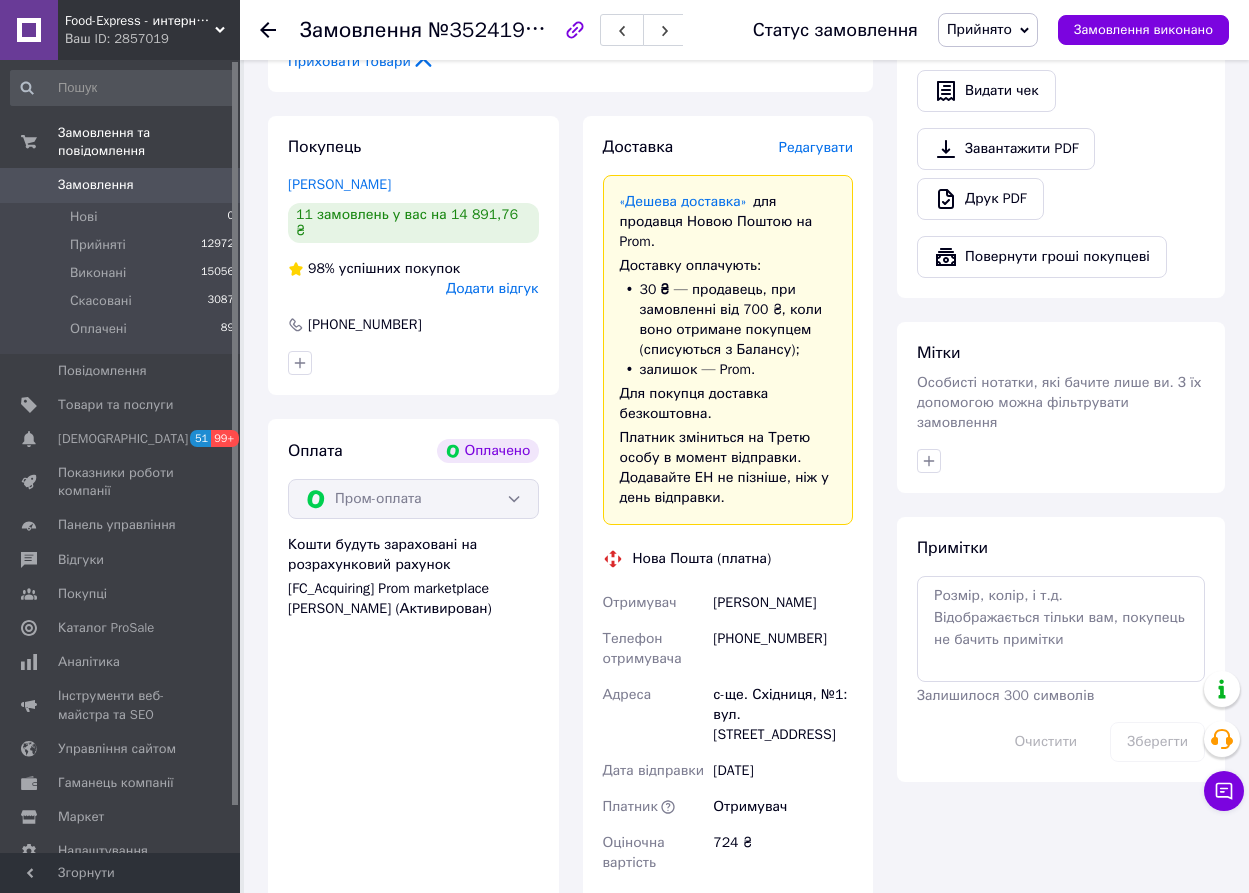 click 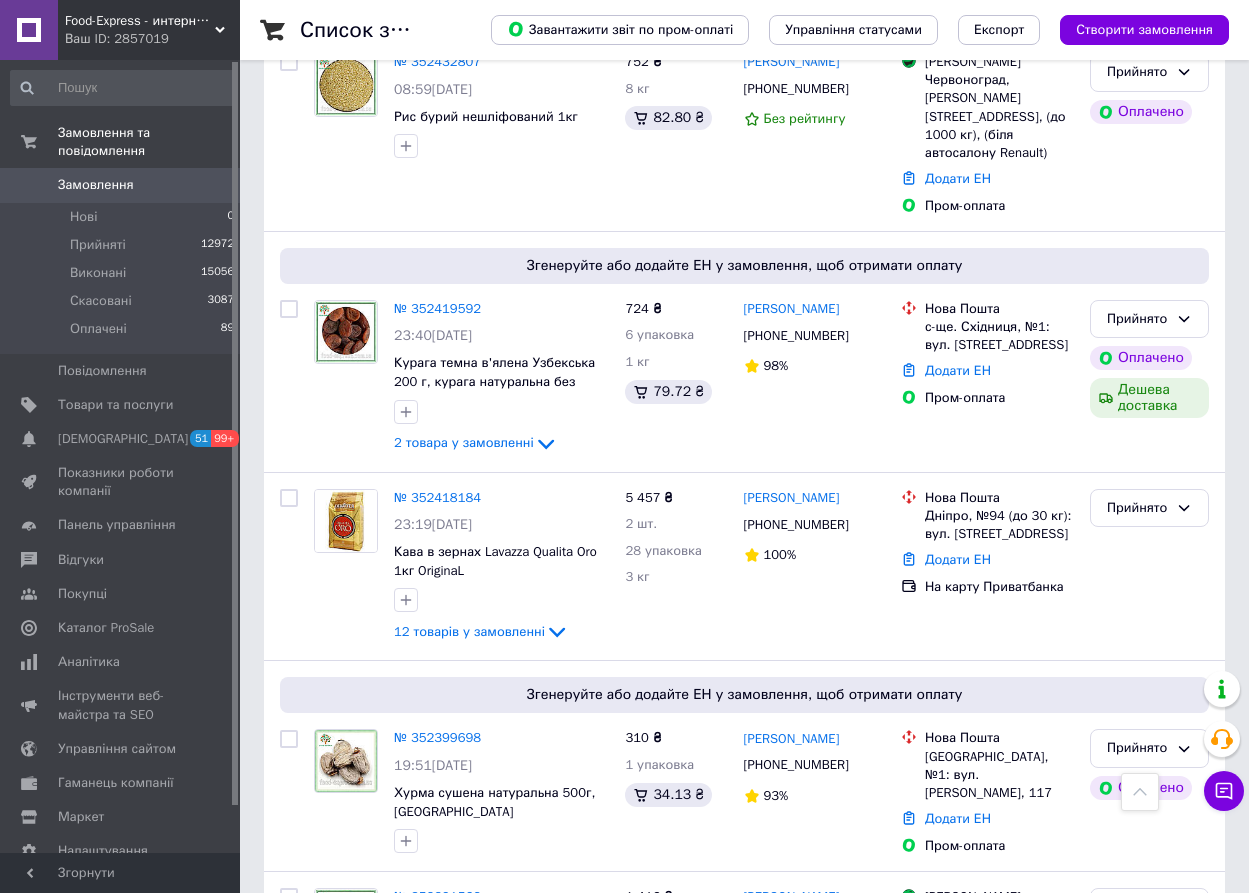 scroll, scrollTop: 2100, scrollLeft: 0, axis: vertical 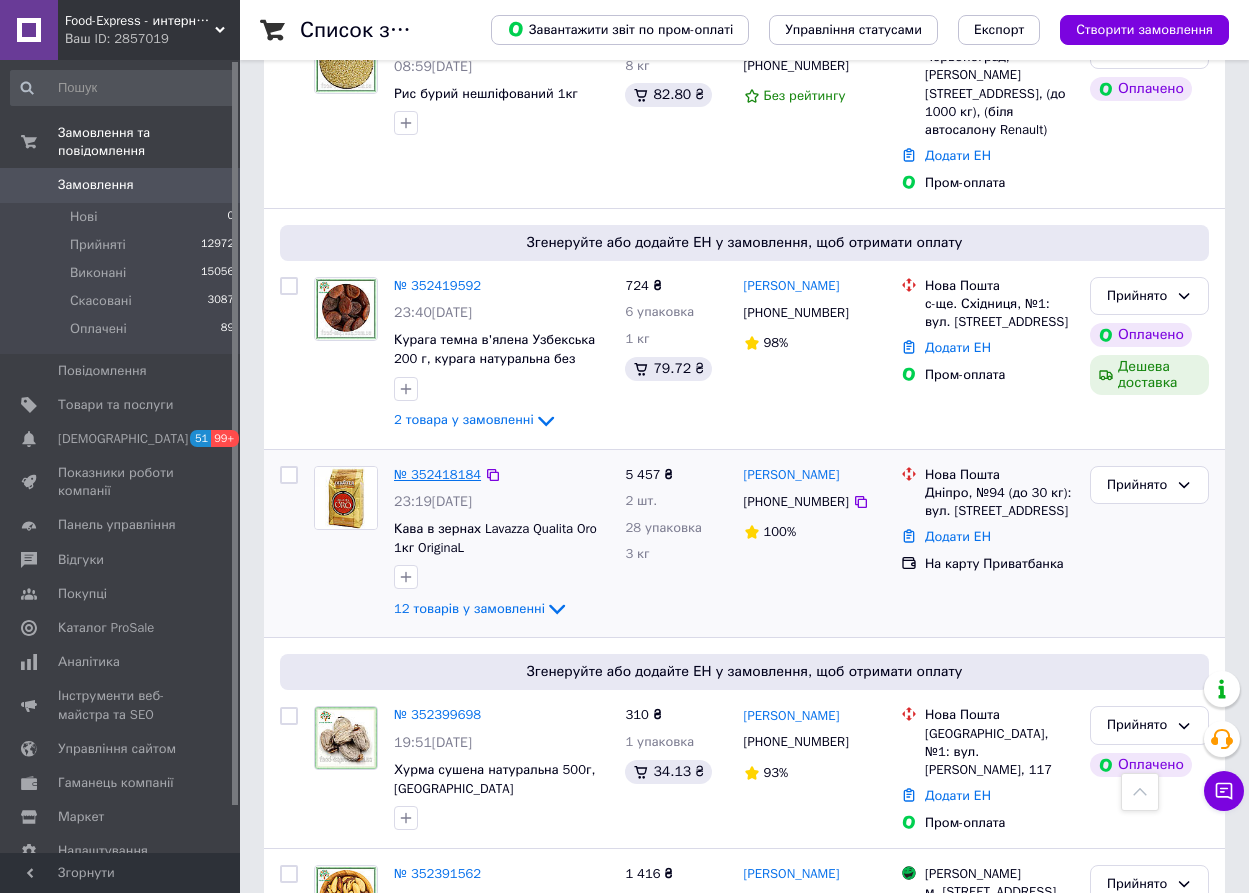 click on "№ 352418184" at bounding box center [437, 474] 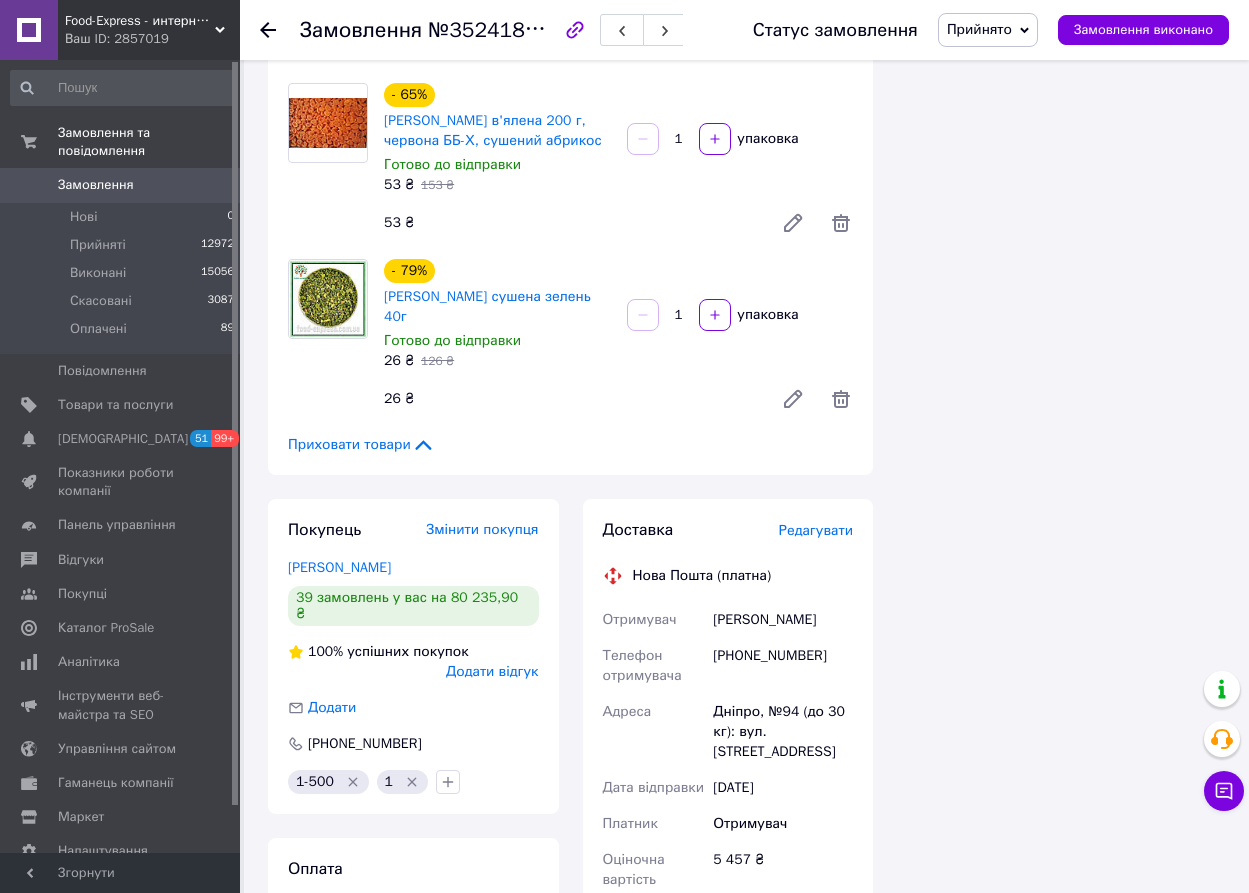 scroll, scrollTop: 2000, scrollLeft: 0, axis: vertical 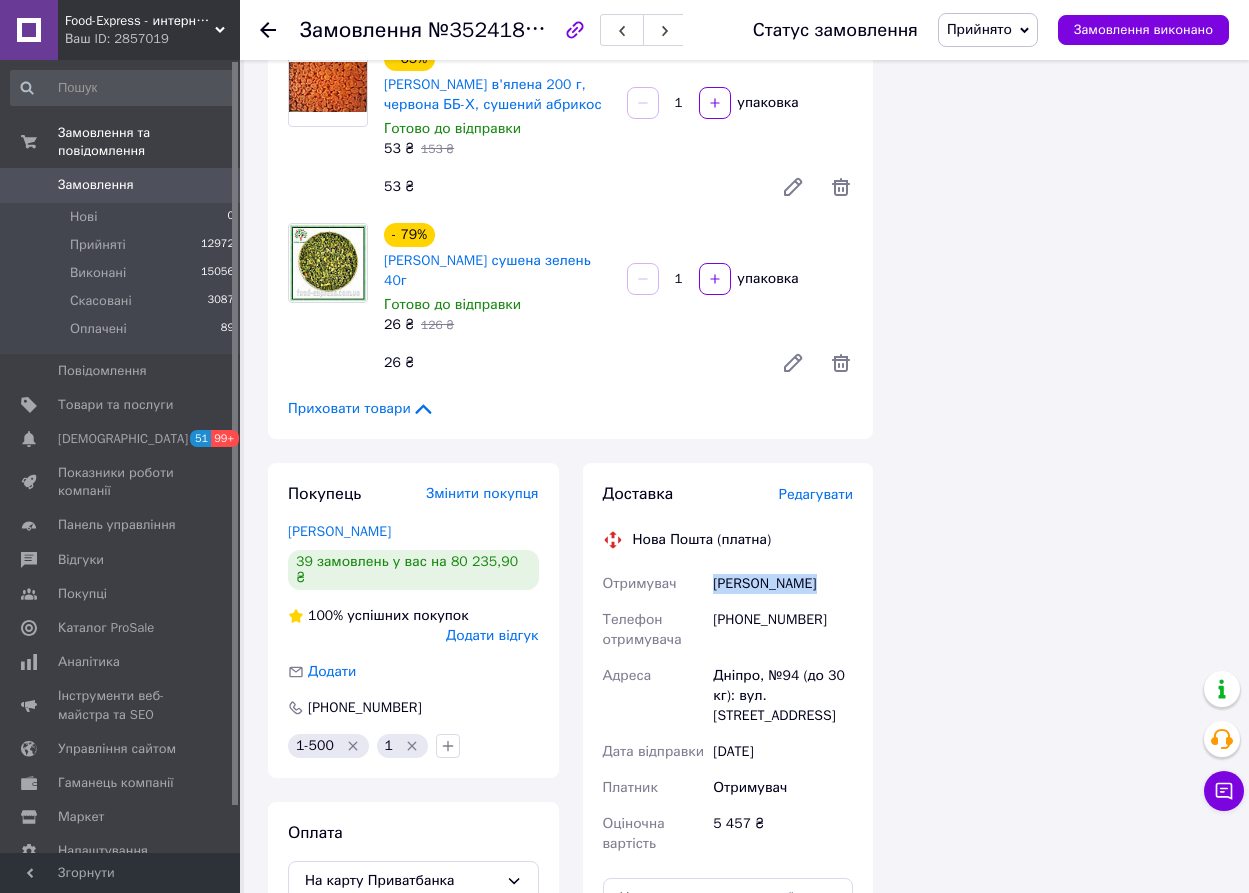 drag, startPoint x: 827, startPoint y: 500, endPoint x: 711, endPoint y: 505, distance: 116.10771 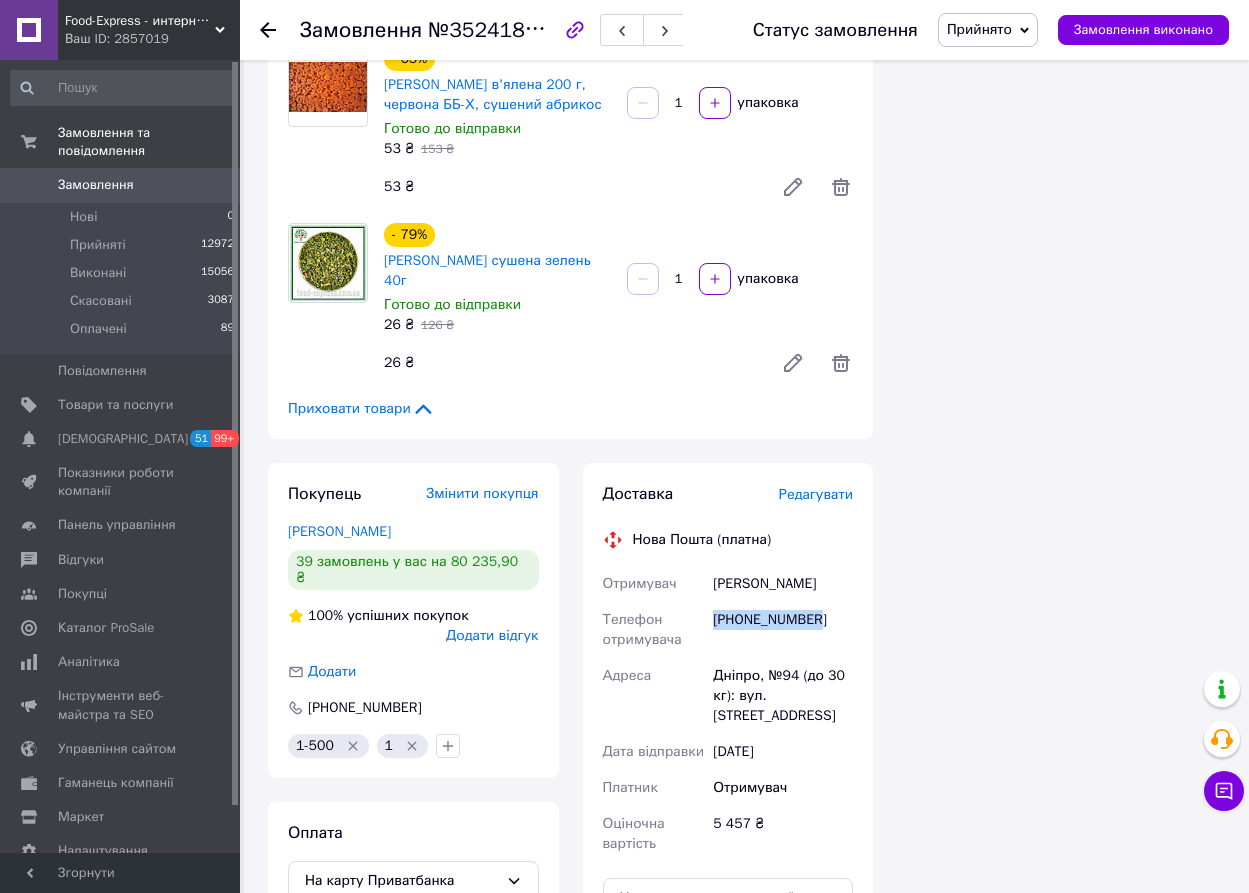 drag, startPoint x: 825, startPoint y: 533, endPoint x: 718, endPoint y: 542, distance: 107.37784 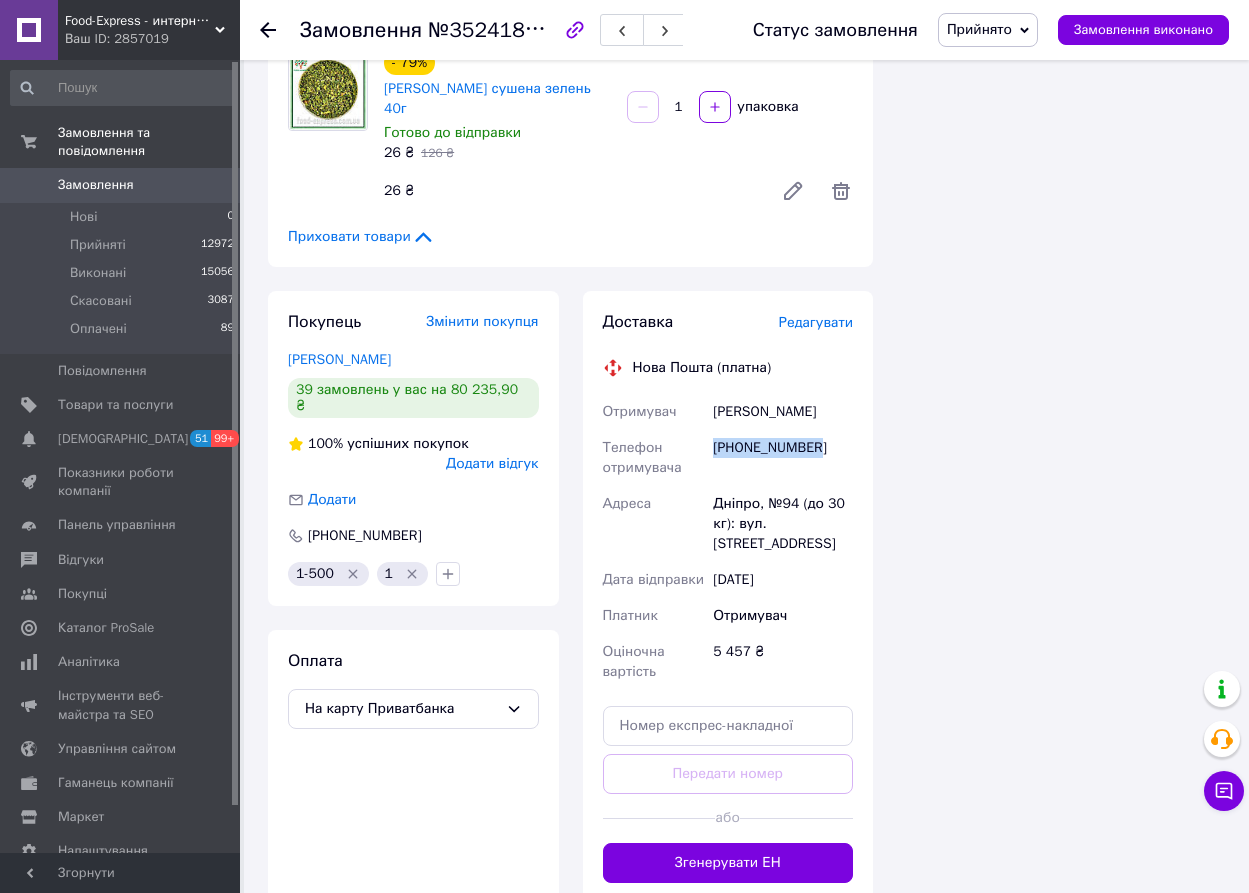 scroll, scrollTop: 2200, scrollLeft: 0, axis: vertical 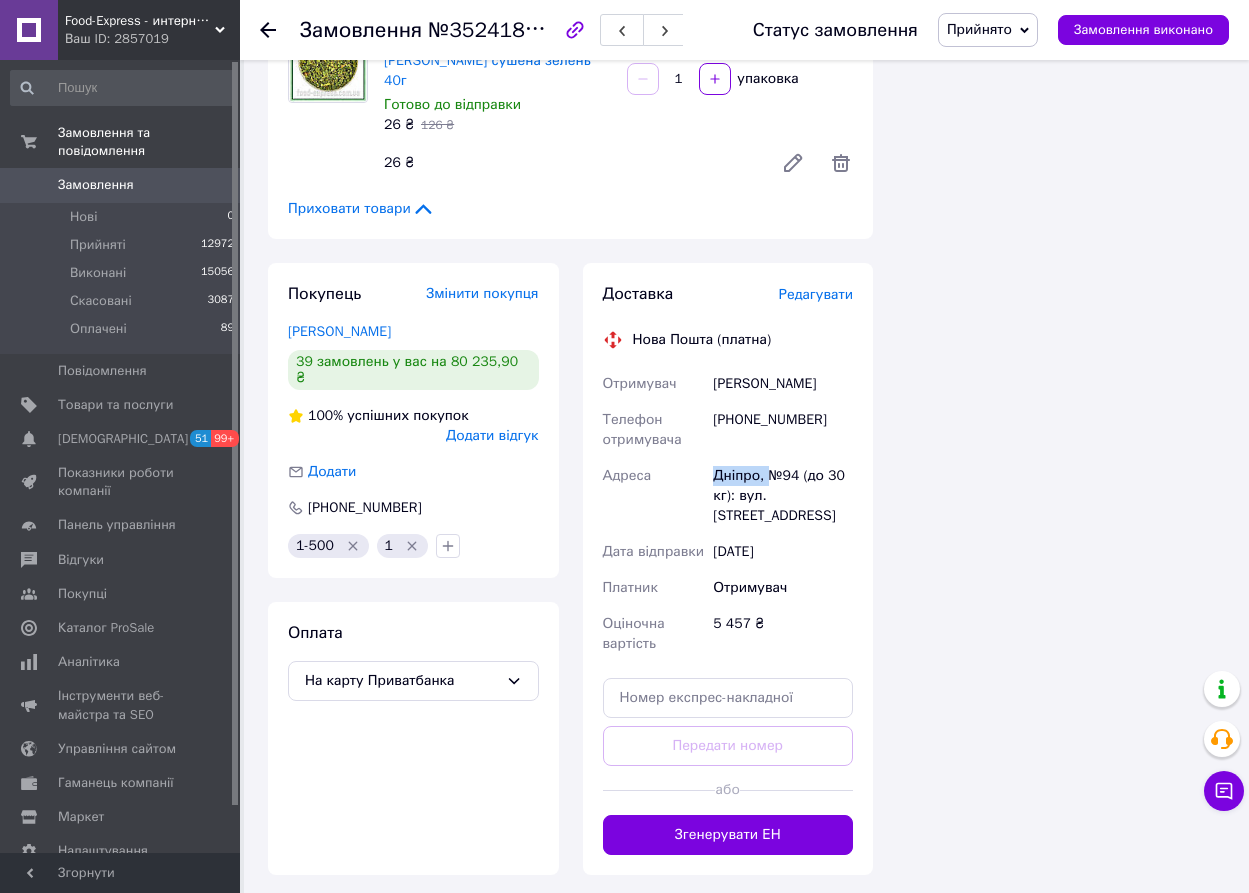 drag, startPoint x: 764, startPoint y: 388, endPoint x: 711, endPoint y: 395, distance: 53.460266 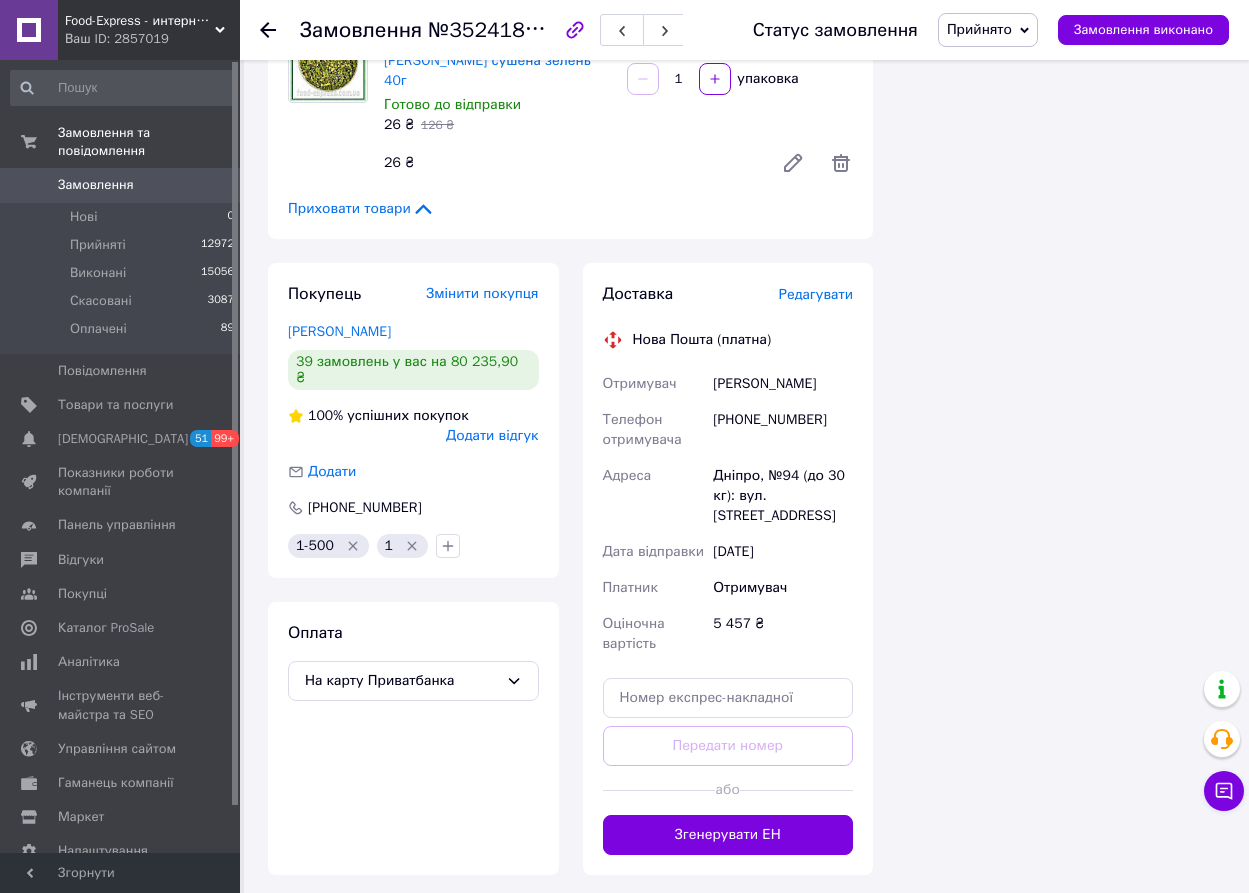 click 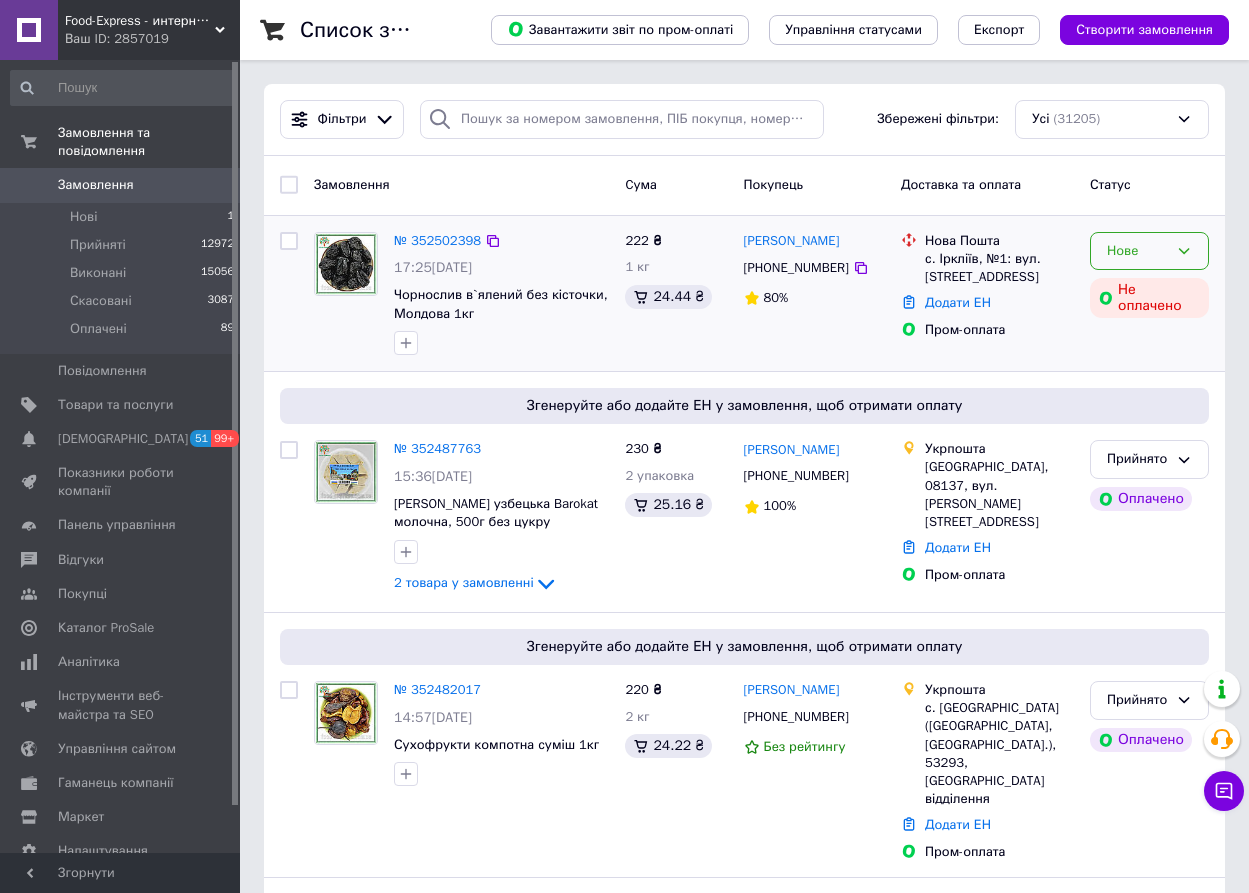 click 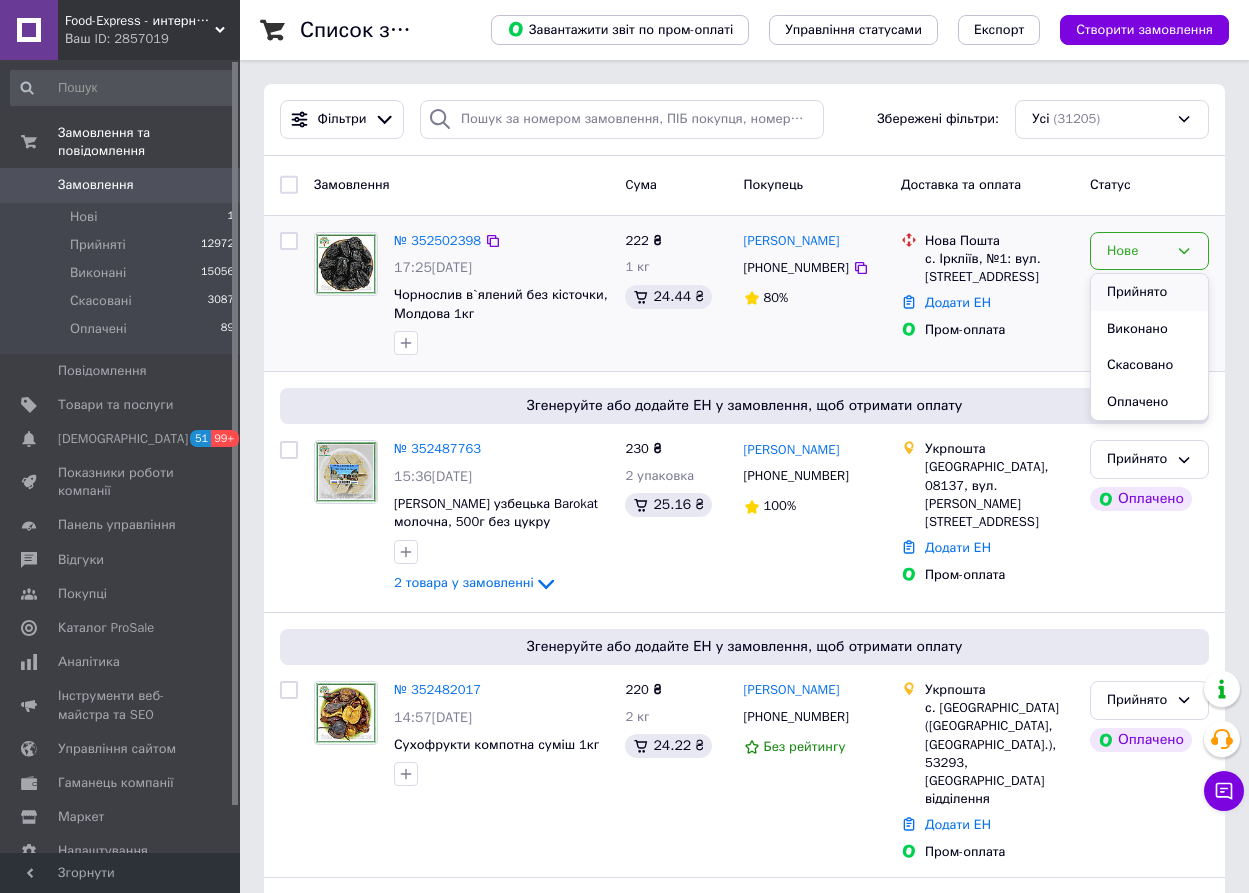 click on "Прийнято" at bounding box center [1149, 292] 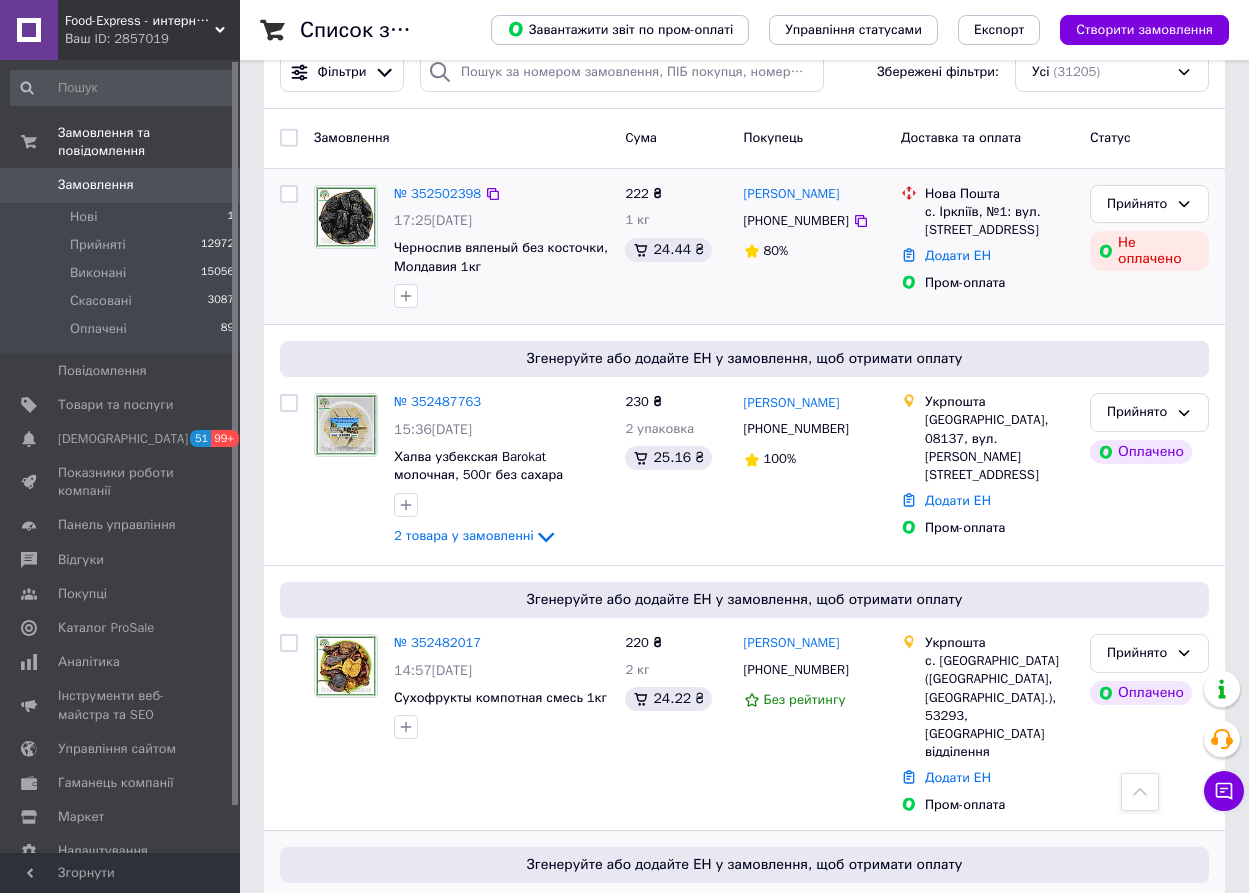 scroll, scrollTop: 0, scrollLeft: 0, axis: both 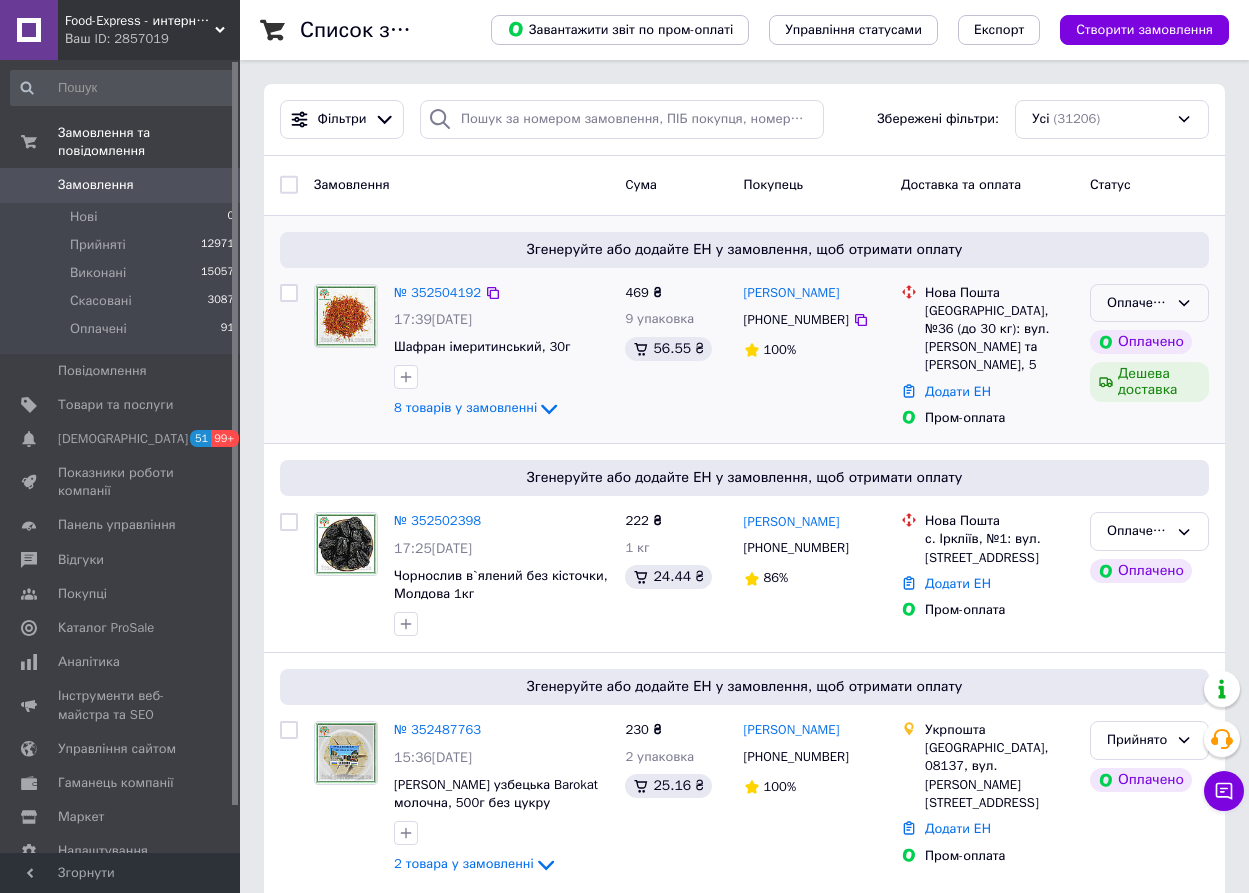 click on "Оплачено" at bounding box center [1149, 303] 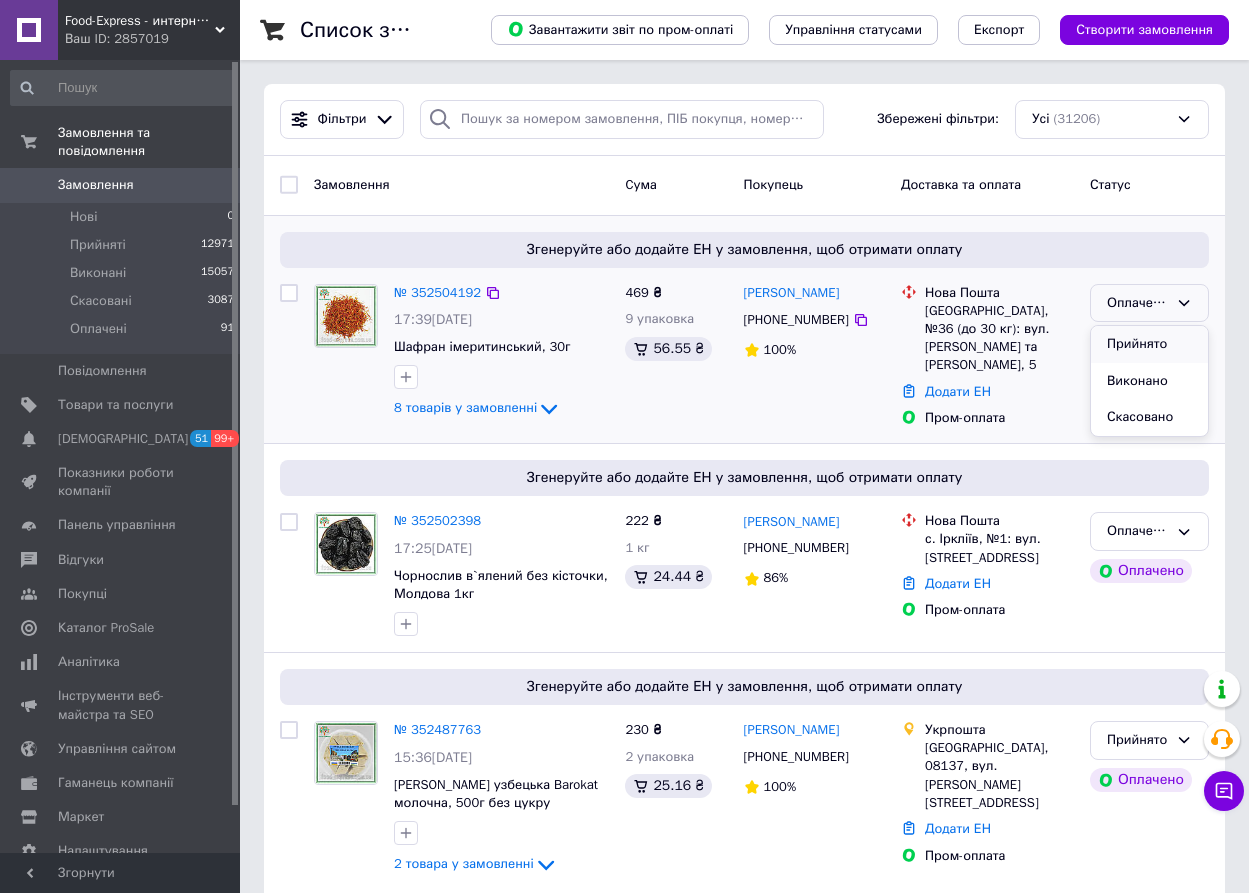 click on "Прийнято" at bounding box center (1149, 344) 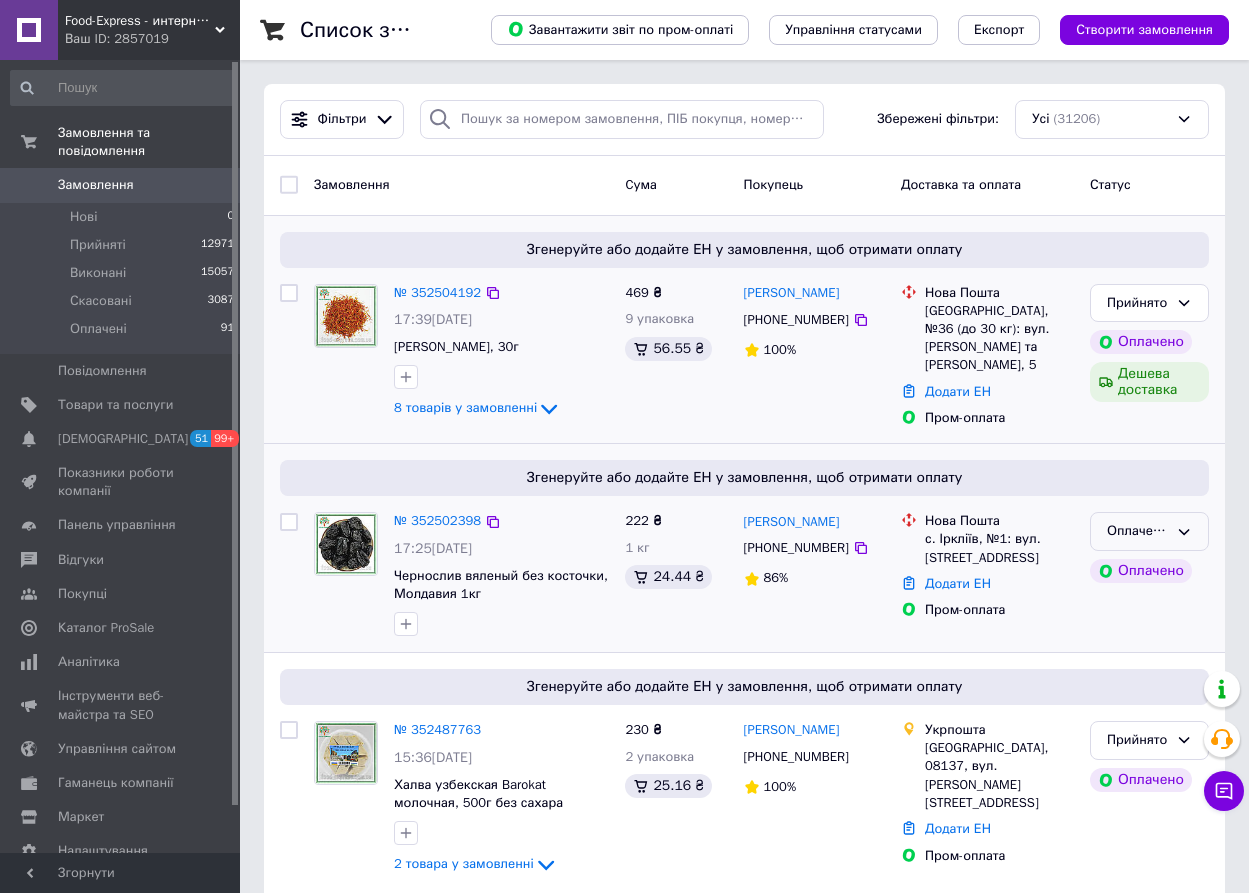click 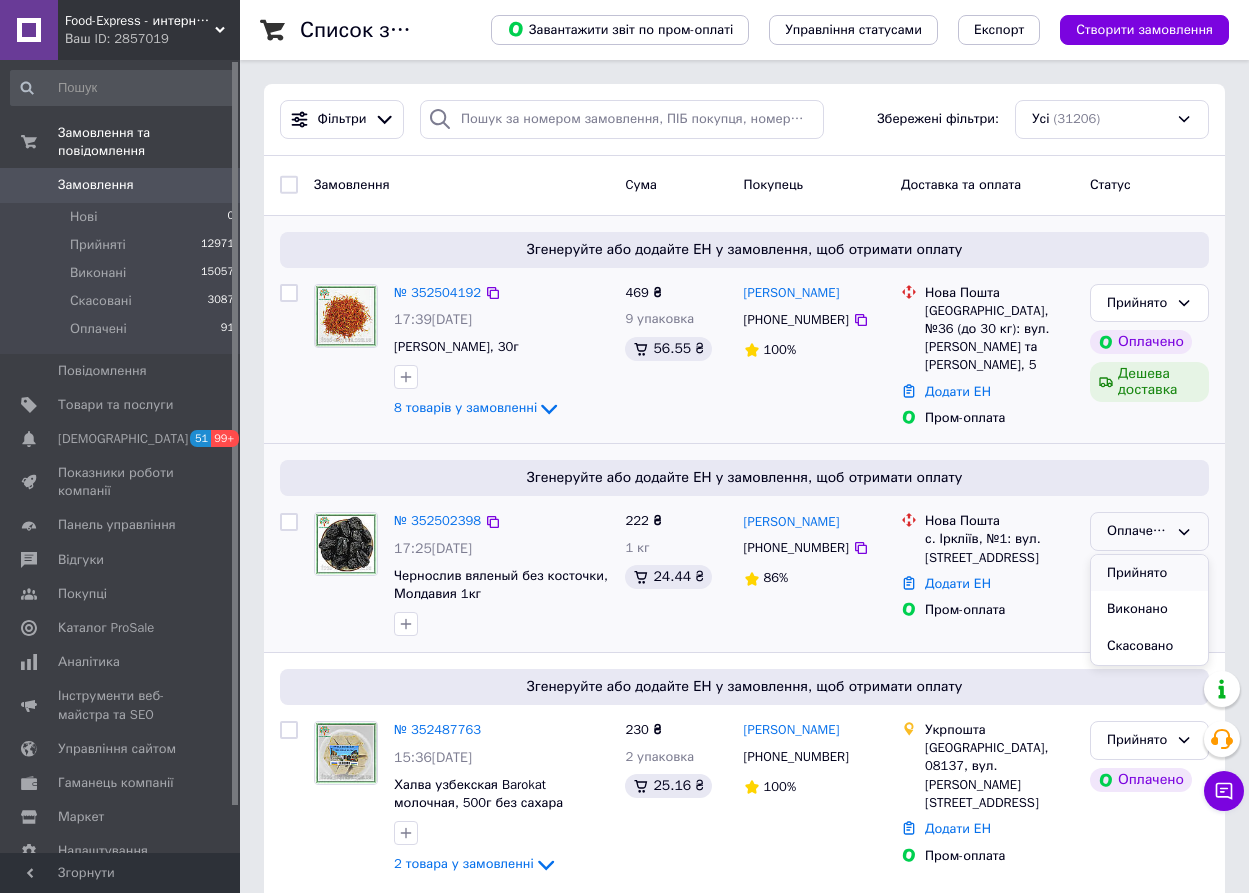 click on "Прийнято" at bounding box center (1149, 573) 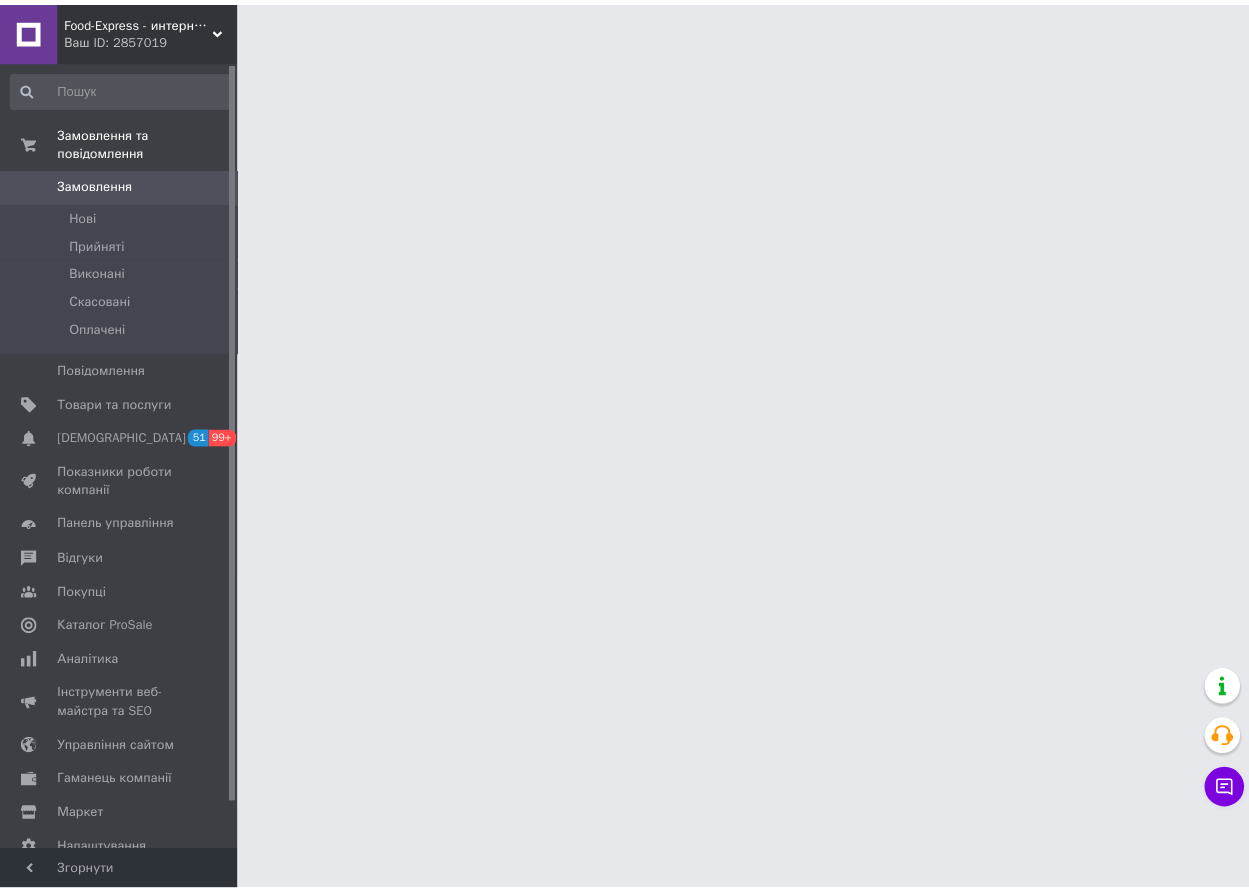scroll, scrollTop: 0, scrollLeft: 0, axis: both 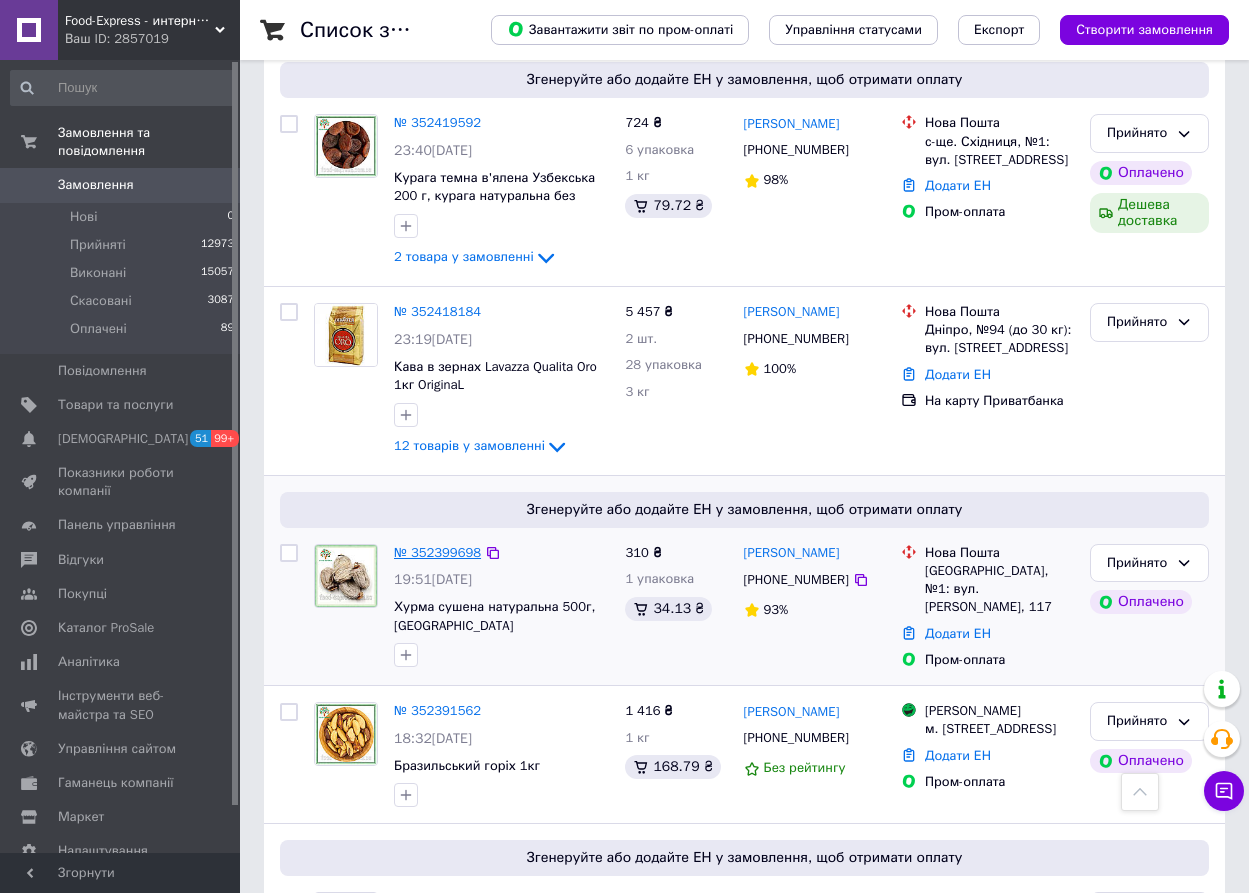 click on "№ 352399698" at bounding box center [437, 552] 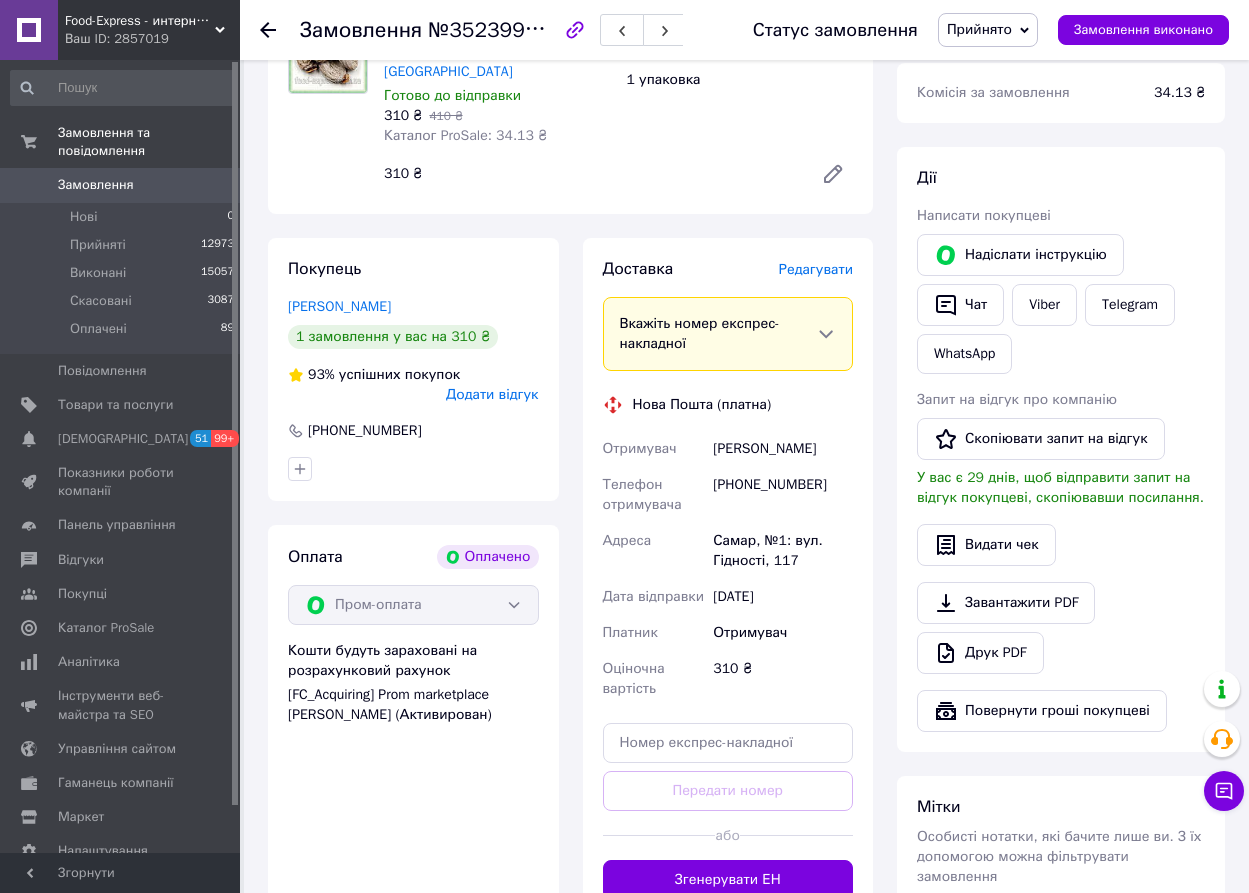 scroll, scrollTop: 900, scrollLeft: 0, axis: vertical 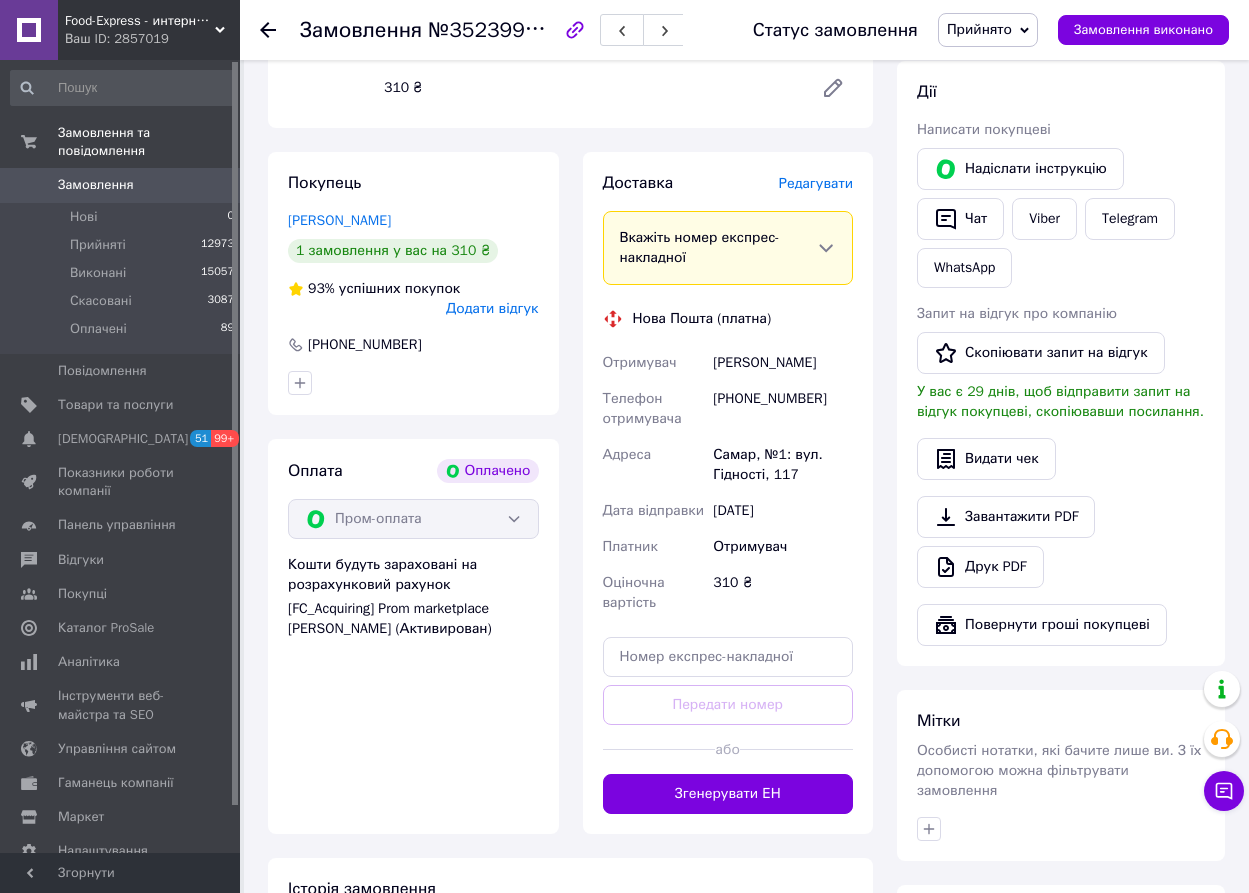drag, startPoint x: 839, startPoint y: 364, endPoint x: 714, endPoint y: 364, distance: 125 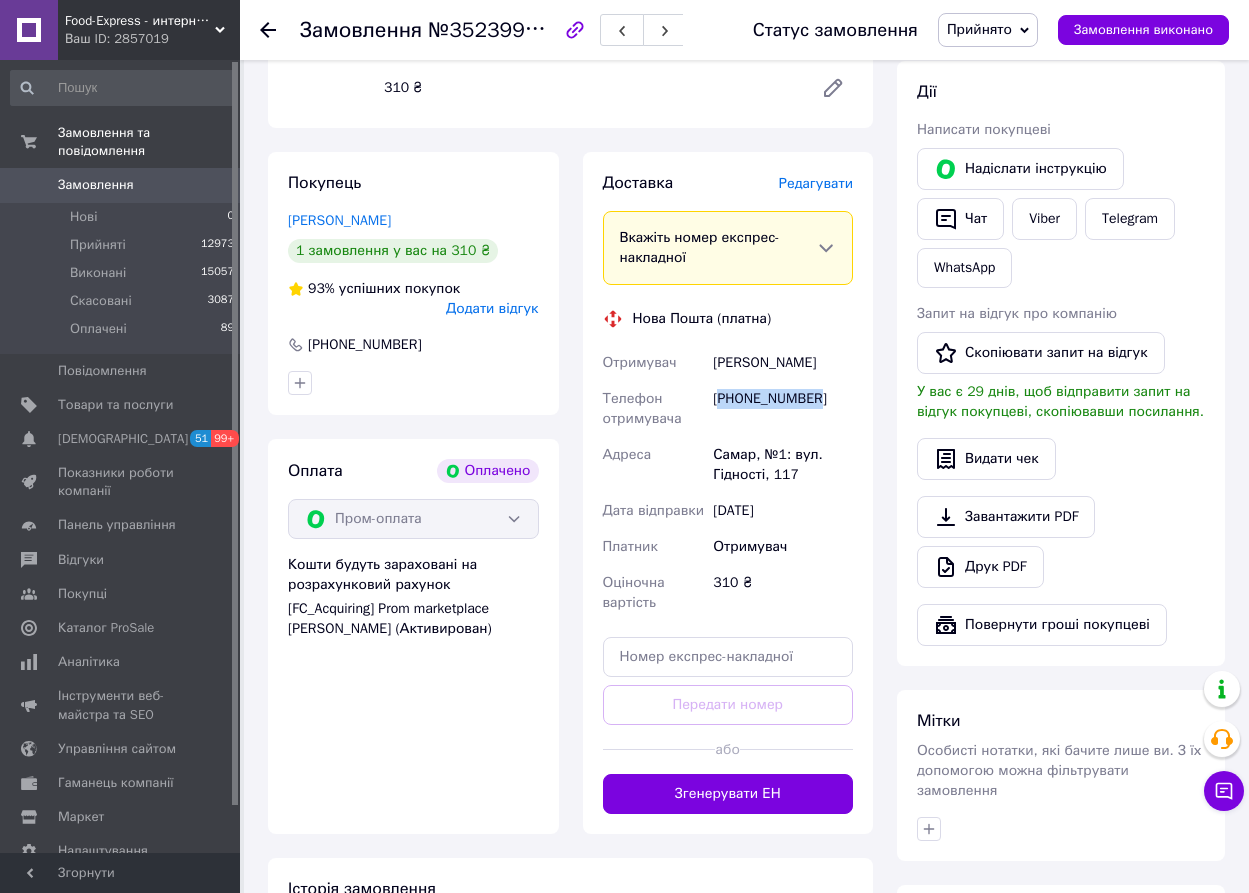 drag, startPoint x: 815, startPoint y: 393, endPoint x: 722, endPoint y: 402, distance: 93.43447 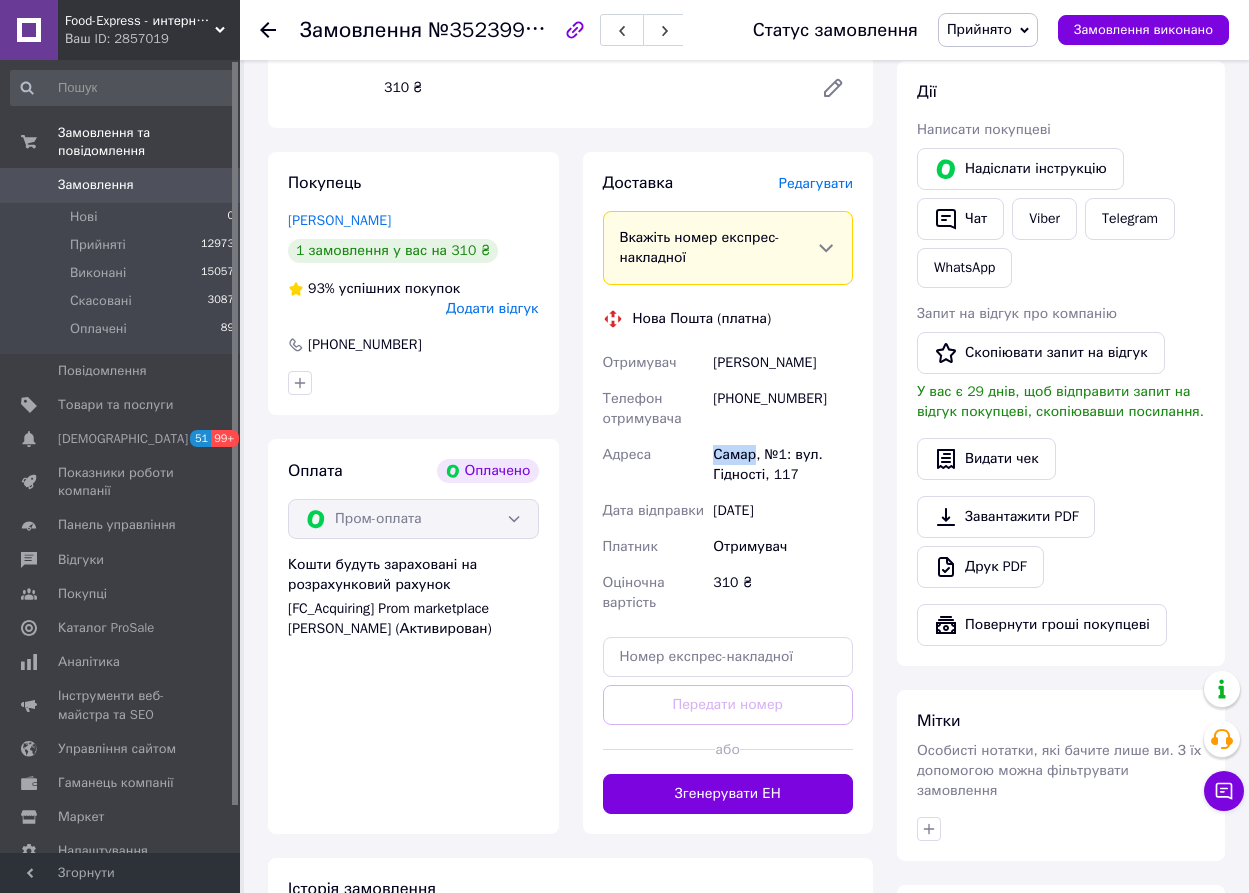 drag, startPoint x: 755, startPoint y: 455, endPoint x: 709, endPoint y: 458, distance: 46.09772 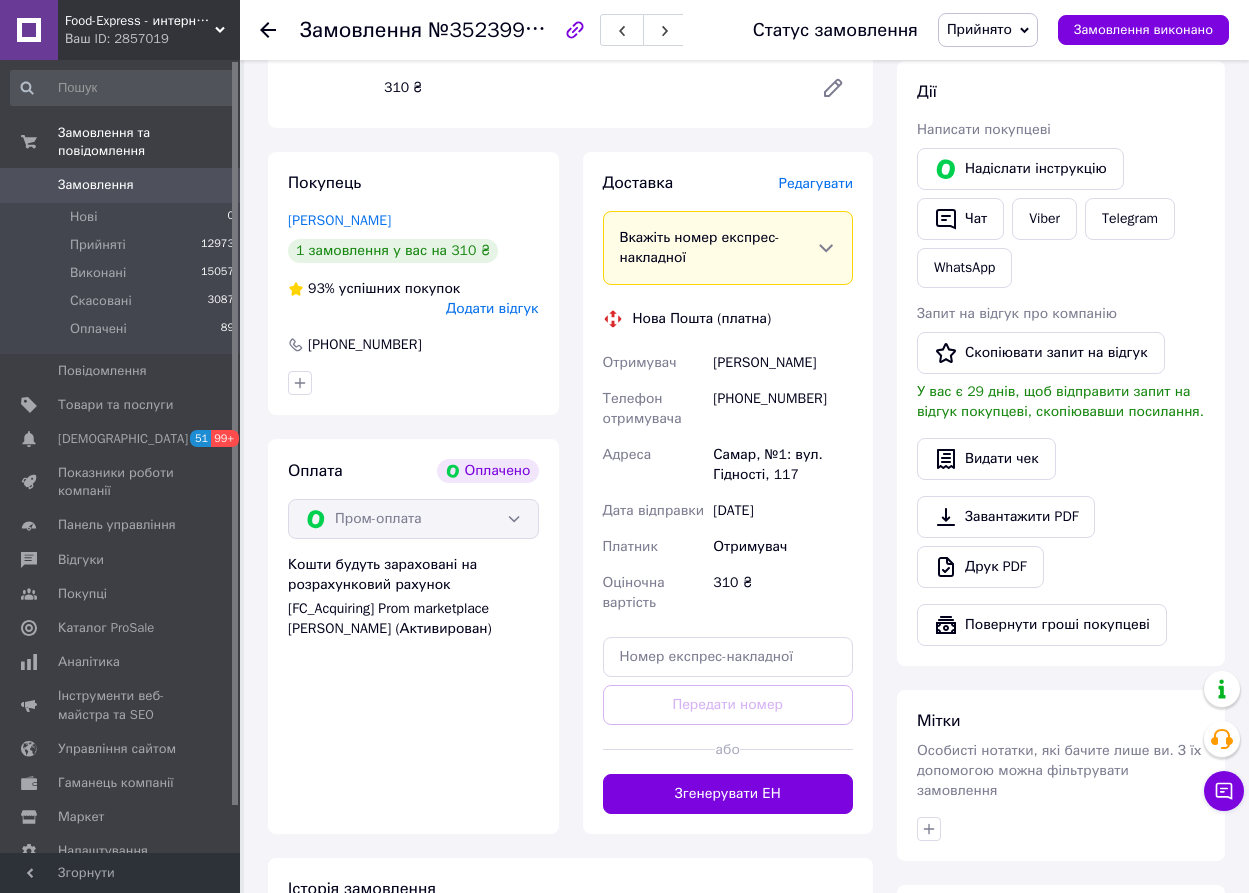 click 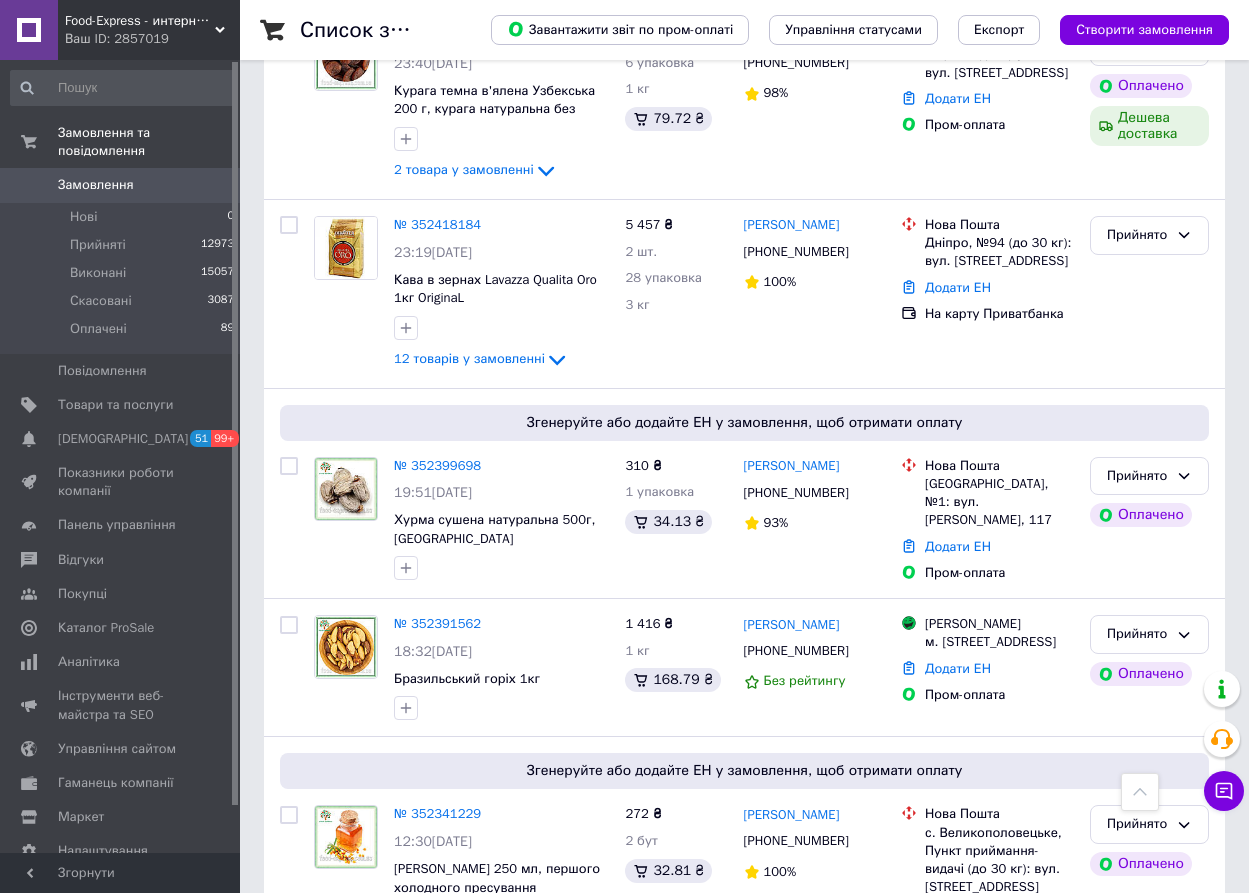 scroll, scrollTop: 2800, scrollLeft: 0, axis: vertical 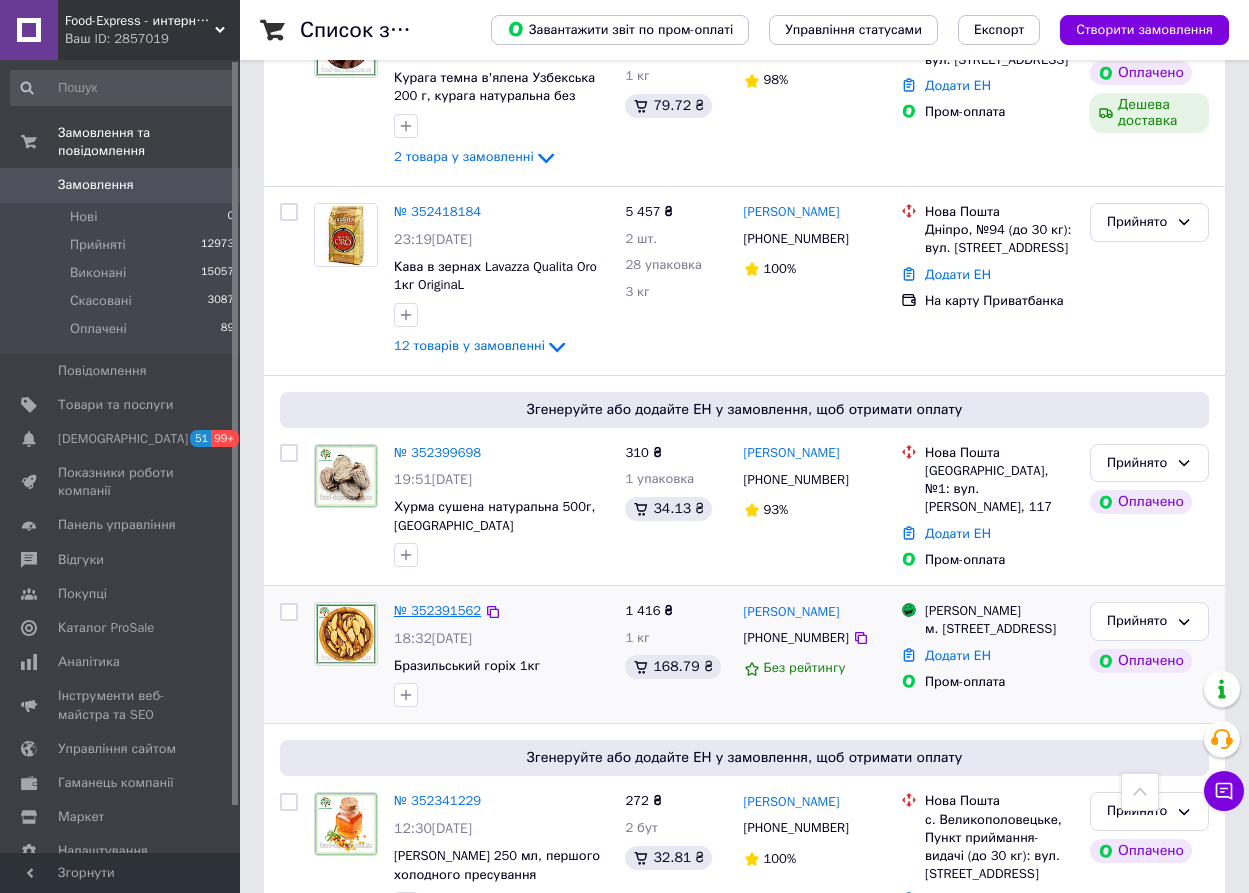 click on "№ 352391562" at bounding box center (437, 610) 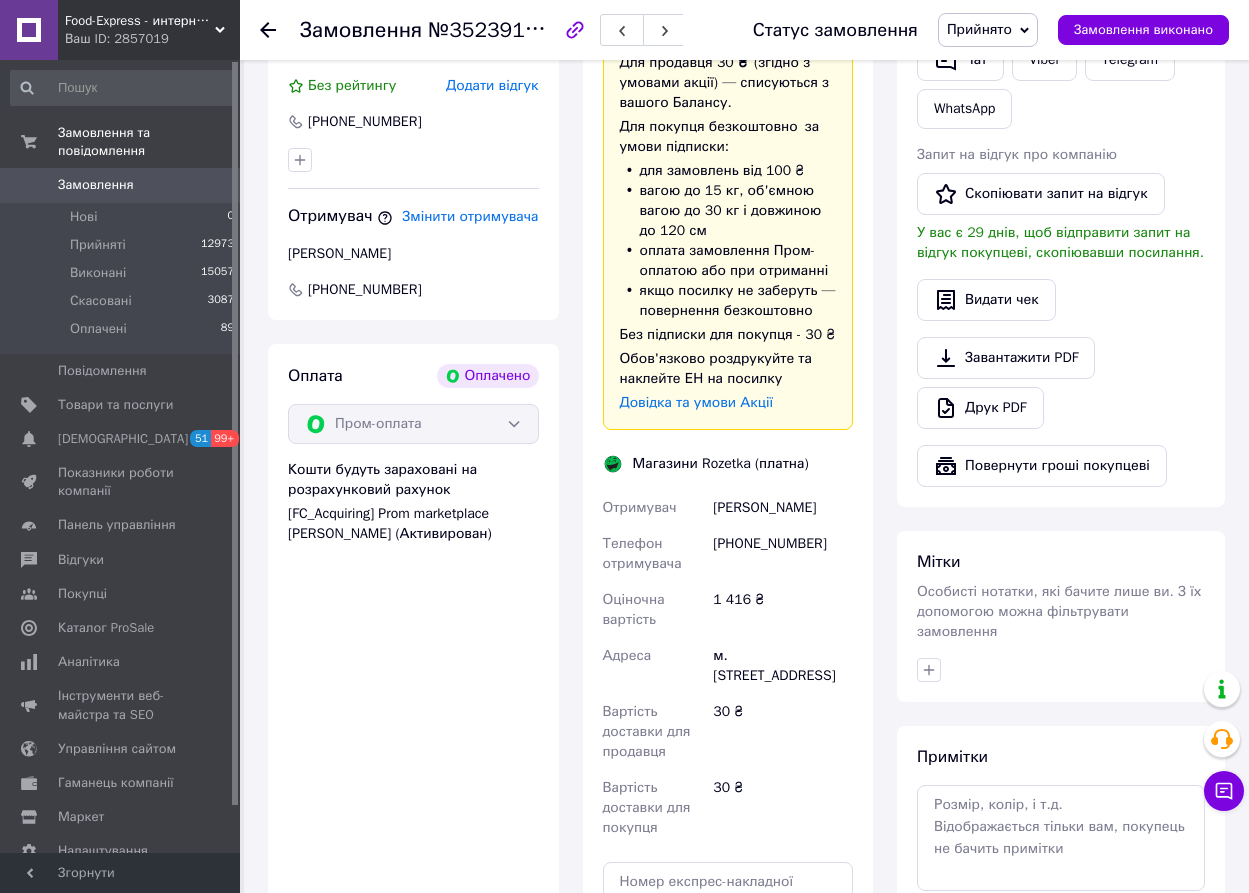 scroll, scrollTop: 1056, scrollLeft: 0, axis: vertical 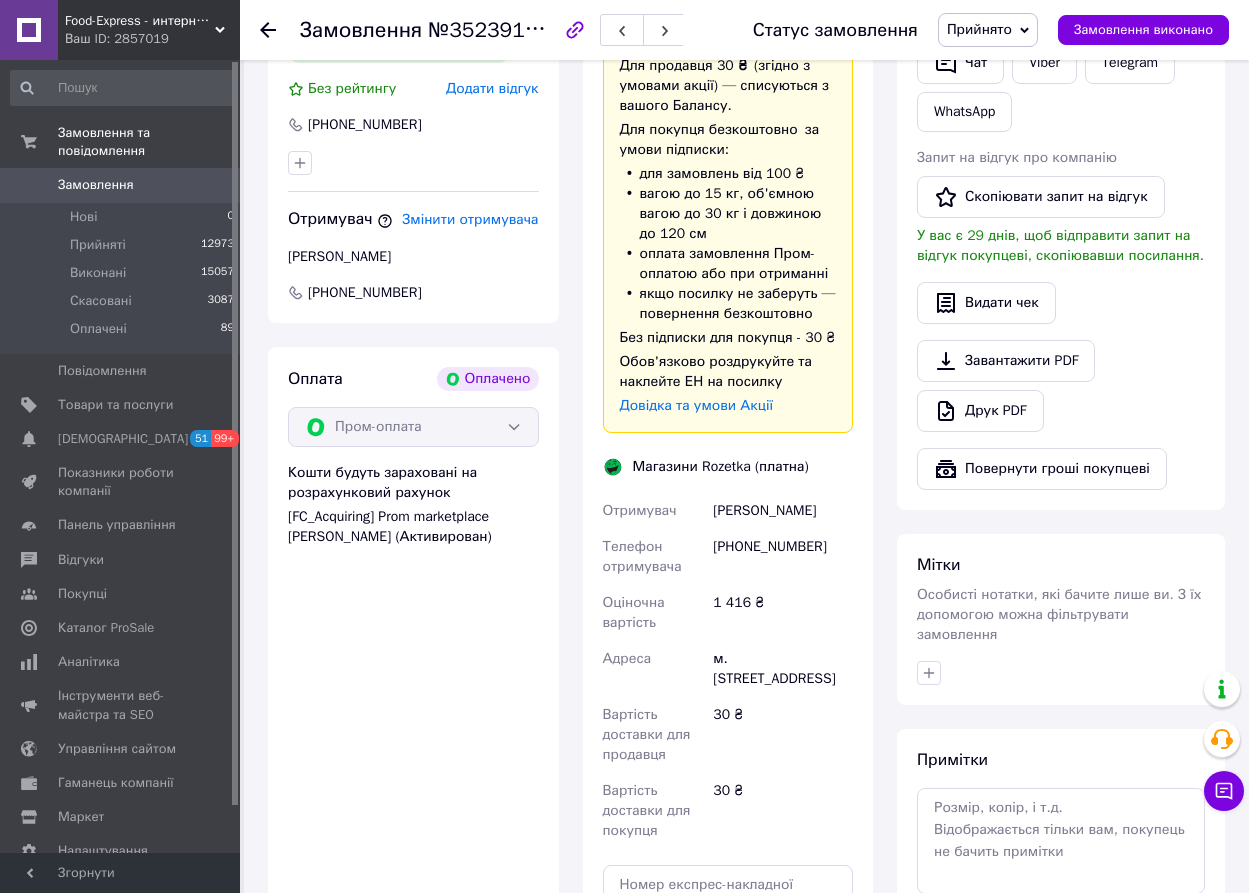 drag, startPoint x: 845, startPoint y: 512, endPoint x: 711, endPoint y: 520, distance: 134.23859 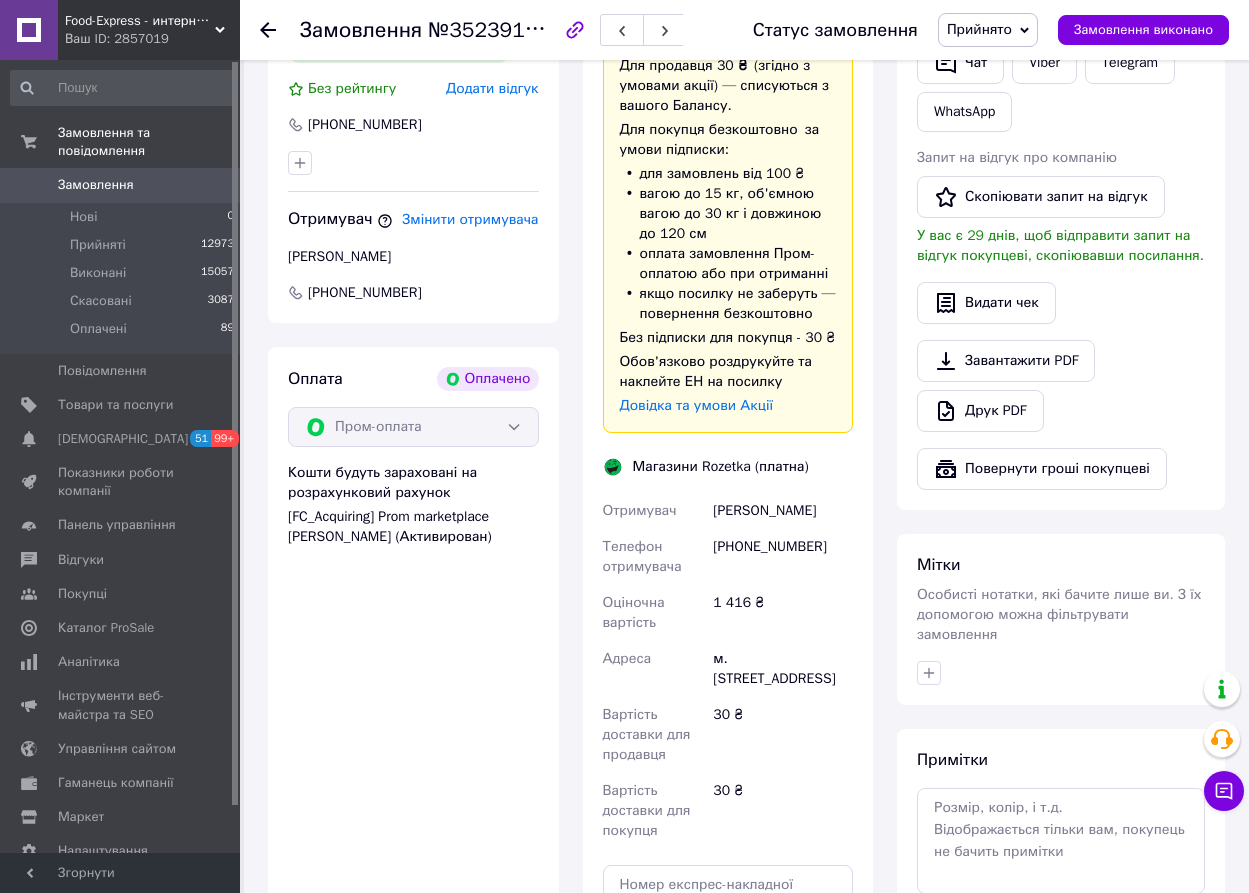 click on "Ястремська Тетяна" at bounding box center [783, 511] 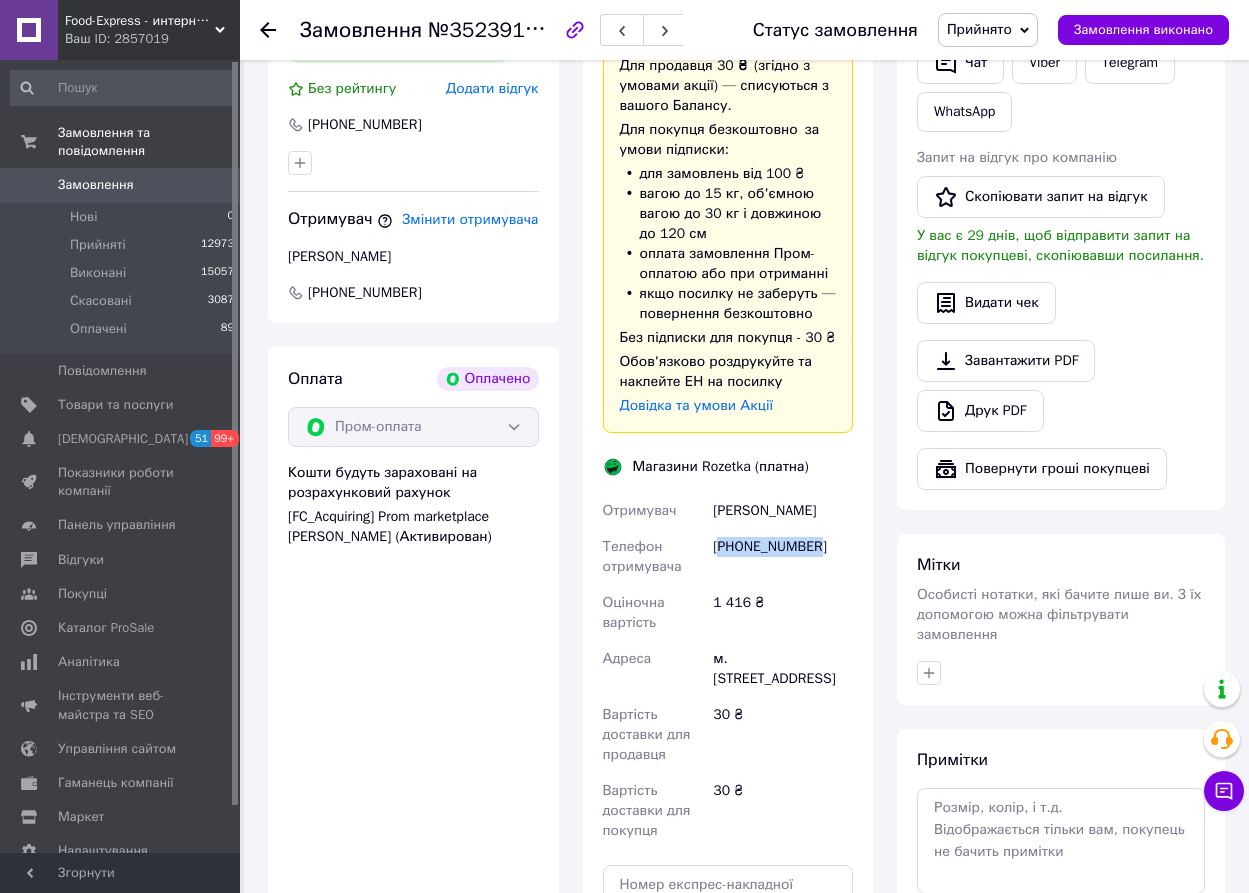 drag, startPoint x: 829, startPoint y: 543, endPoint x: 719, endPoint y: 553, distance: 110.45361 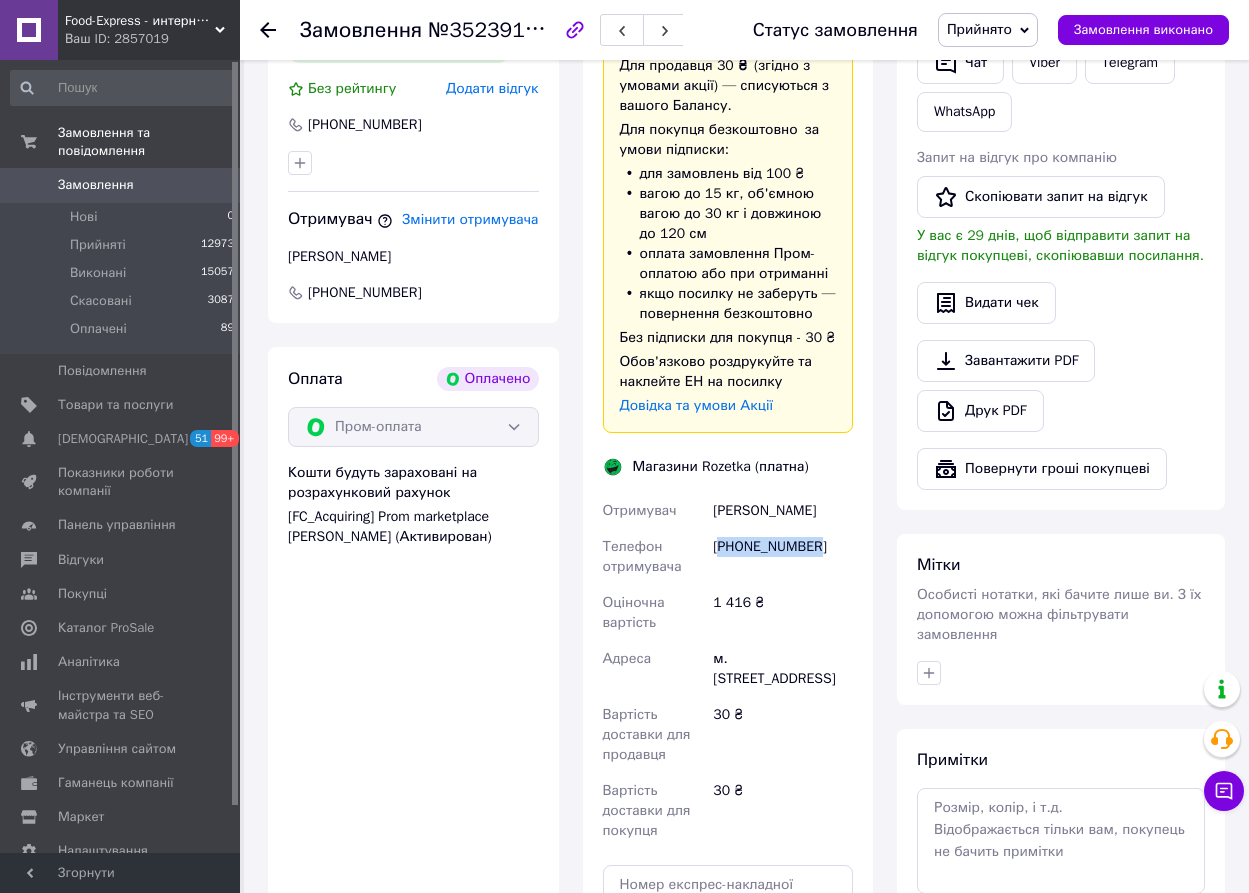 click on "+380686580176" at bounding box center [783, 557] 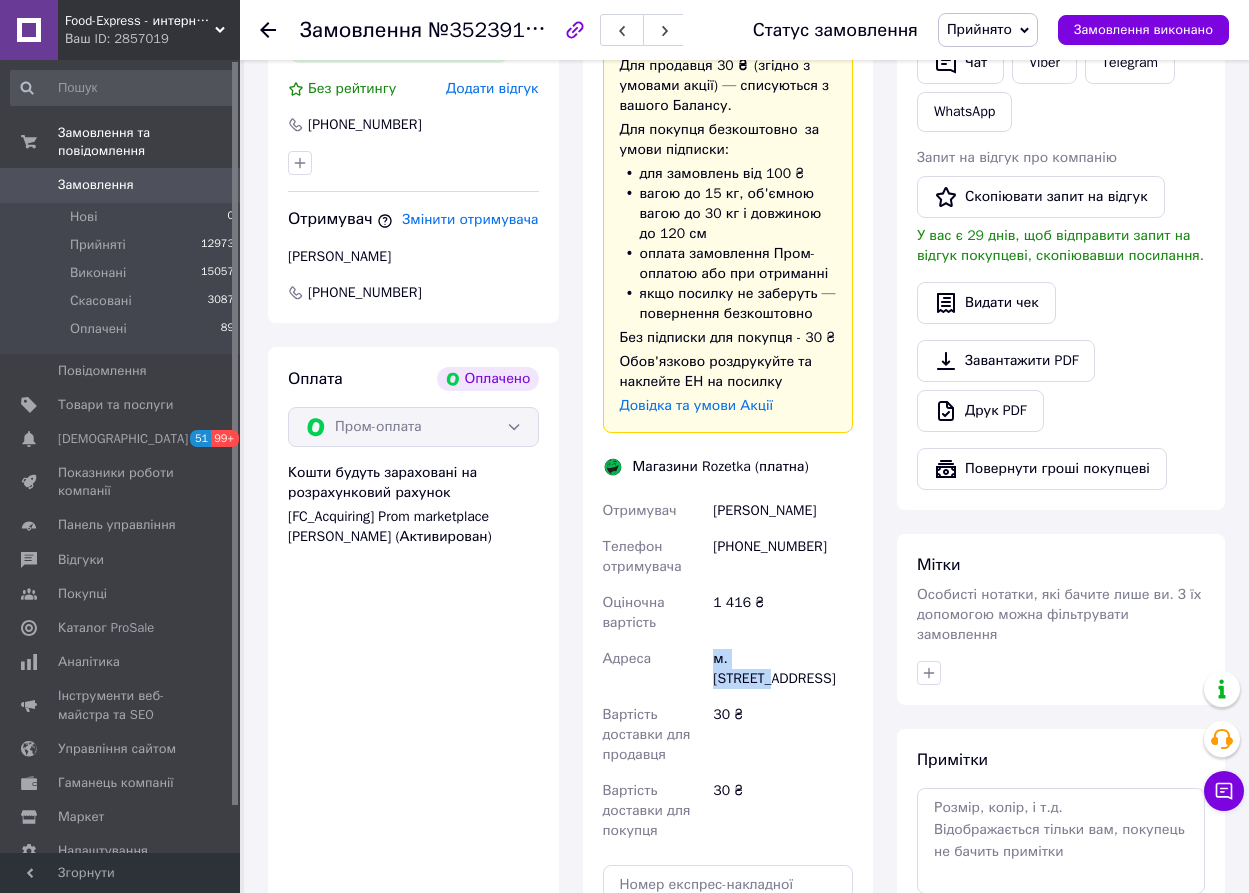 drag, startPoint x: 801, startPoint y: 659, endPoint x: 713, endPoint y: 659, distance: 88 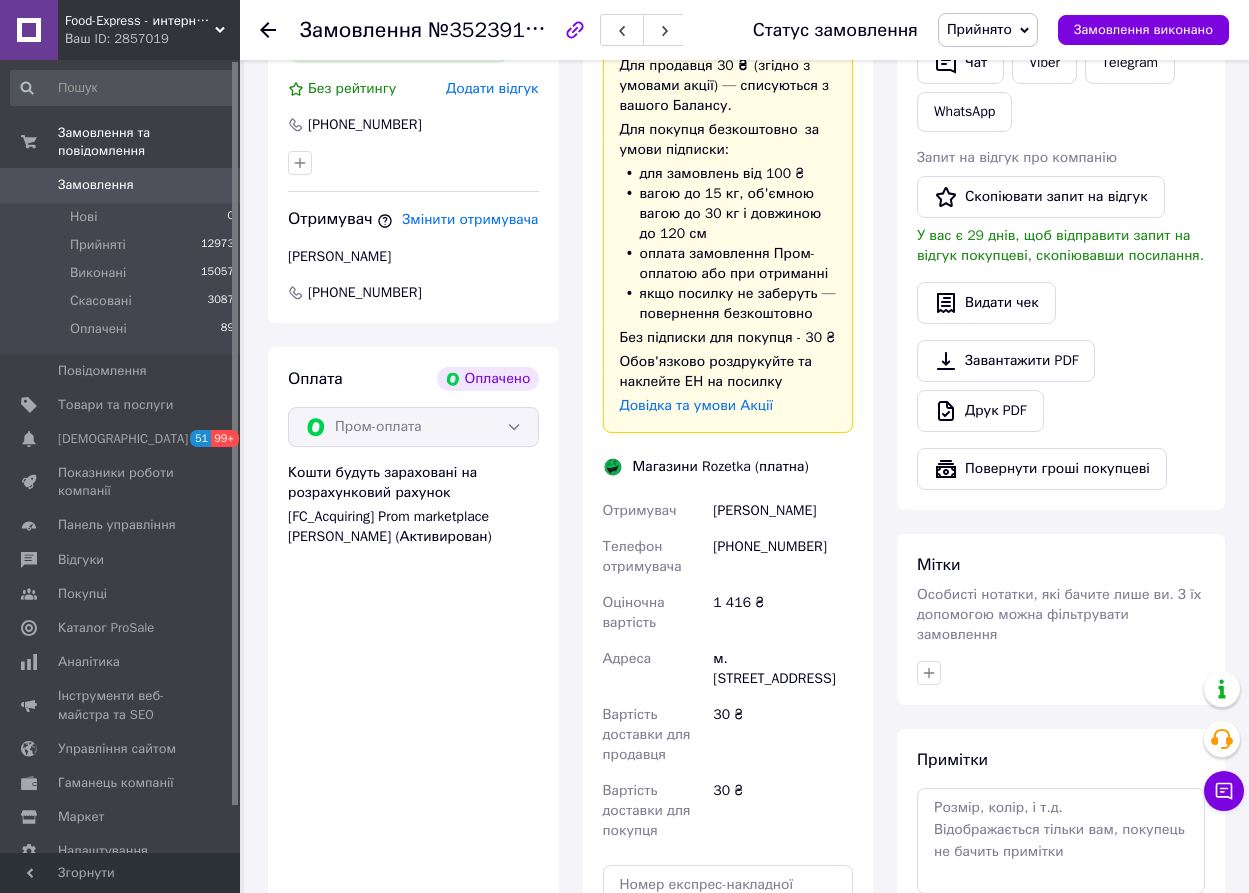 click 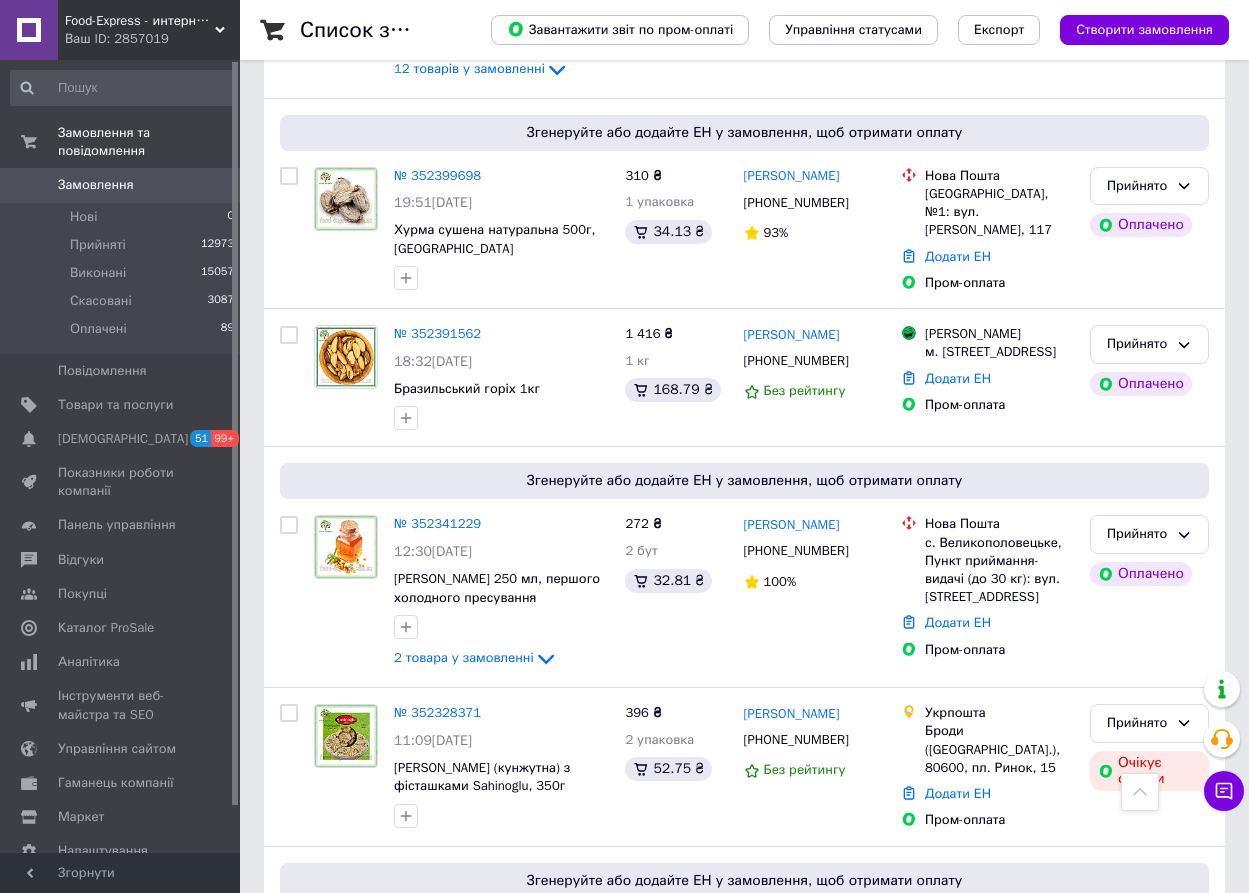 scroll, scrollTop: 3100, scrollLeft: 0, axis: vertical 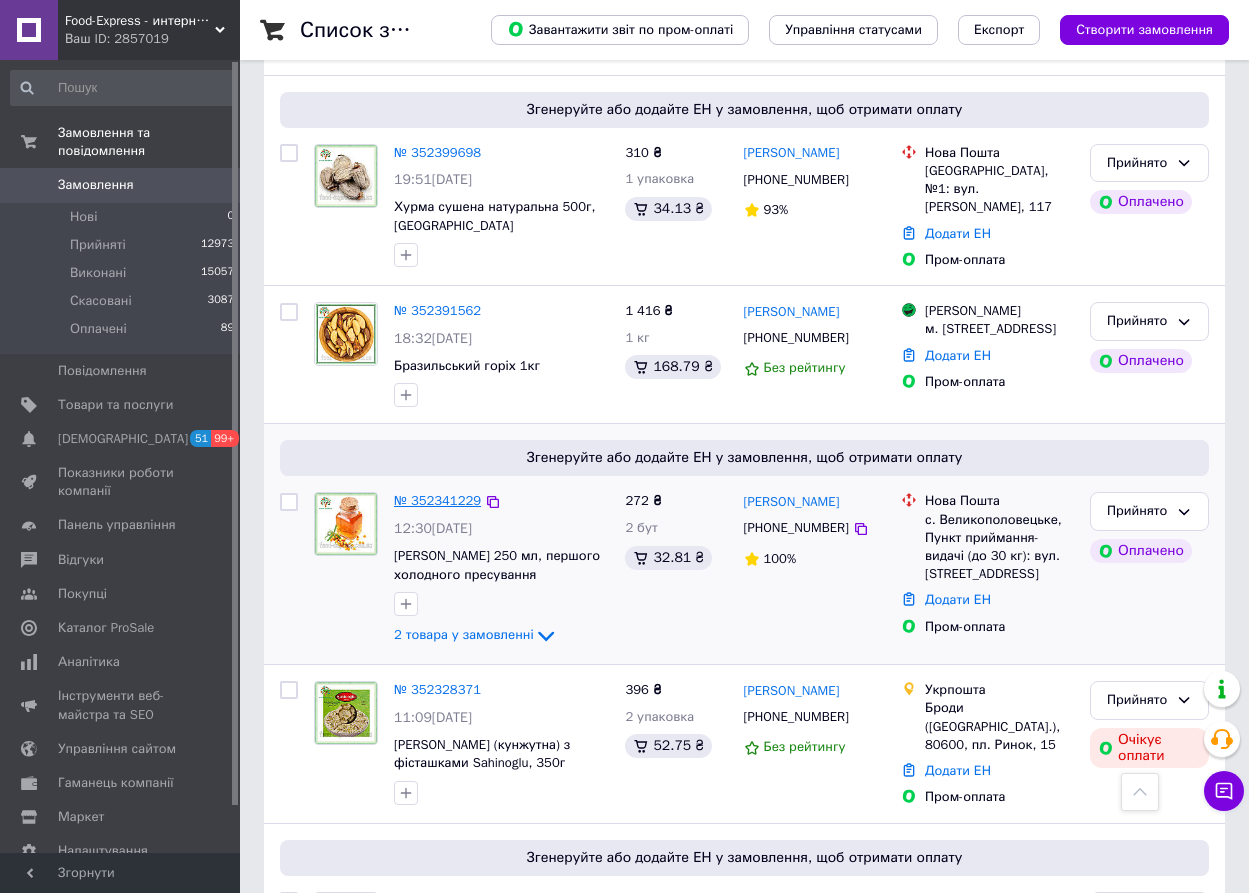 click on "№ 352341229" at bounding box center [437, 500] 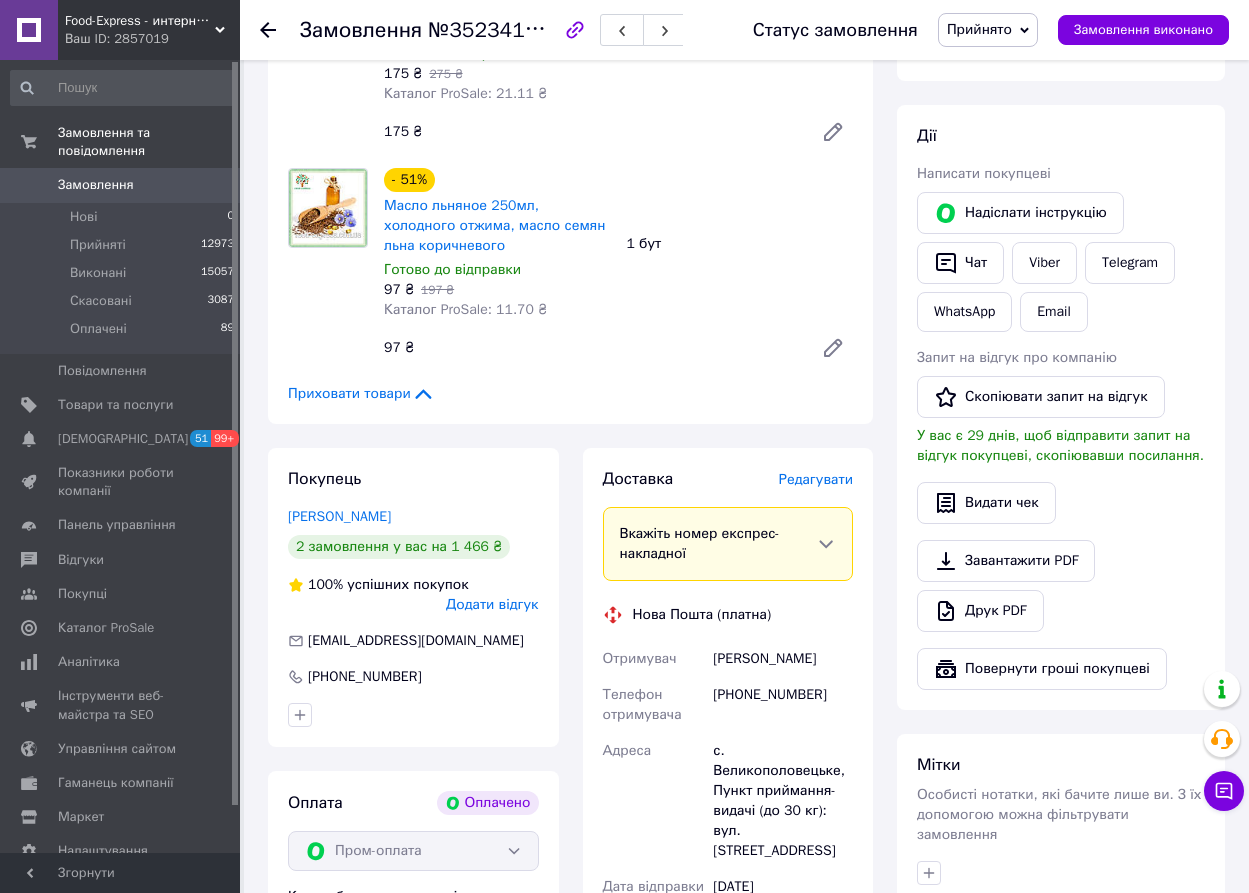 scroll, scrollTop: 885, scrollLeft: 0, axis: vertical 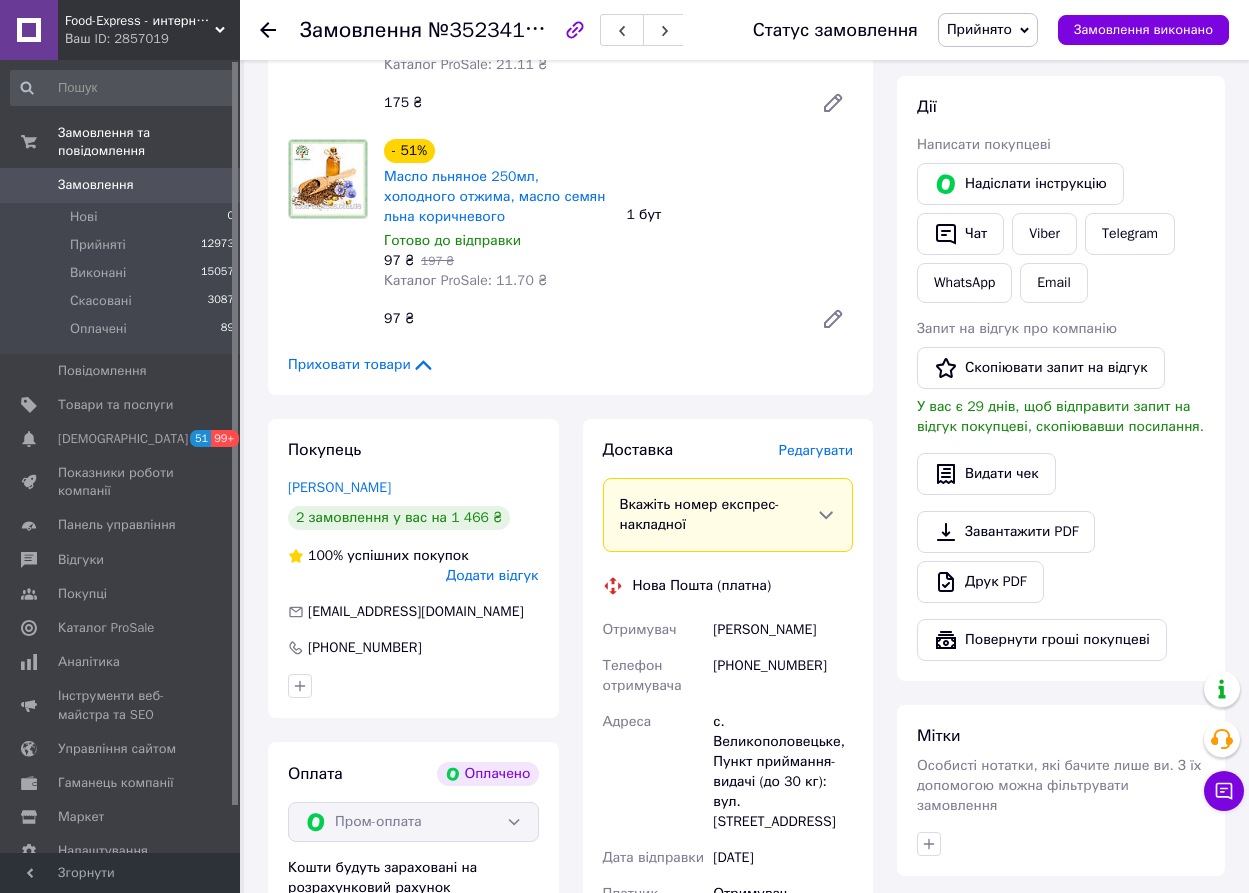 drag, startPoint x: 850, startPoint y: 622, endPoint x: 716, endPoint y: 634, distance: 134.53624 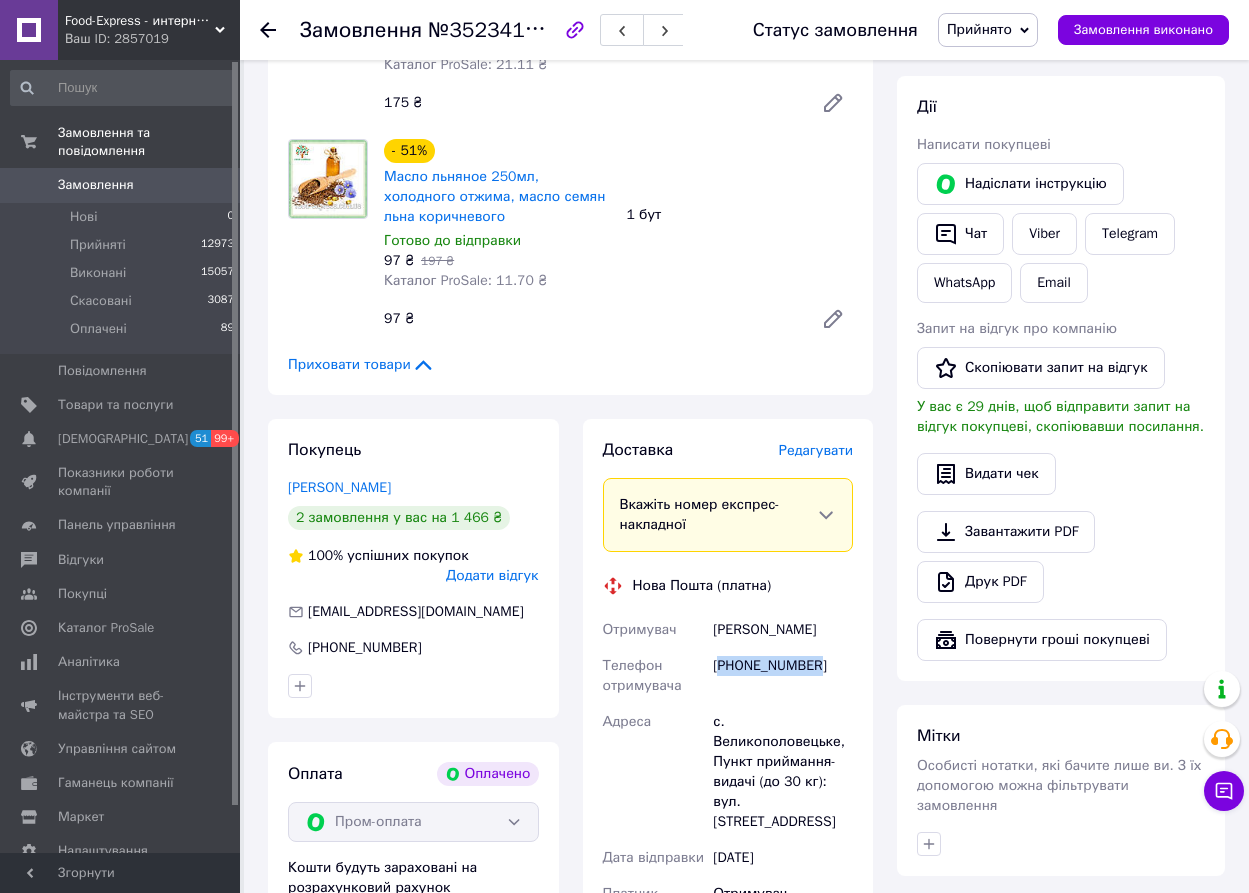 drag, startPoint x: 830, startPoint y: 667, endPoint x: 720, endPoint y: 668, distance: 110.00455 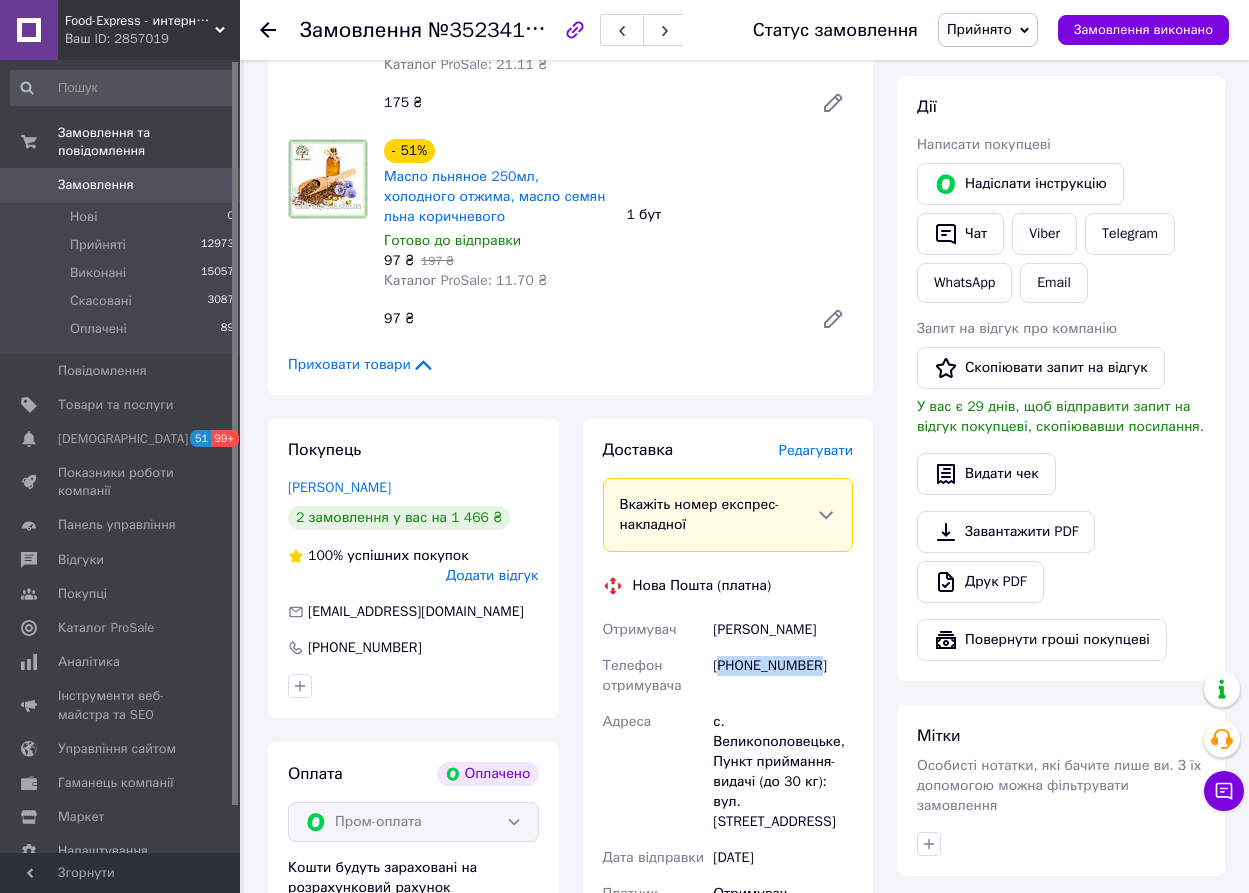 copy on "380977276775" 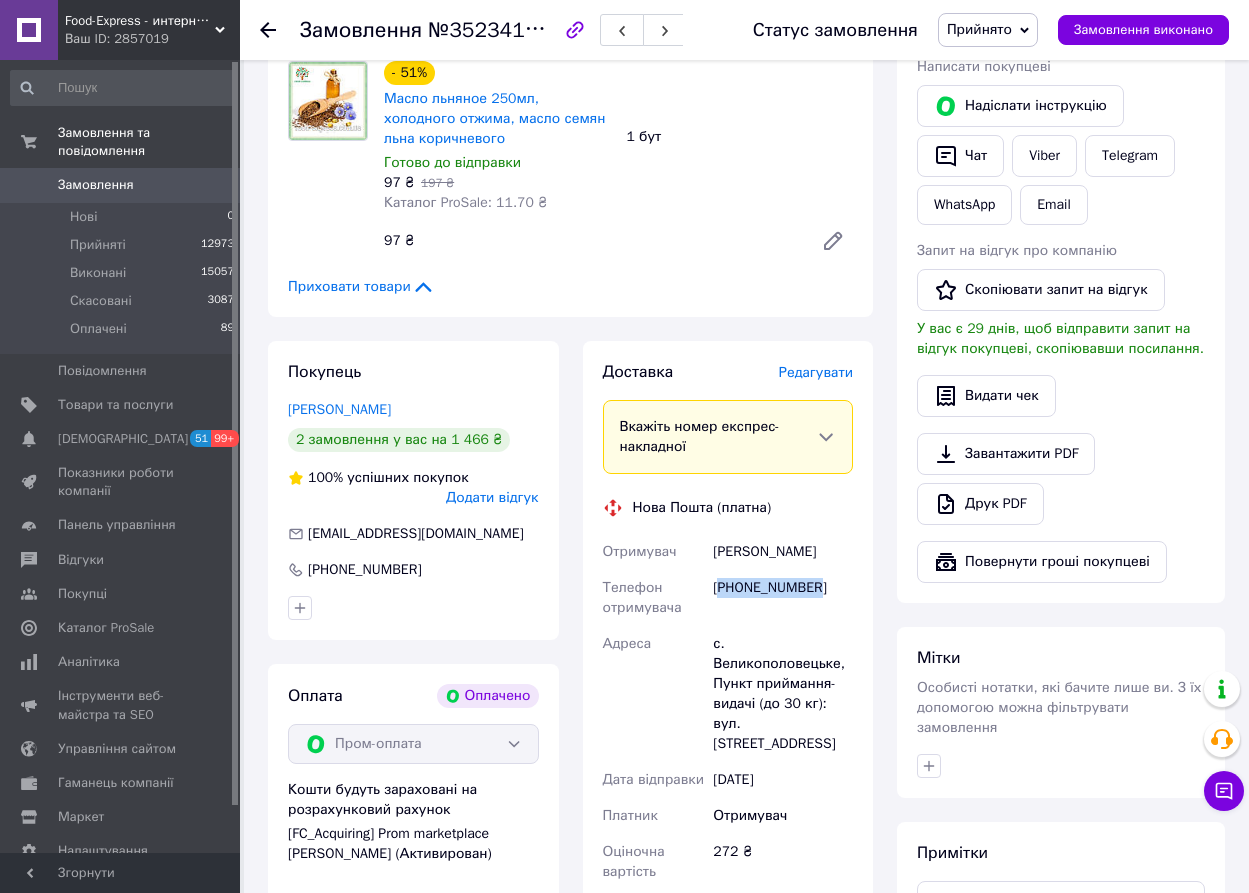 scroll, scrollTop: 1085, scrollLeft: 0, axis: vertical 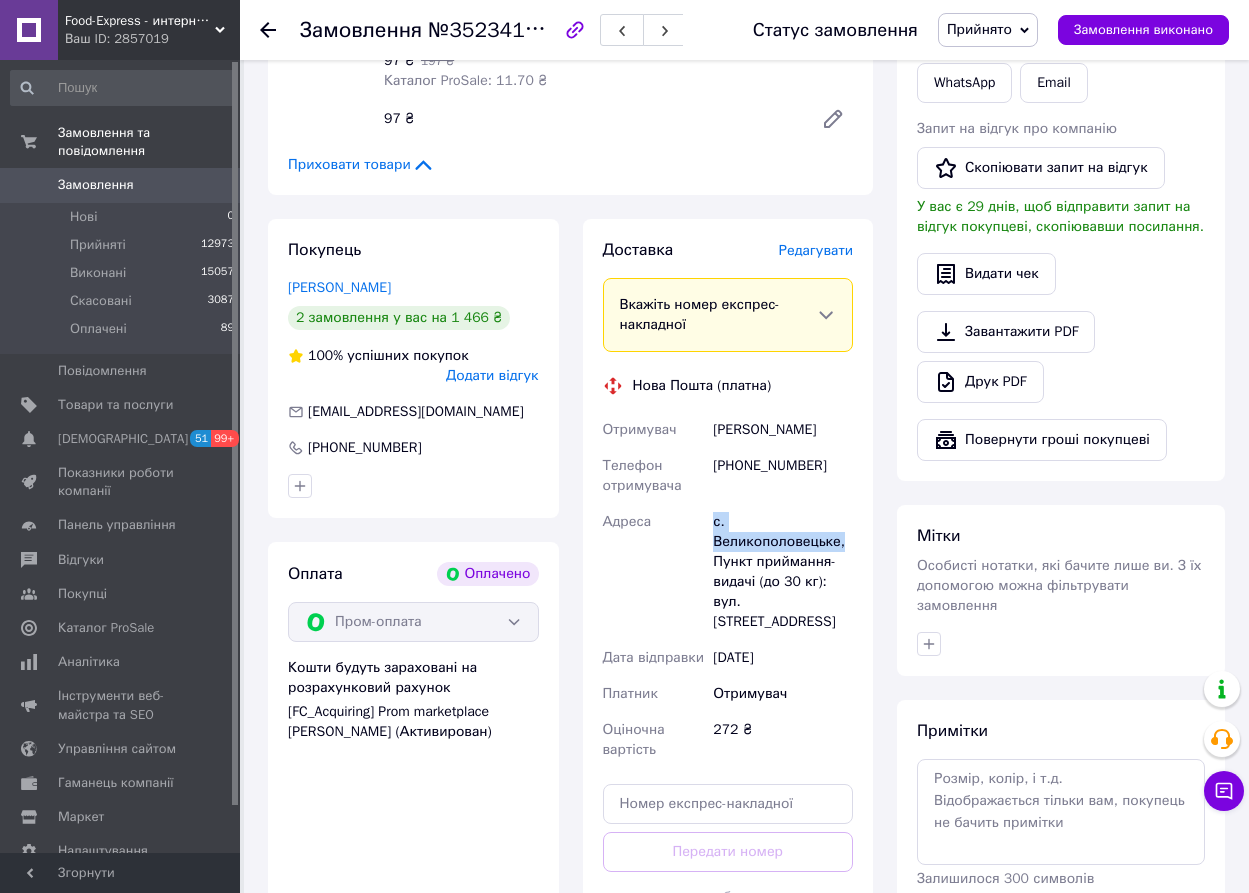 drag, startPoint x: 851, startPoint y: 520, endPoint x: 712, endPoint y: 523, distance: 139.03236 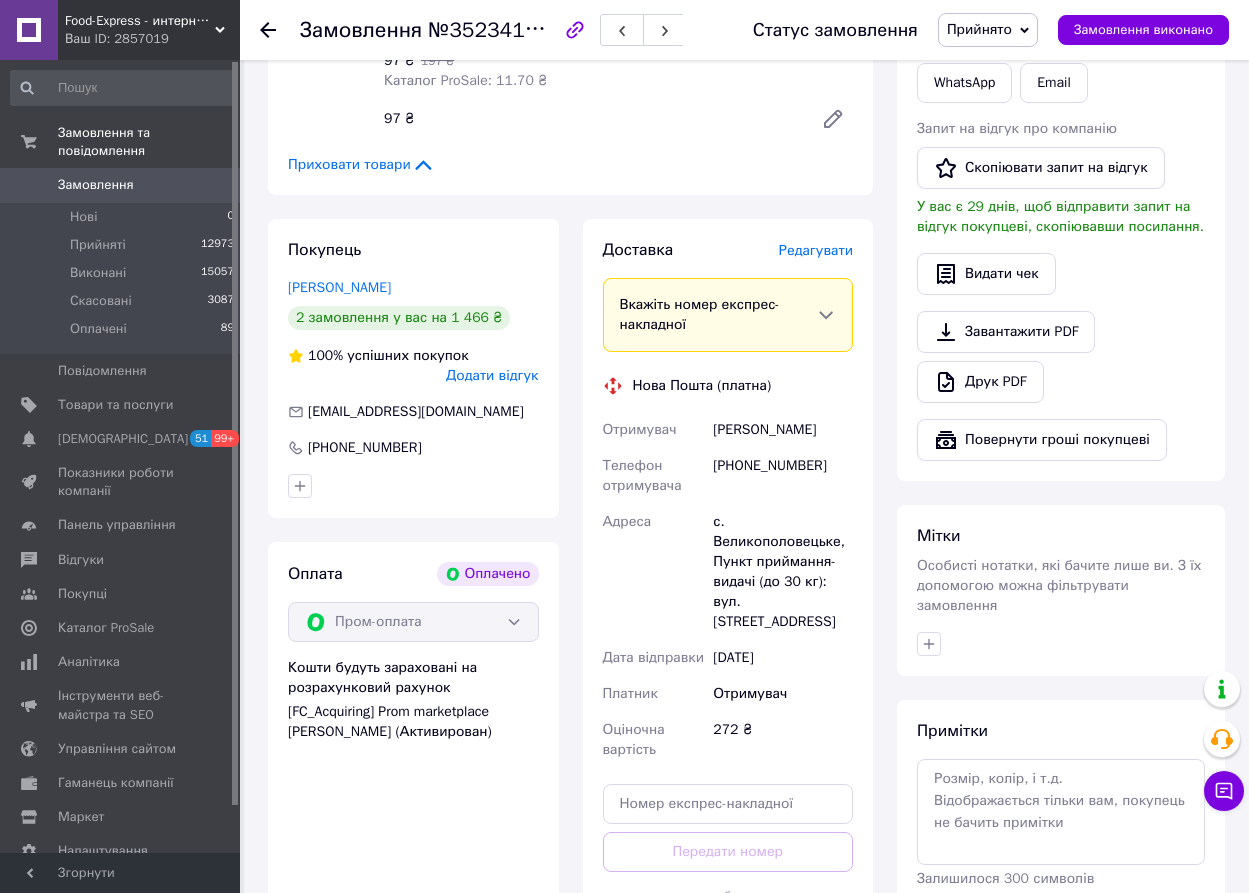 click 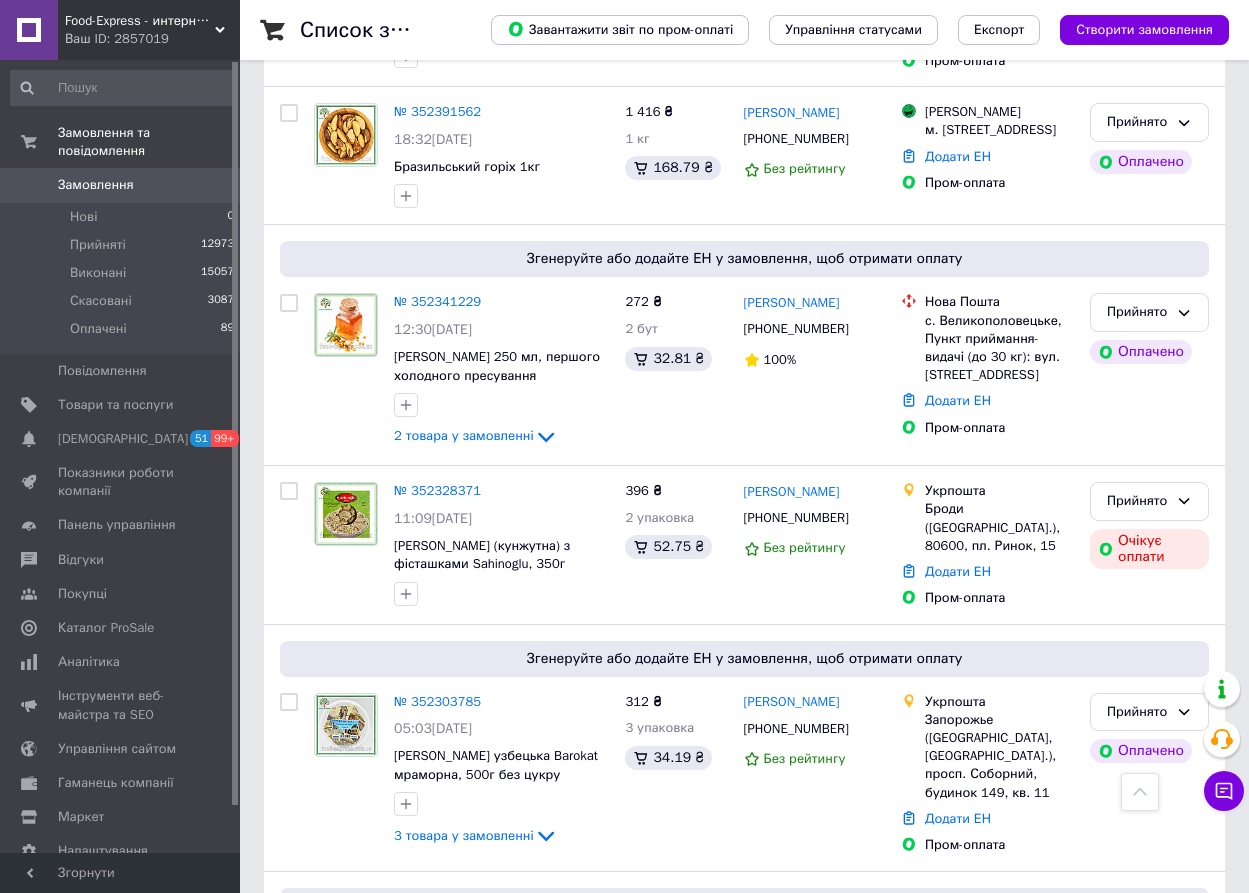 scroll, scrollTop: 3300, scrollLeft: 0, axis: vertical 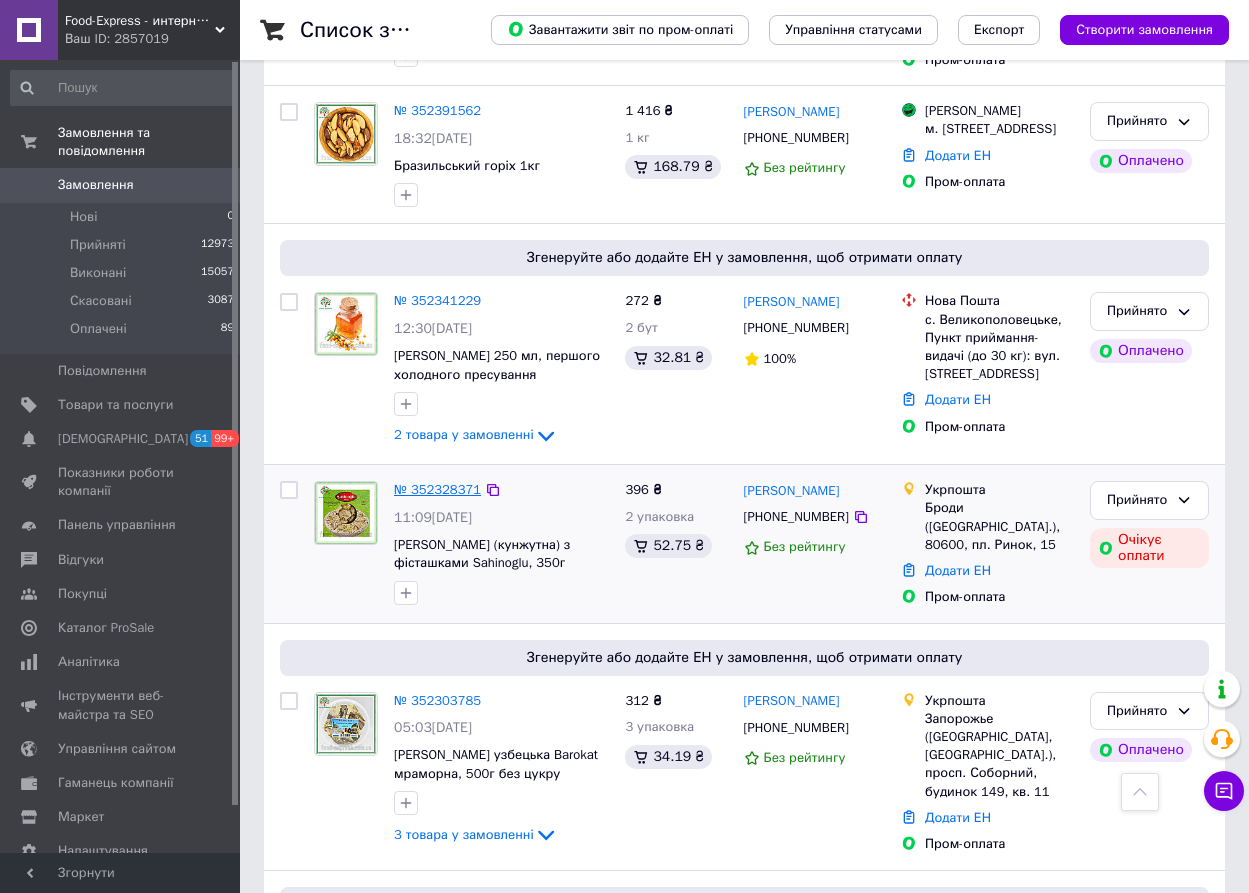 click on "№ 352328371" at bounding box center [437, 489] 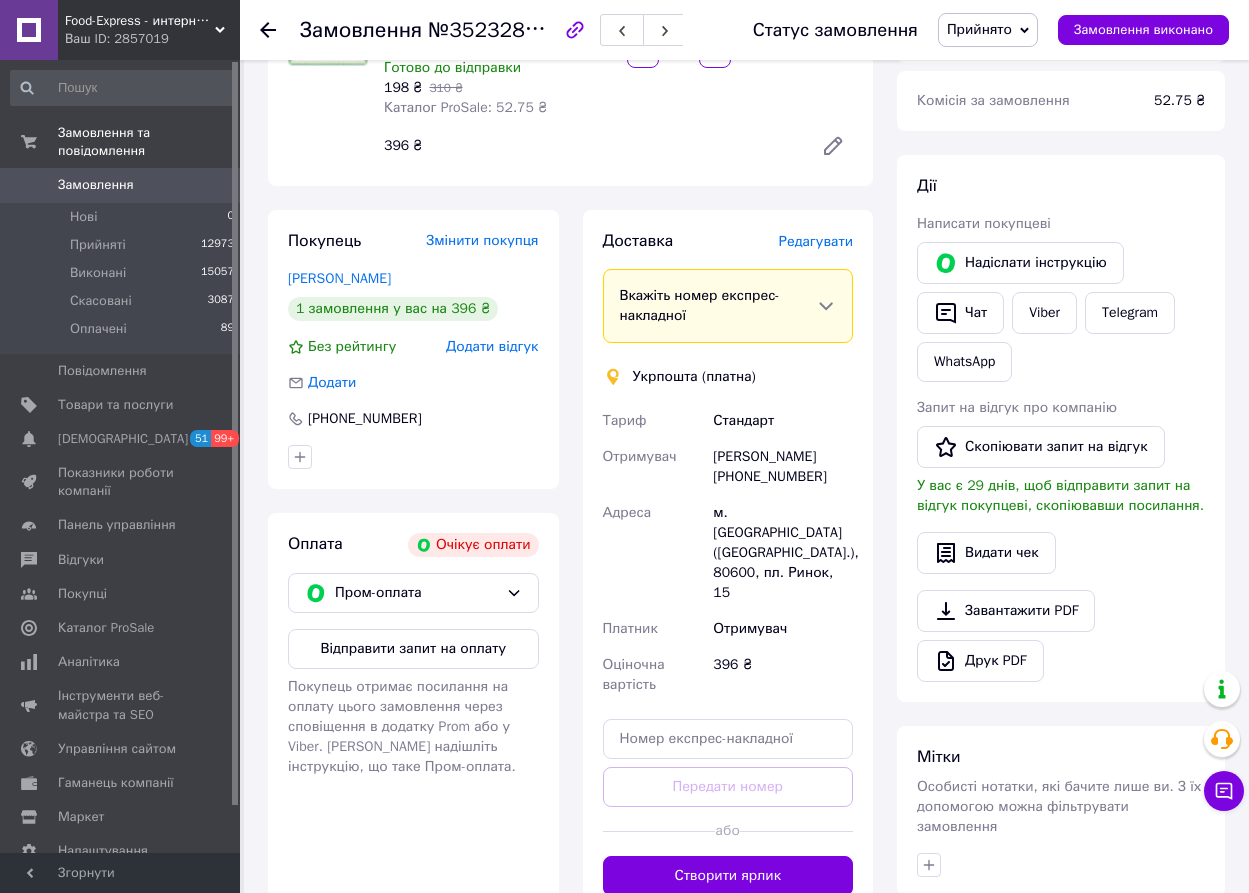 scroll, scrollTop: 142, scrollLeft: 0, axis: vertical 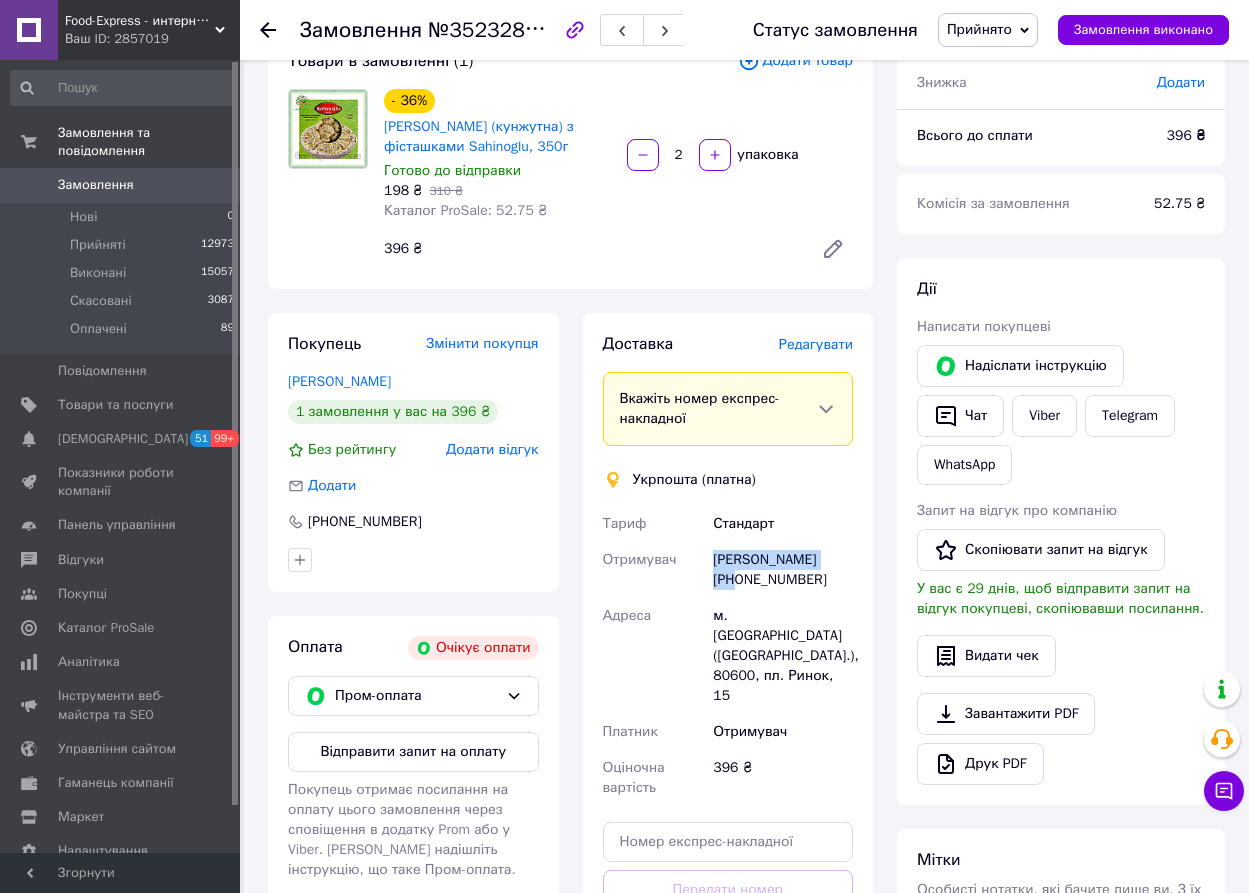 drag, startPoint x: 869, startPoint y: 557, endPoint x: 711, endPoint y: 564, distance: 158.15498 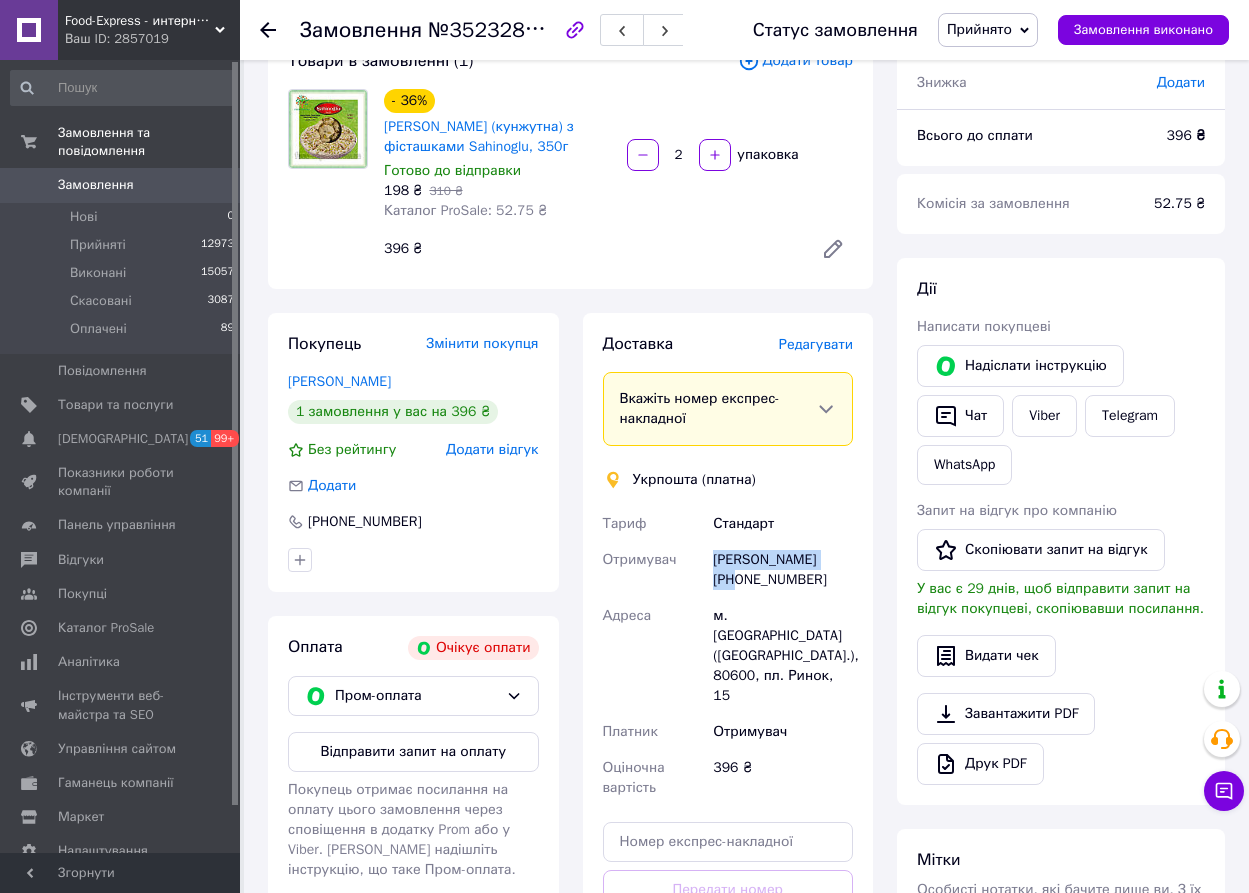 drag, startPoint x: 817, startPoint y: 581, endPoint x: 714, endPoint y: 588, distance: 103.23759 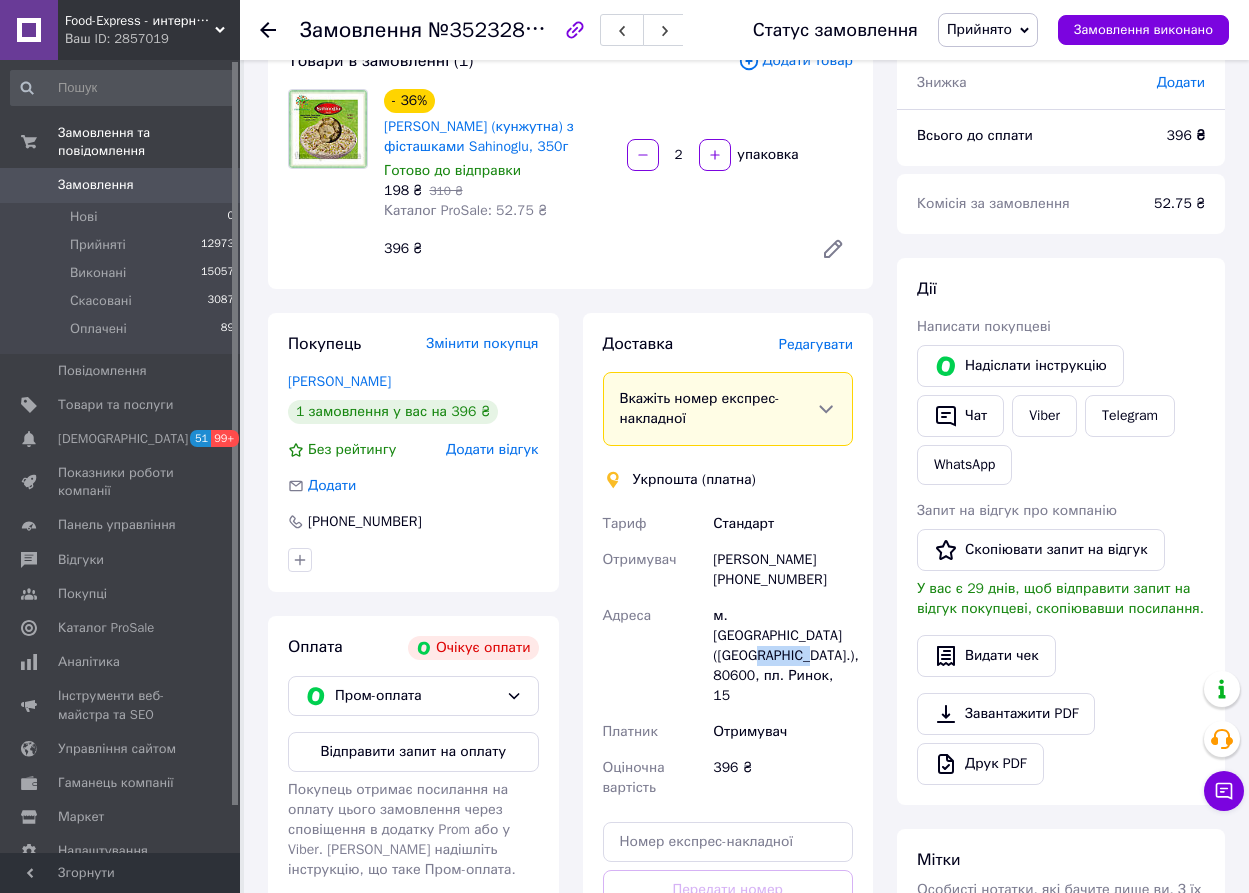 drag, startPoint x: 796, startPoint y: 639, endPoint x: 751, endPoint y: 640, distance: 45.01111 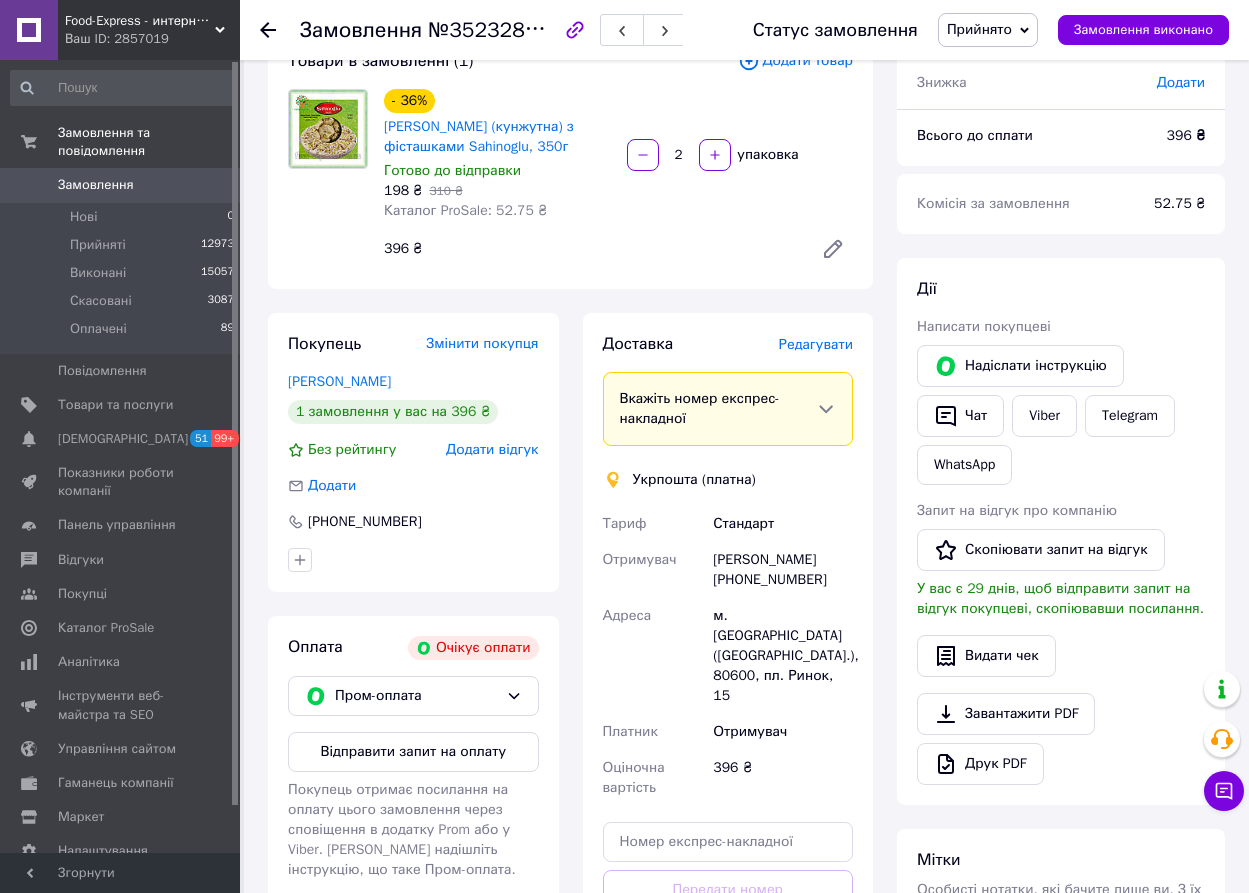 click 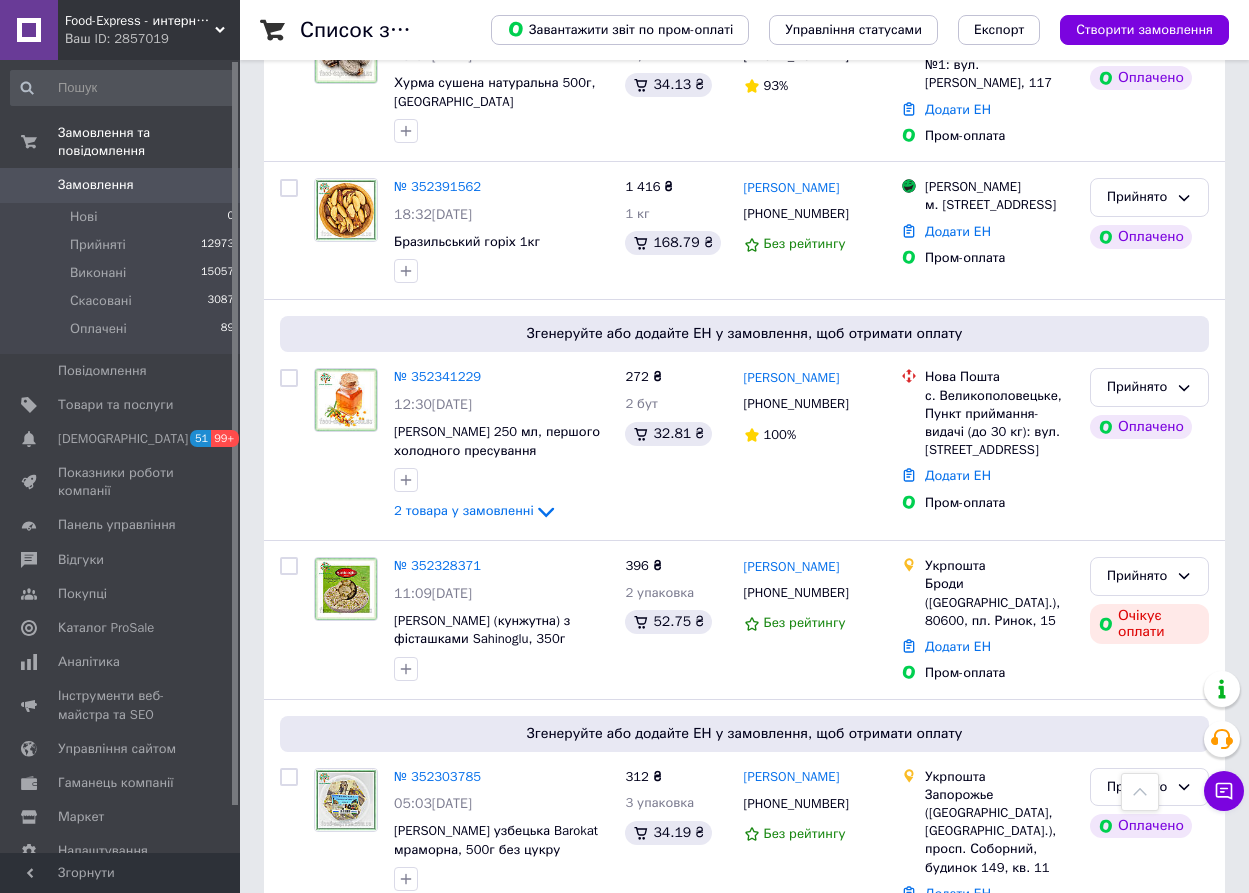 scroll, scrollTop: 3500, scrollLeft: 0, axis: vertical 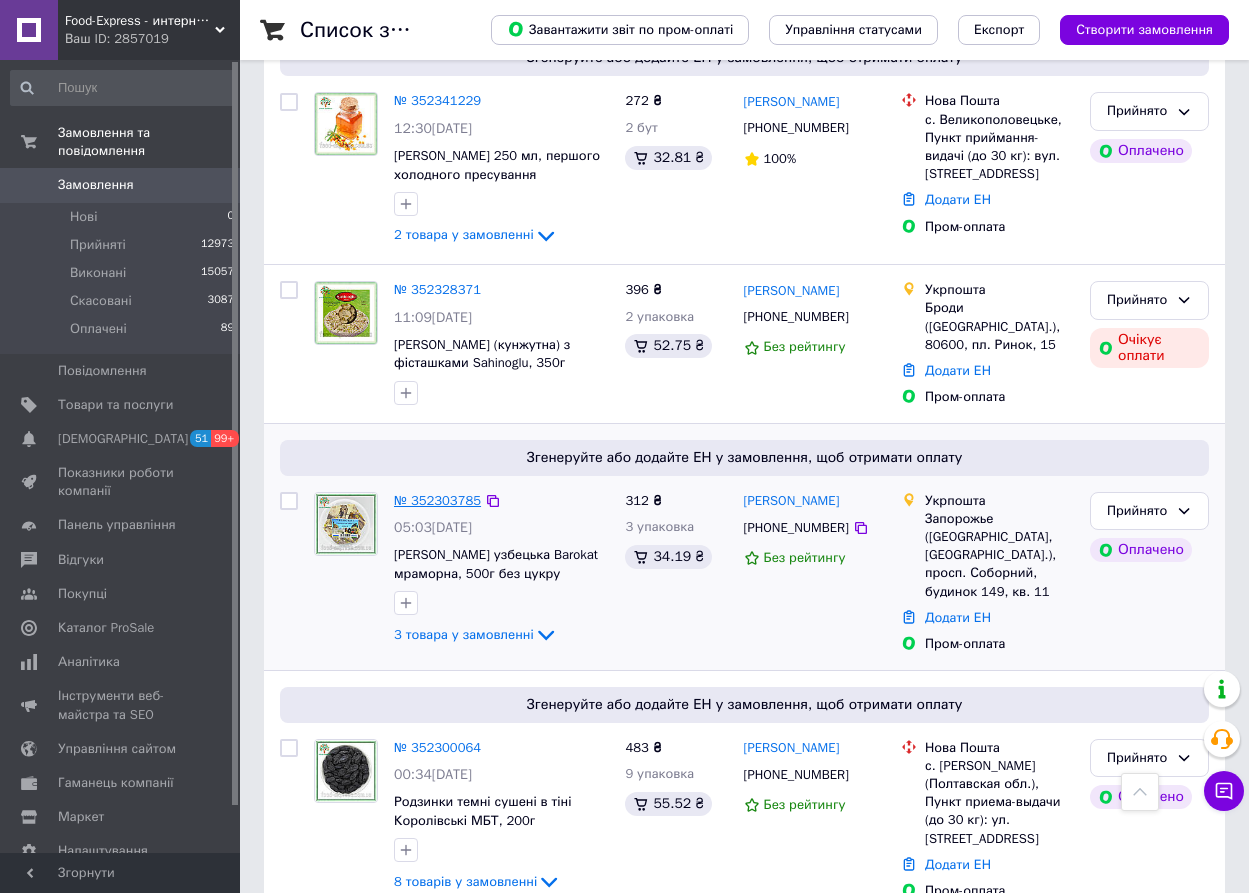 click on "№ 352303785" at bounding box center (437, 500) 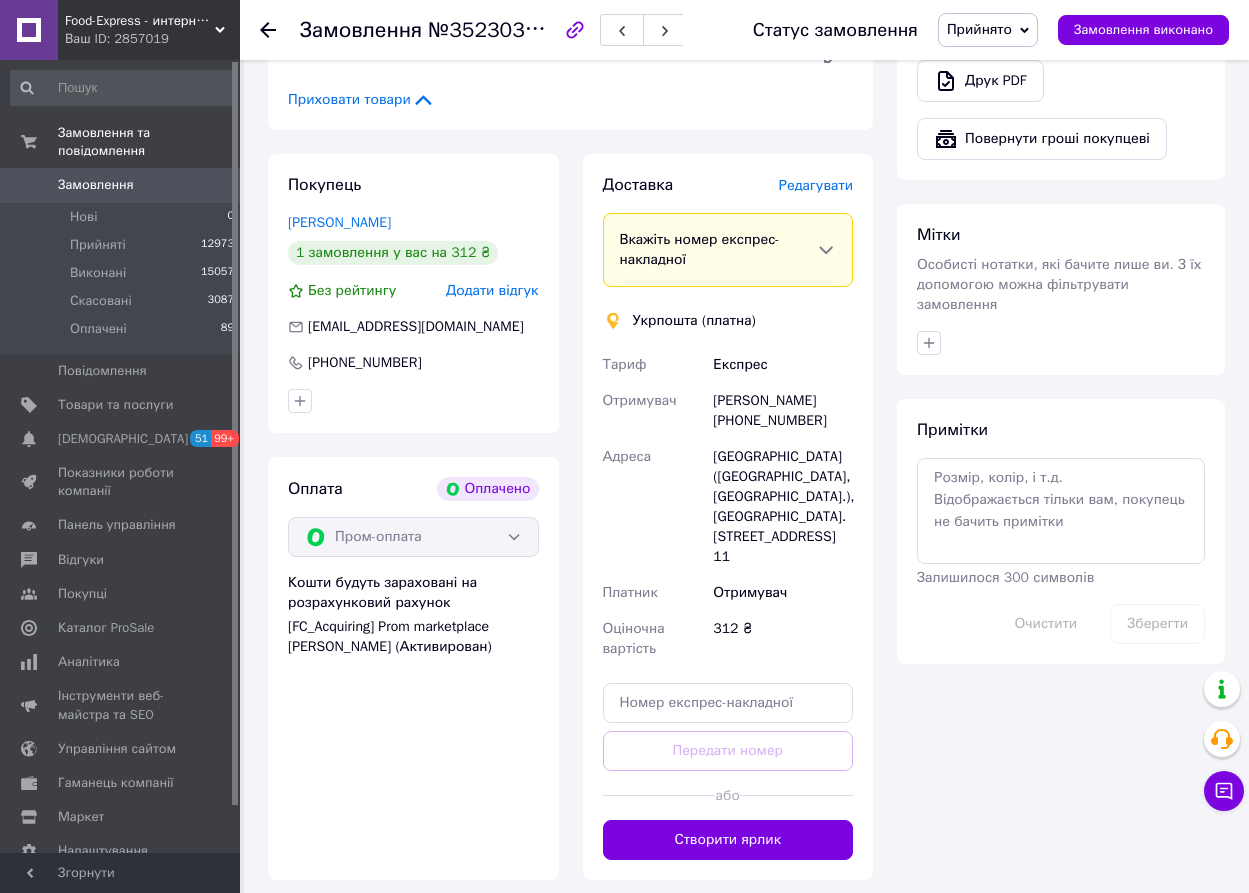 scroll, scrollTop: 1304, scrollLeft: 0, axis: vertical 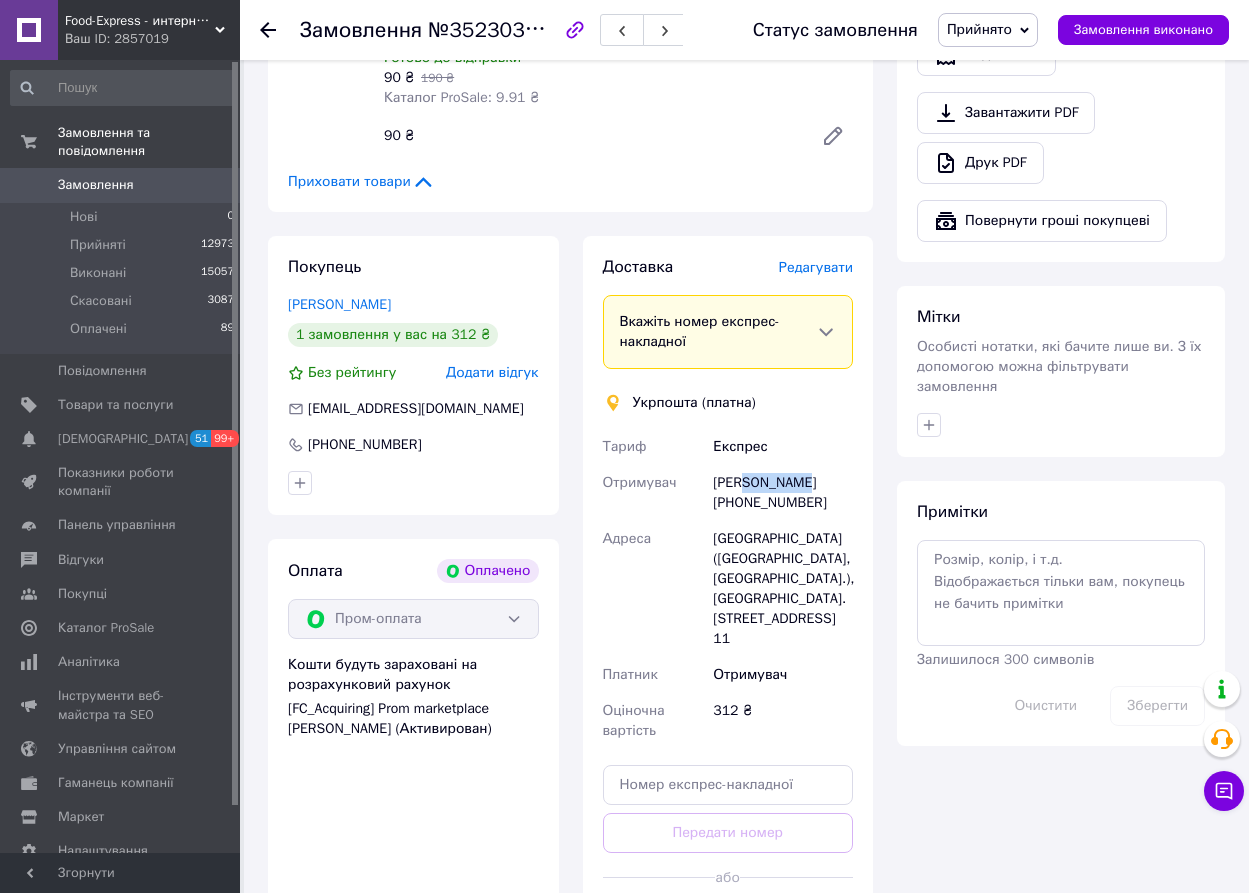 drag, startPoint x: 814, startPoint y: 479, endPoint x: 747, endPoint y: 488, distance: 67.601776 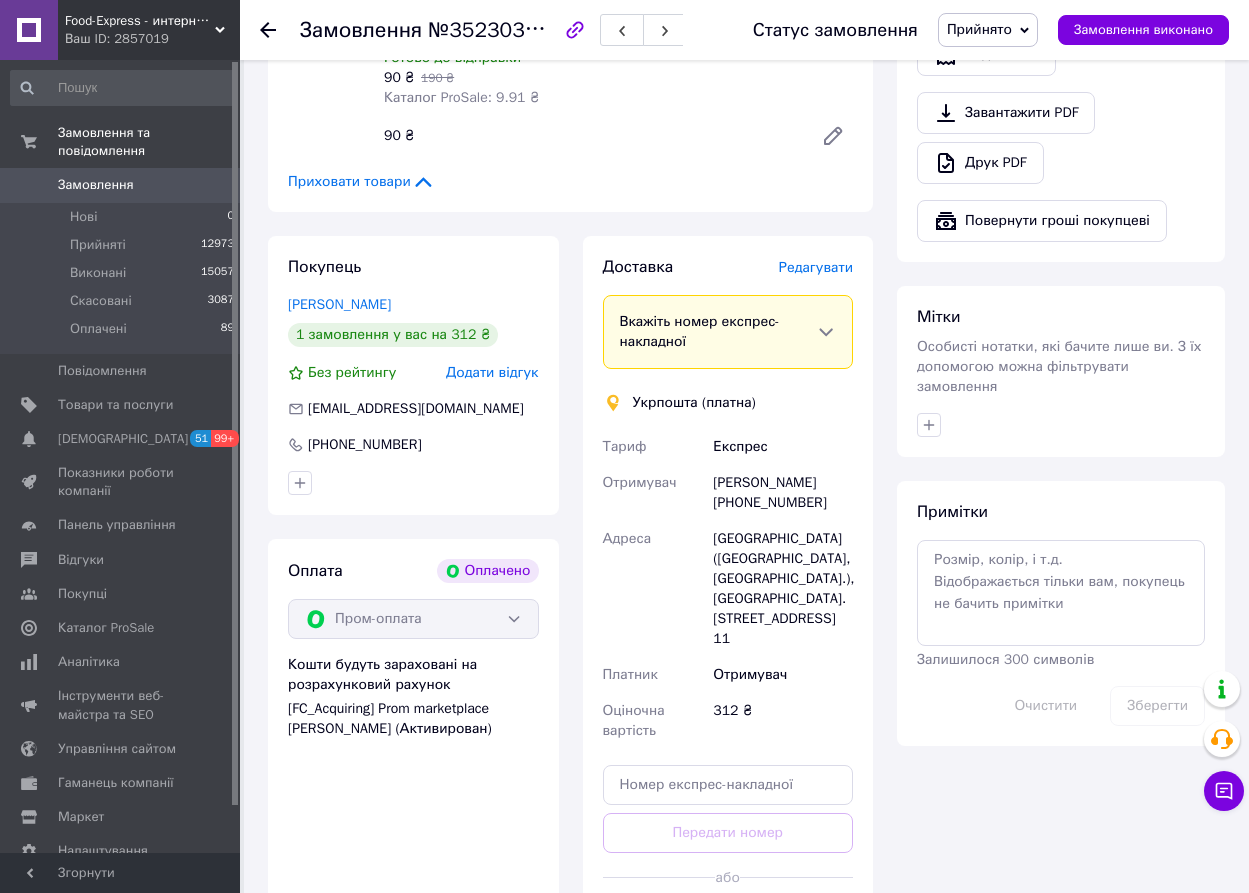 click on "Владимирович Виталий +380634197071" at bounding box center [783, 493] 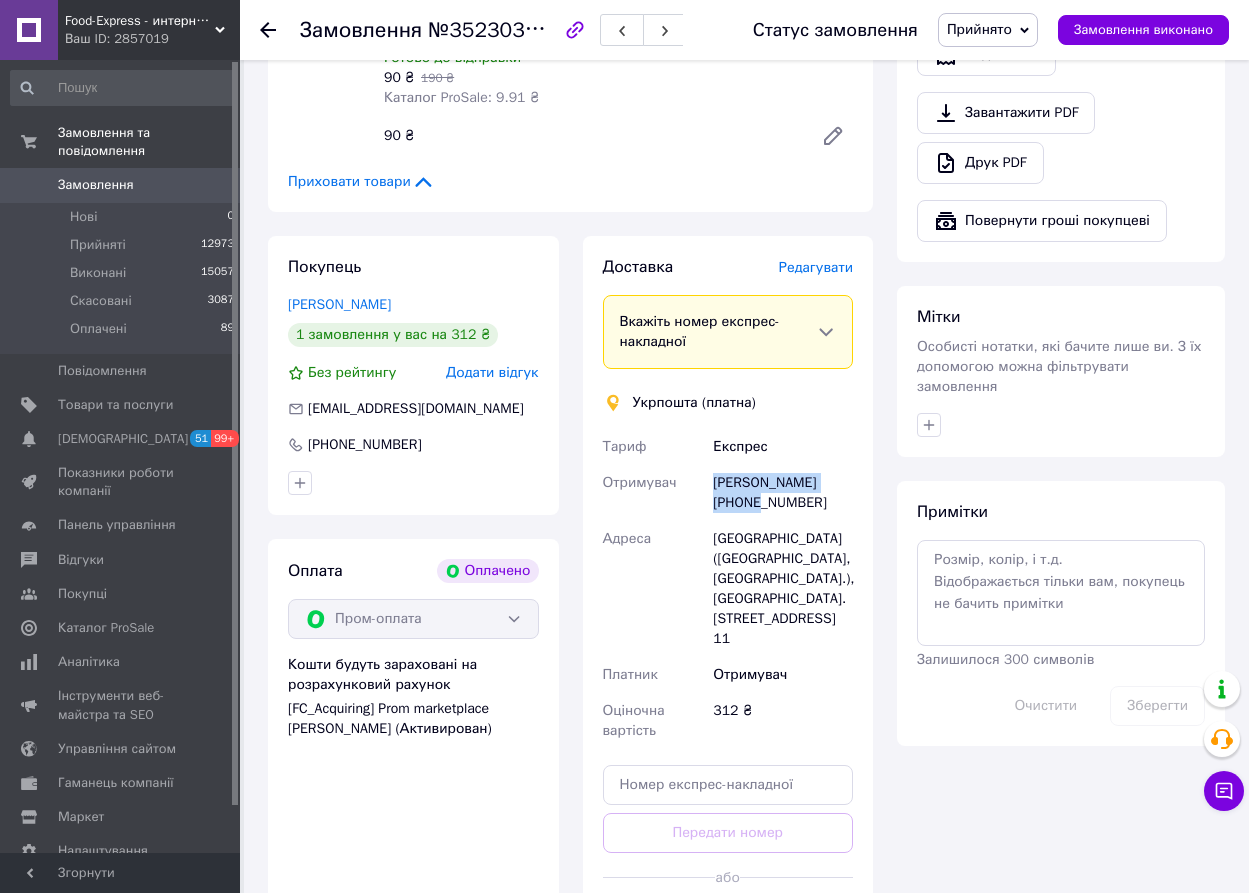 drag, startPoint x: 782, startPoint y: 499, endPoint x: 698, endPoint y: 490, distance: 84.48077 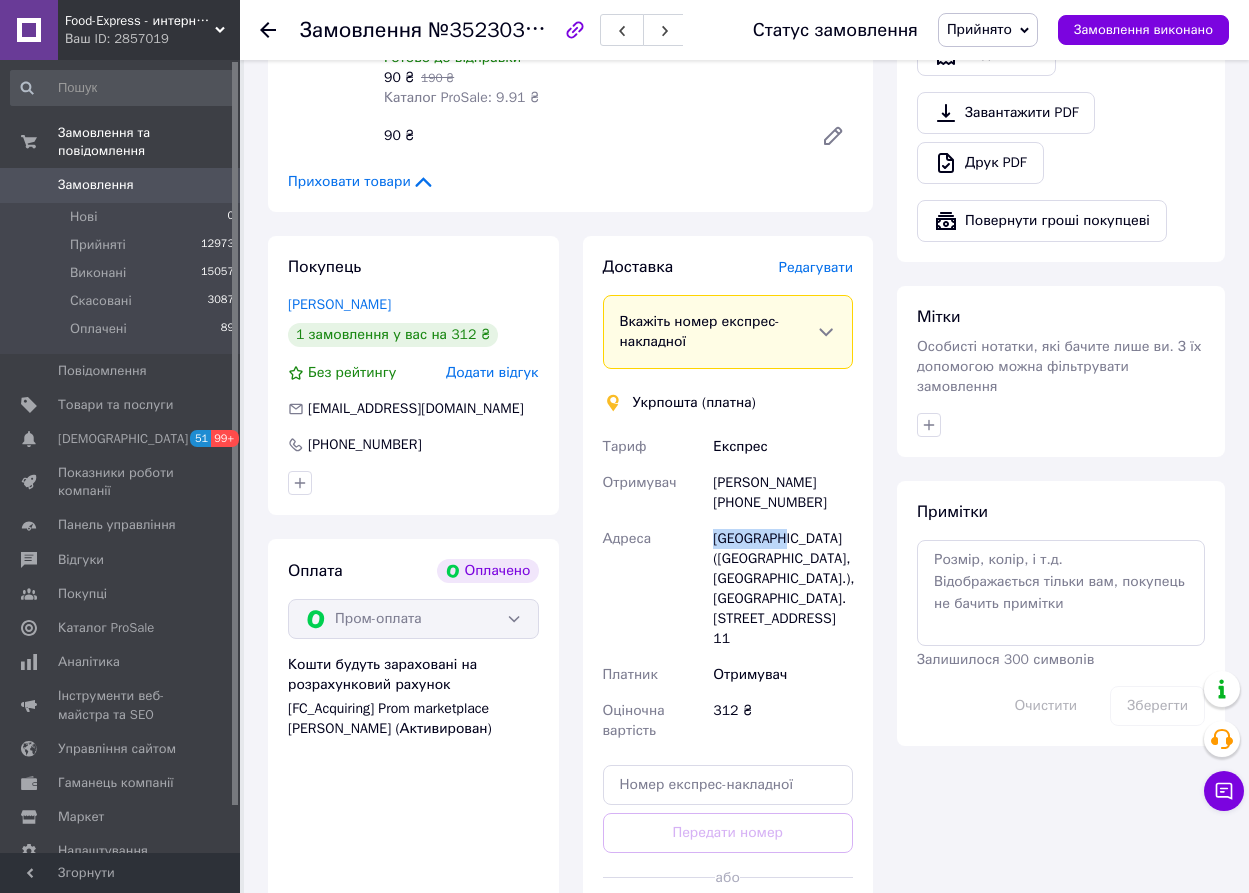 drag, startPoint x: 792, startPoint y: 553, endPoint x: 709, endPoint y: 557, distance: 83.09633 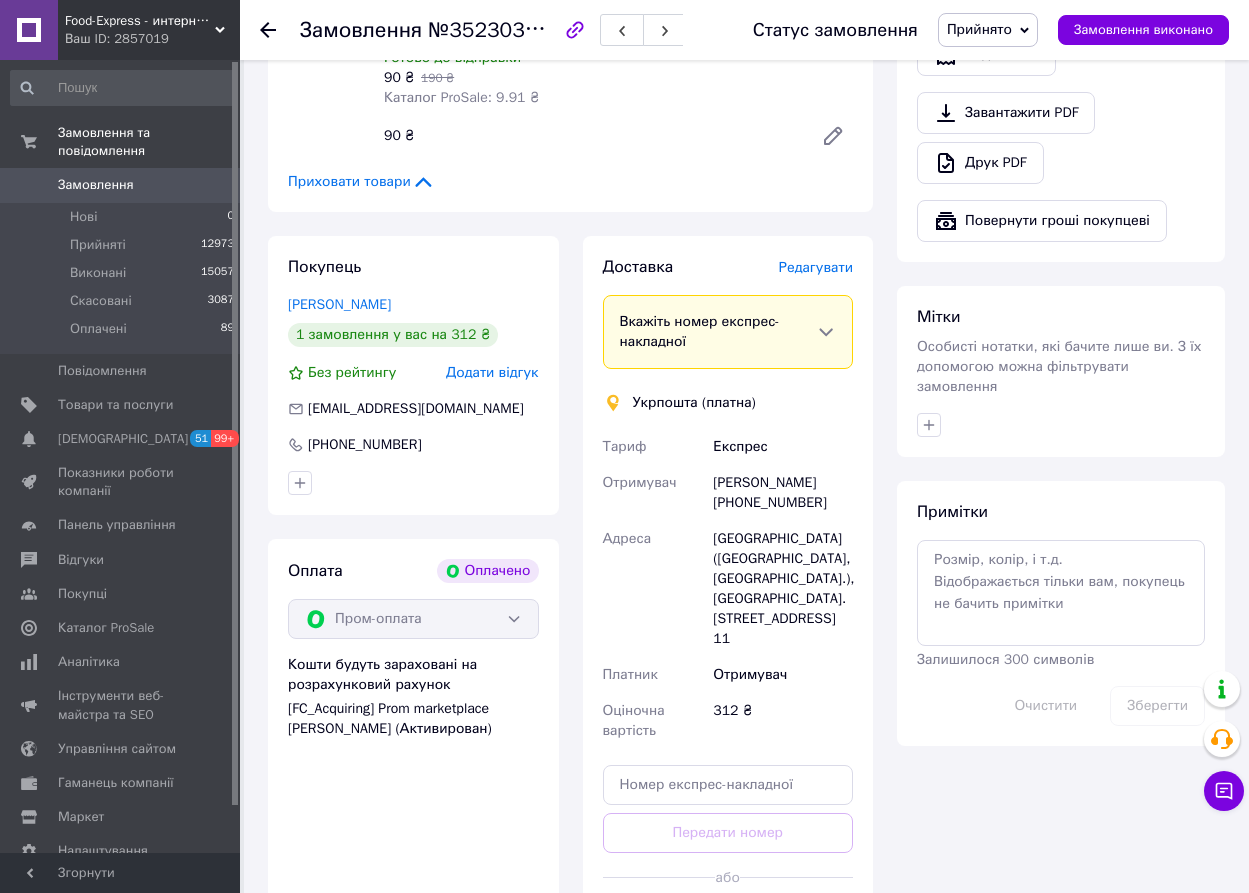 click 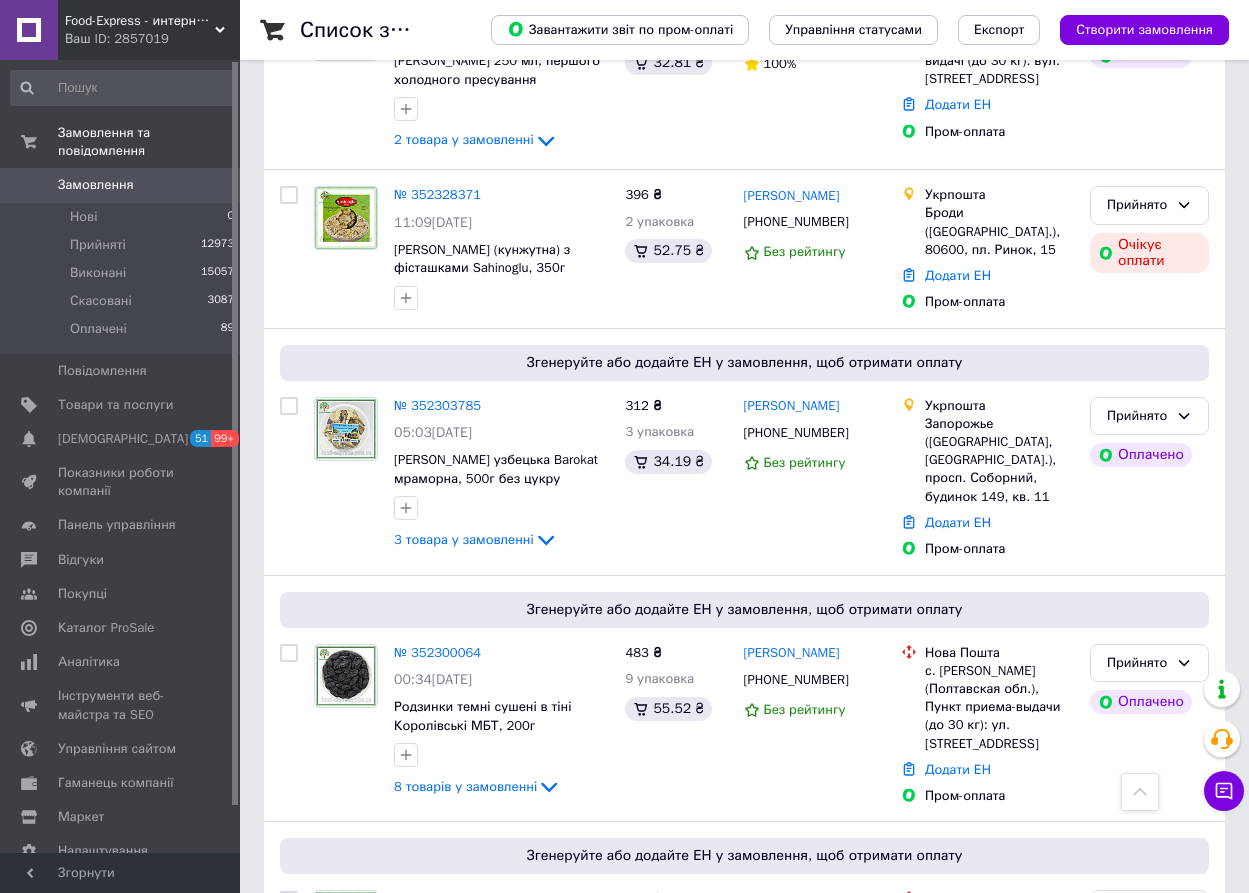 scroll, scrollTop: 3600, scrollLeft: 0, axis: vertical 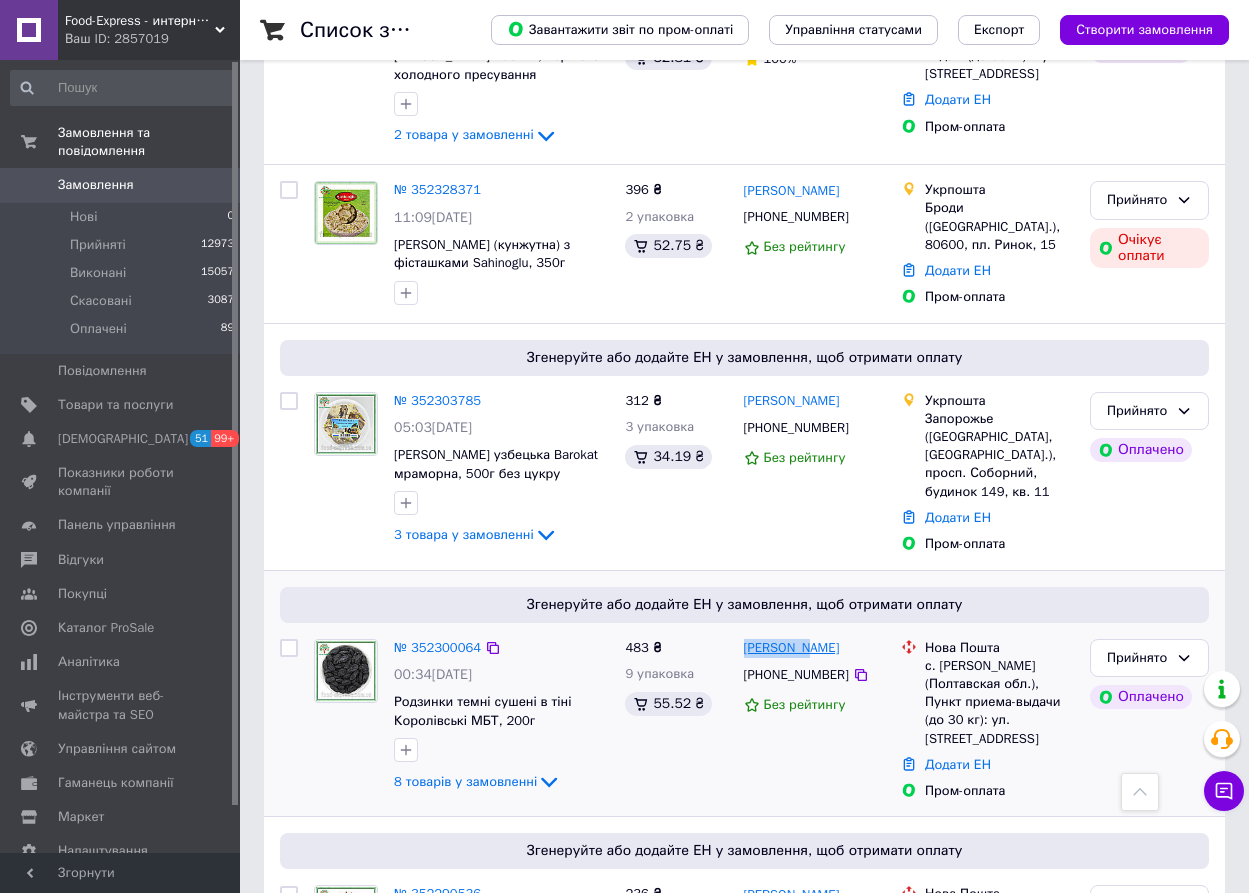 drag, startPoint x: 814, startPoint y: 563, endPoint x: 747, endPoint y: 568, distance: 67.18631 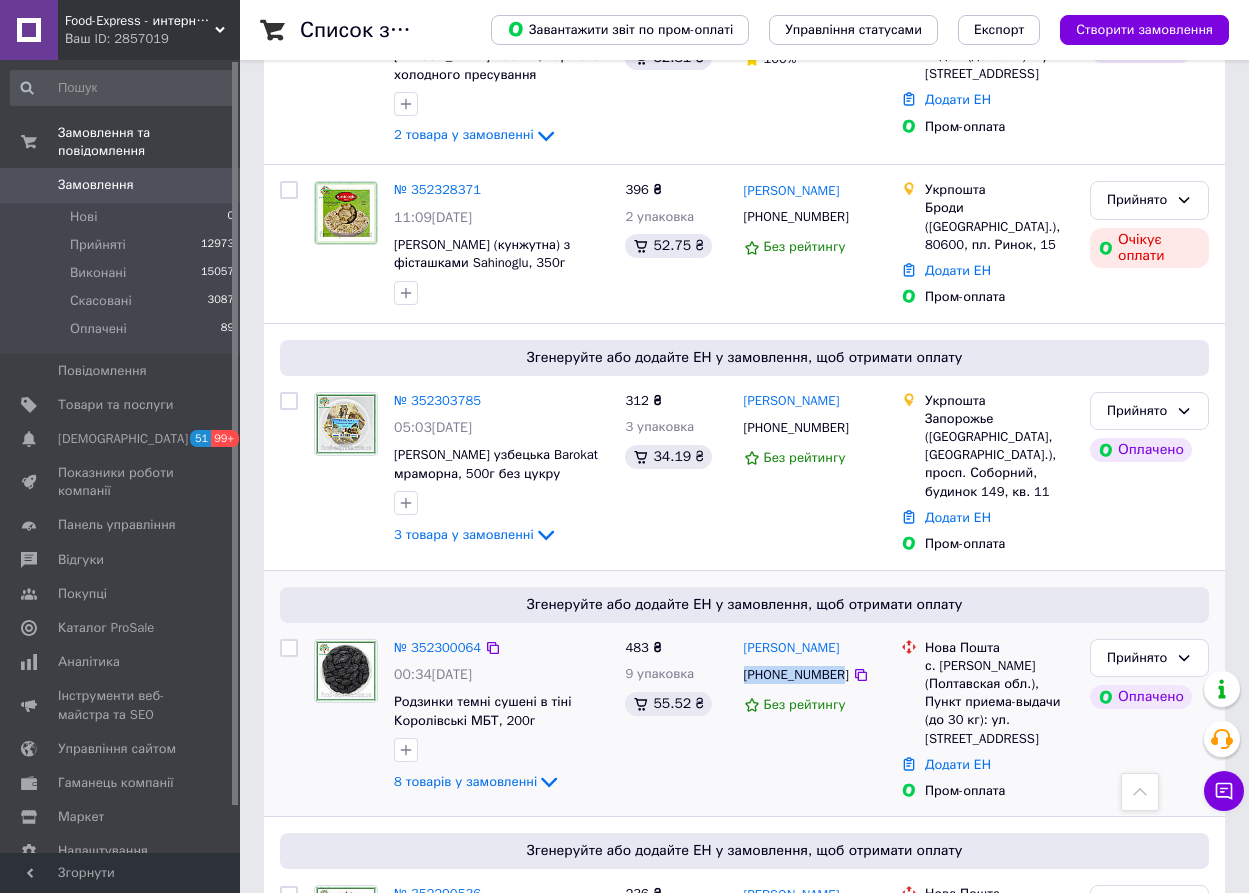 drag, startPoint x: 835, startPoint y: 588, endPoint x: 747, endPoint y: 592, distance: 88.09086 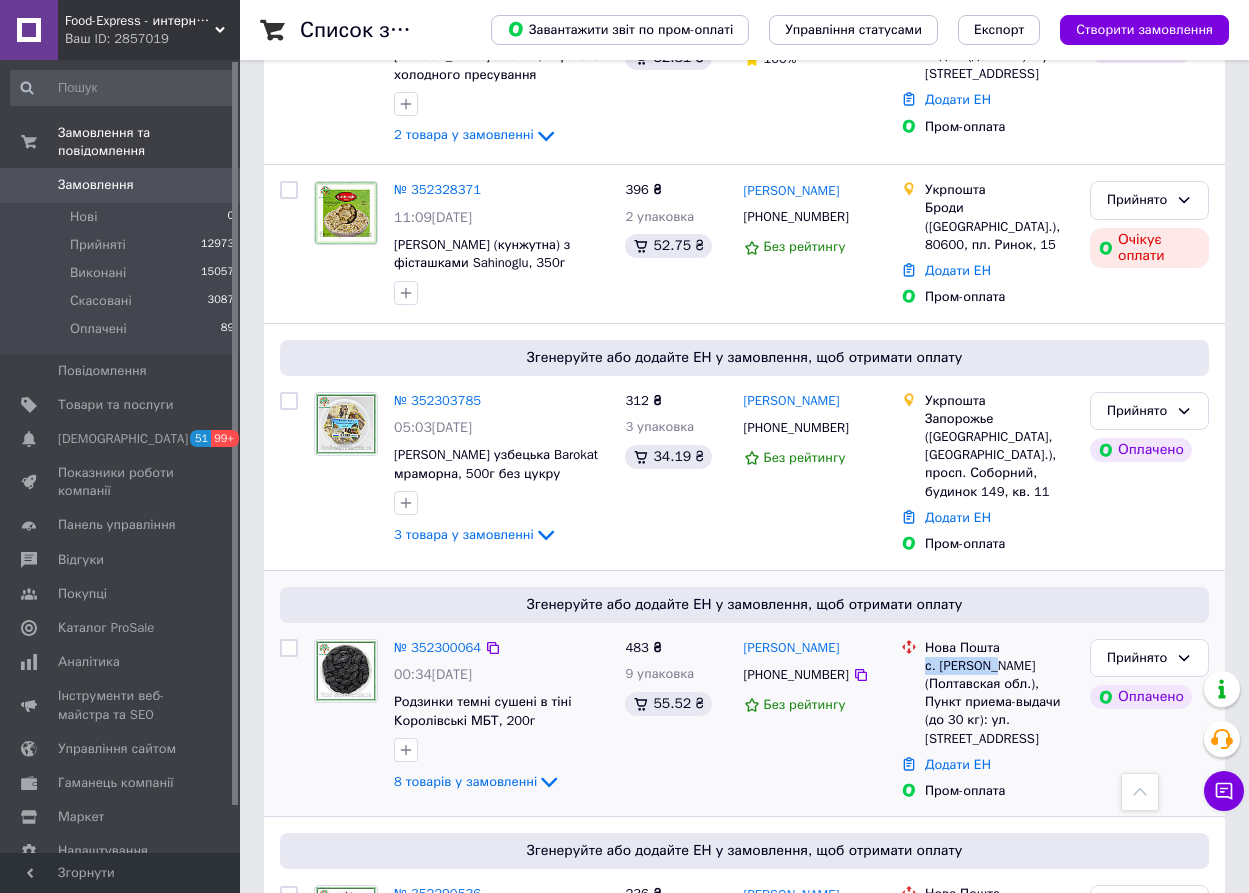 drag, startPoint x: 994, startPoint y: 580, endPoint x: 922, endPoint y: 580, distance: 72 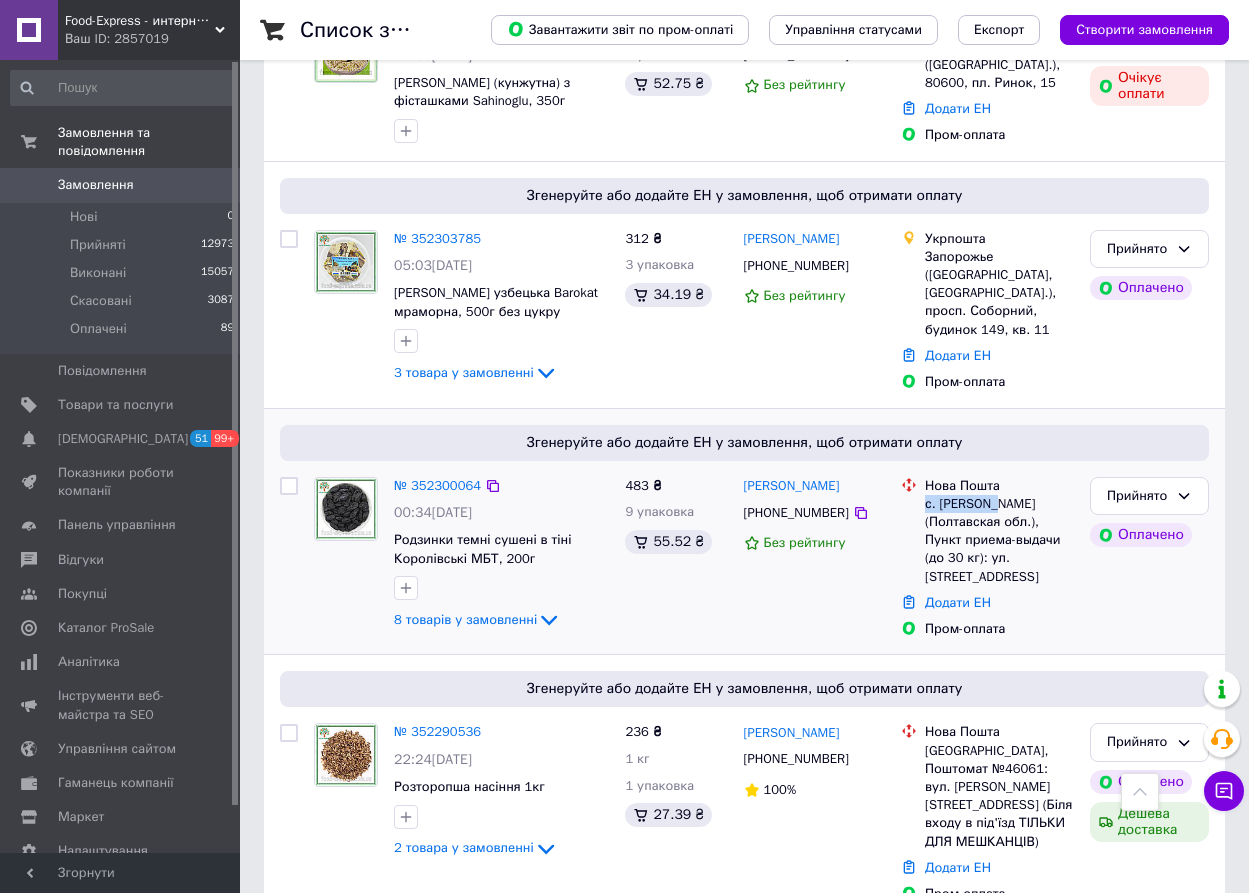 scroll, scrollTop: 3764, scrollLeft: 0, axis: vertical 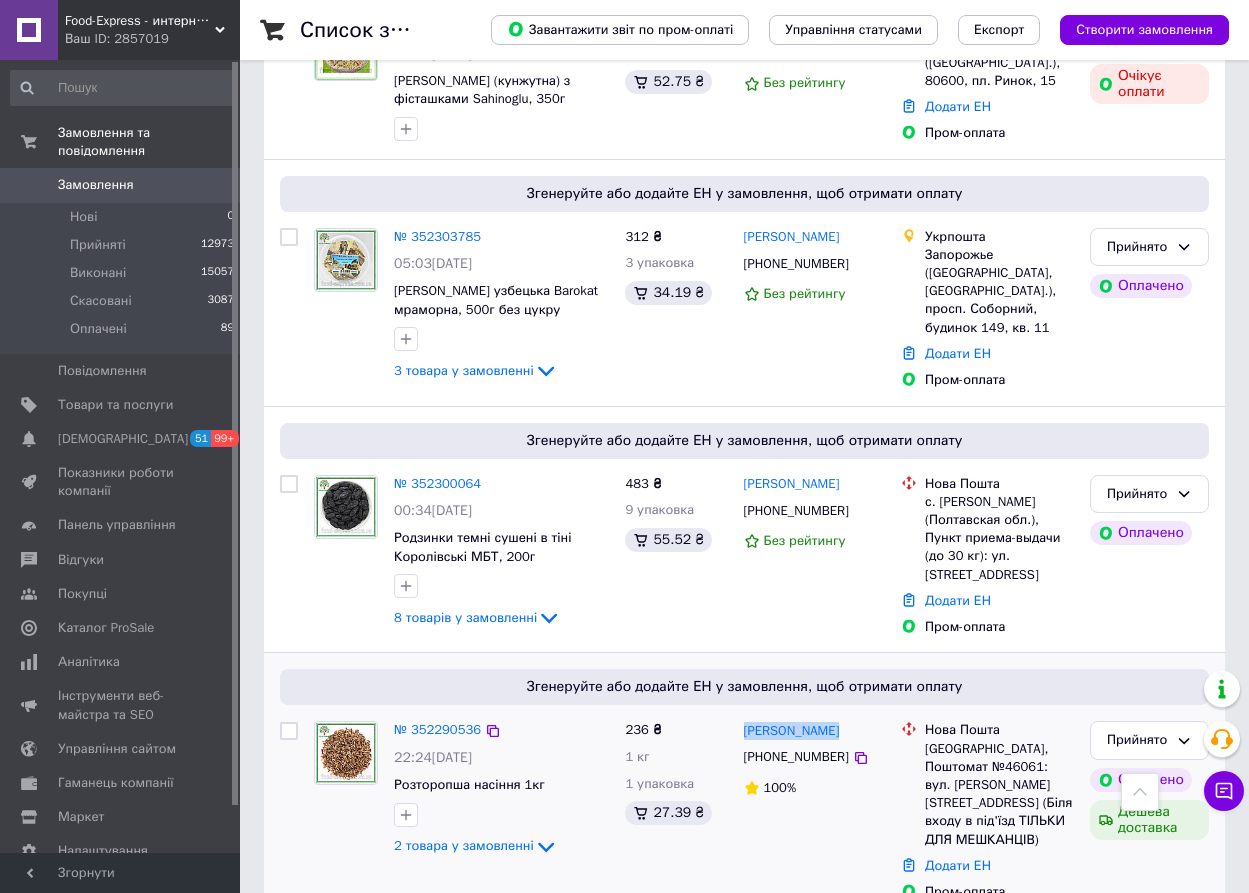 drag, startPoint x: 843, startPoint y: 642, endPoint x: 739, endPoint y: 647, distance: 104.120125 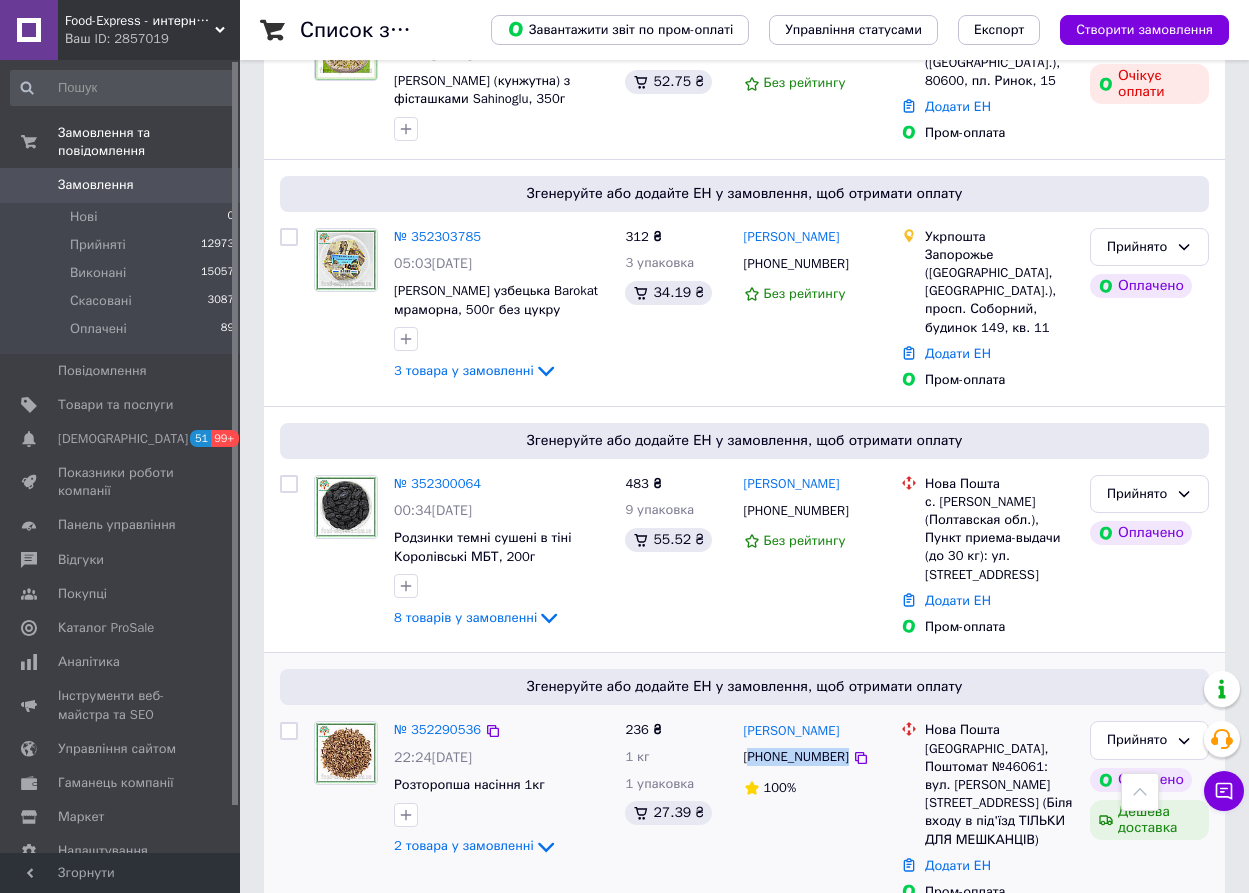 drag, startPoint x: 839, startPoint y: 663, endPoint x: 749, endPoint y: 666, distance: 90.04999 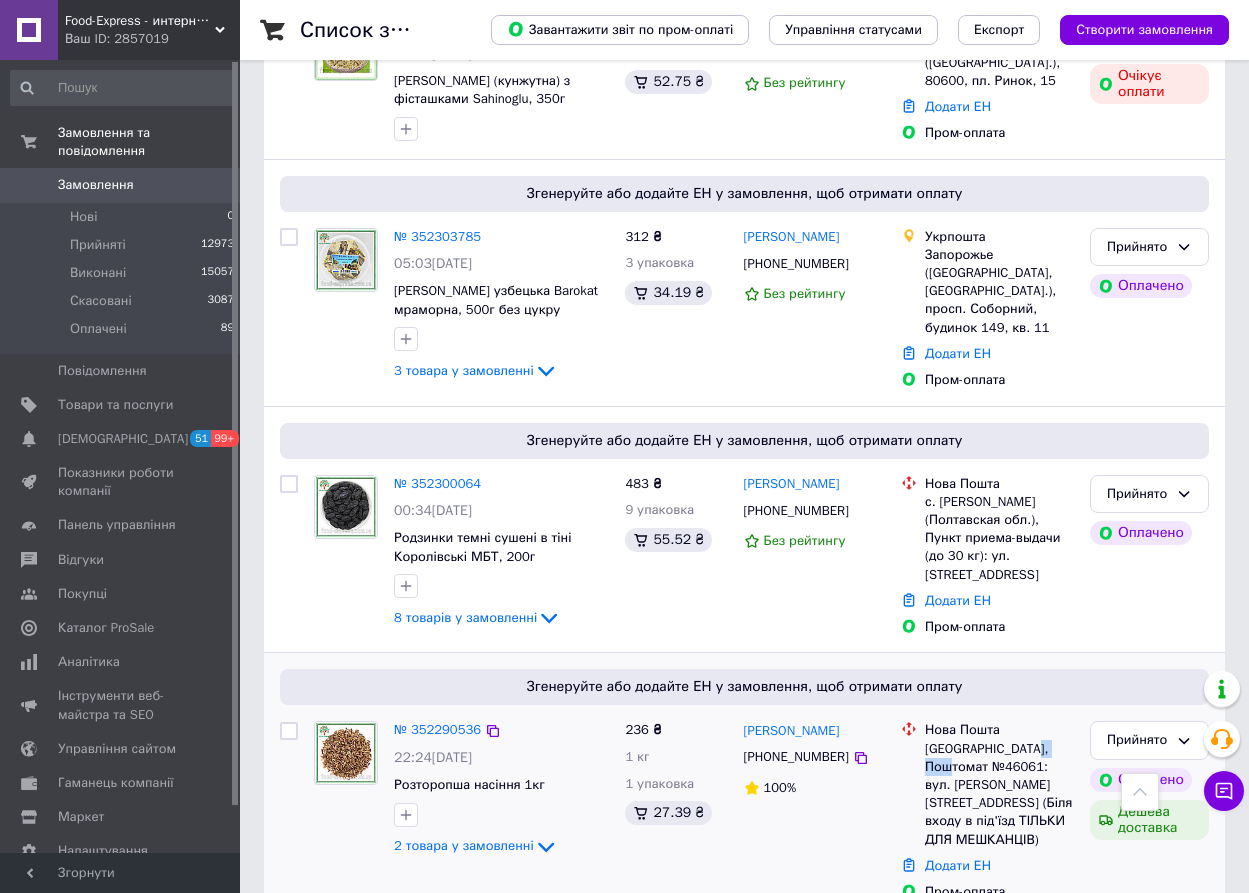 drag, startPoint x: 975, startPoint y: 677, endPoint x: 931, endPoint y: 681, distance: 44.181442 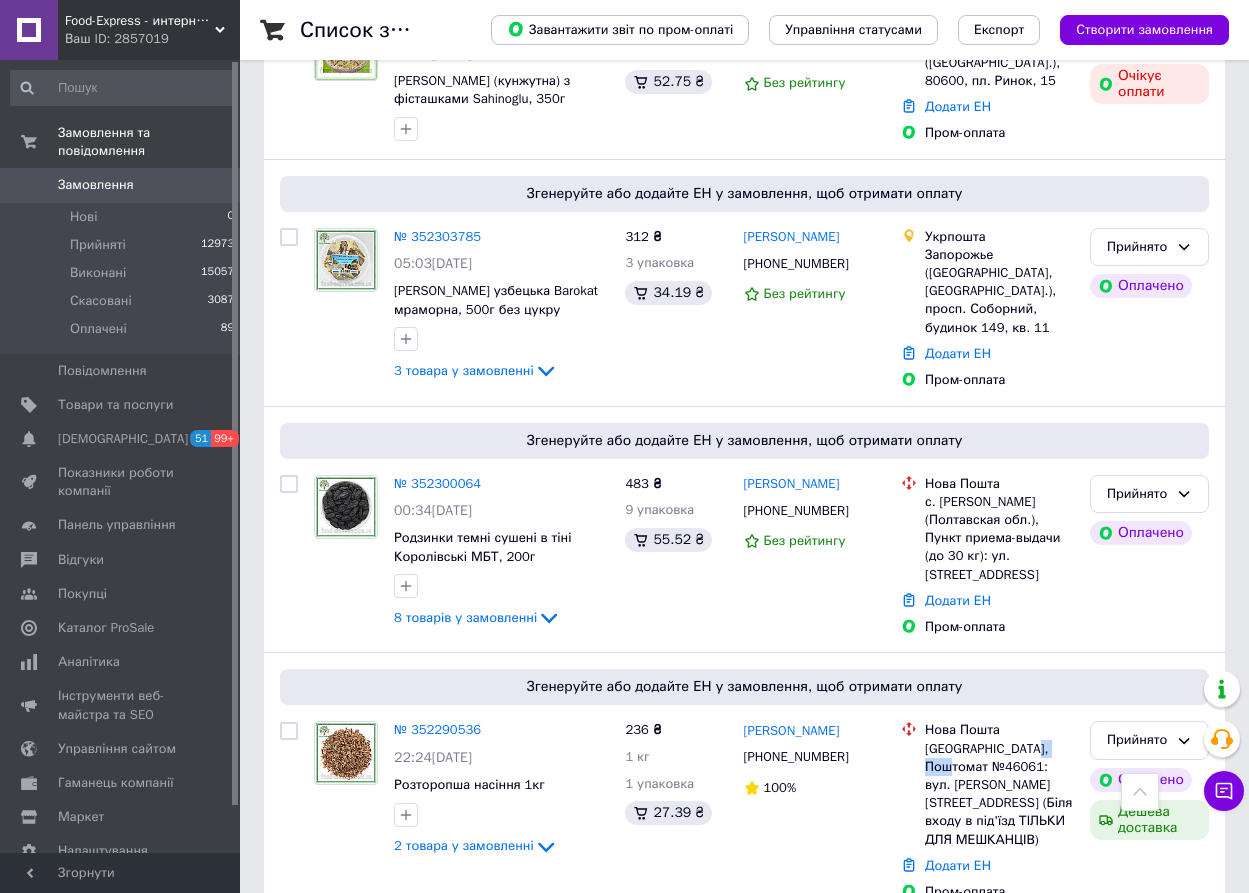 click on "2" at bounding box center [327, 963] 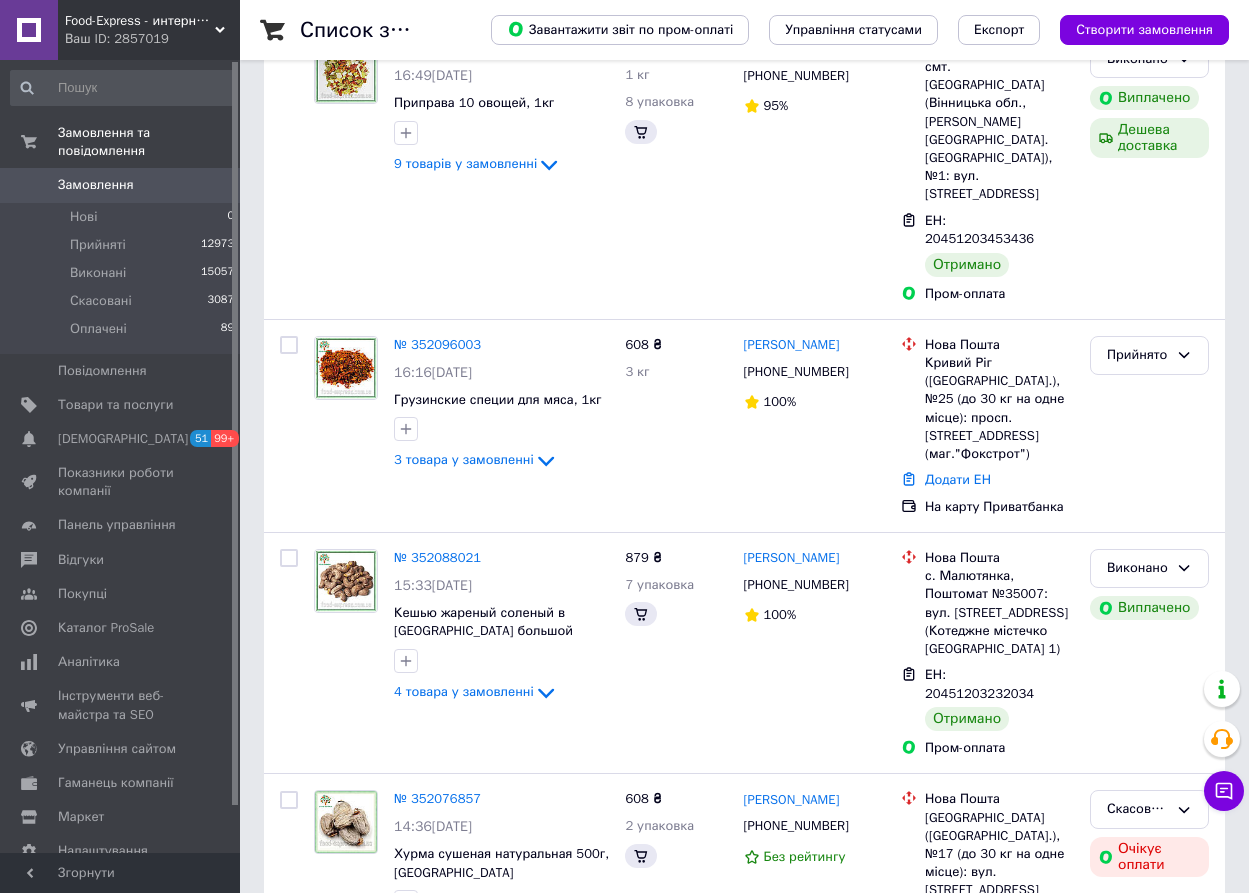 scroll, scrollTop: 0, scrollLeft: 0, axis: both 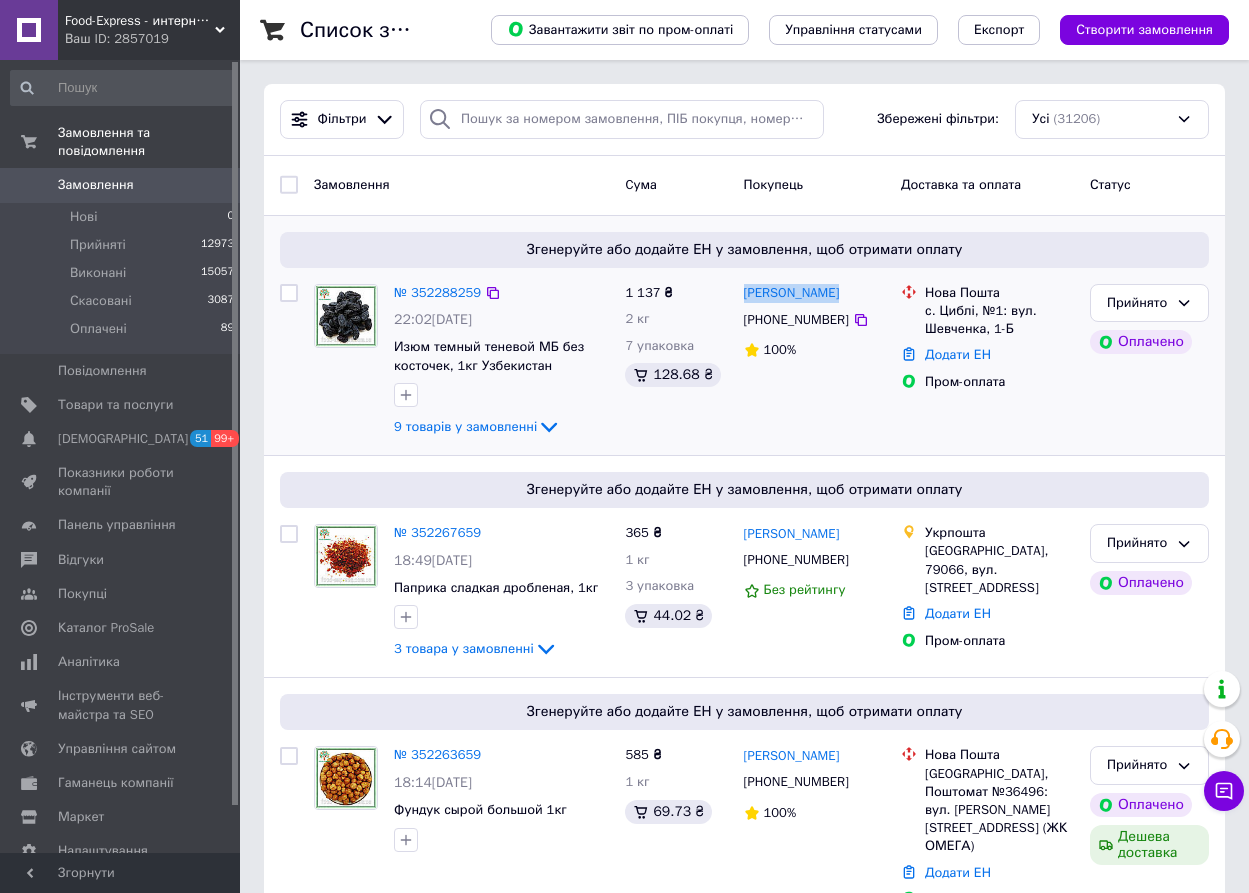 drag, startPoint x: 844, startPoint y: 288, endPoint x: 737, endPoint y: 301, distance: 107.78683 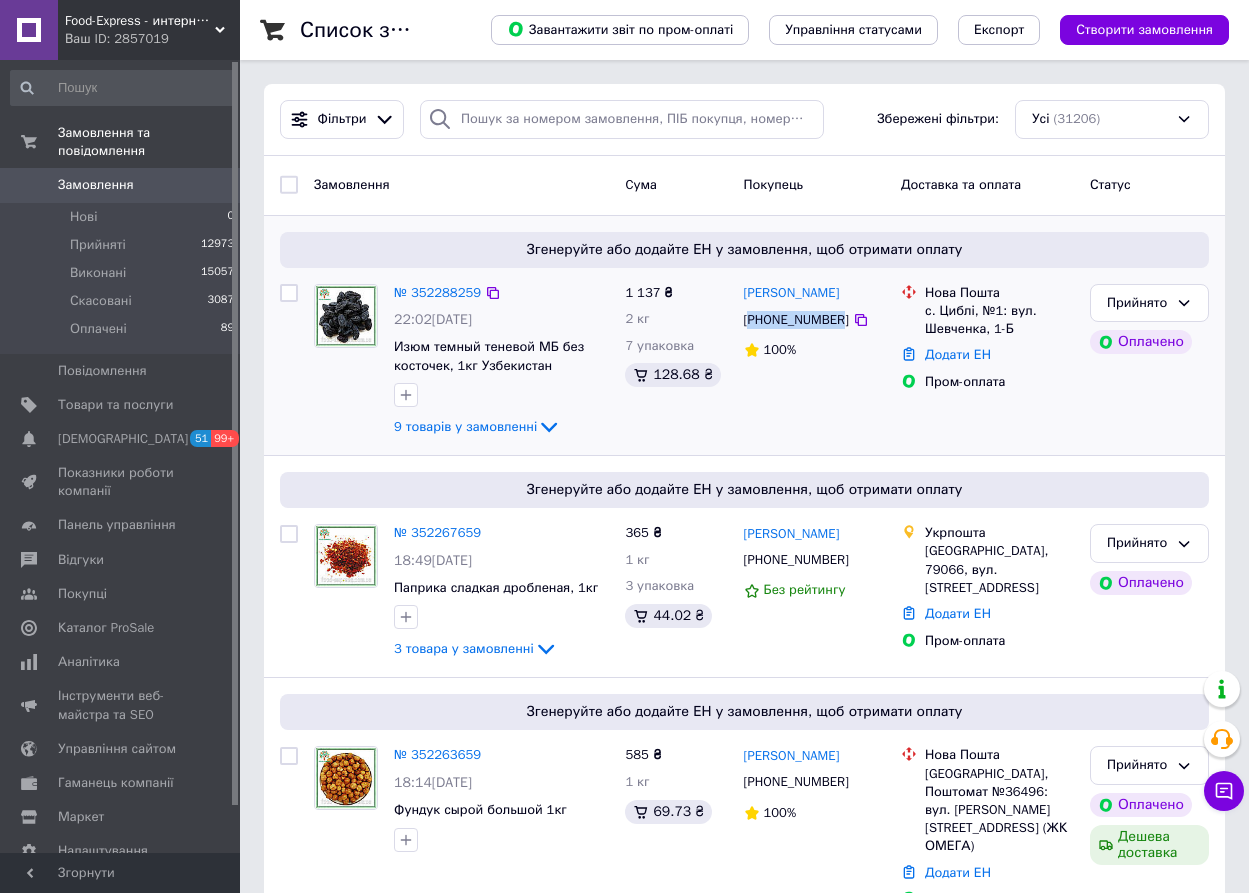 drag, startPoint x: 835, startPoint y: 320, endPoint x: 752, endPoint y: 327, distance: 83.294655 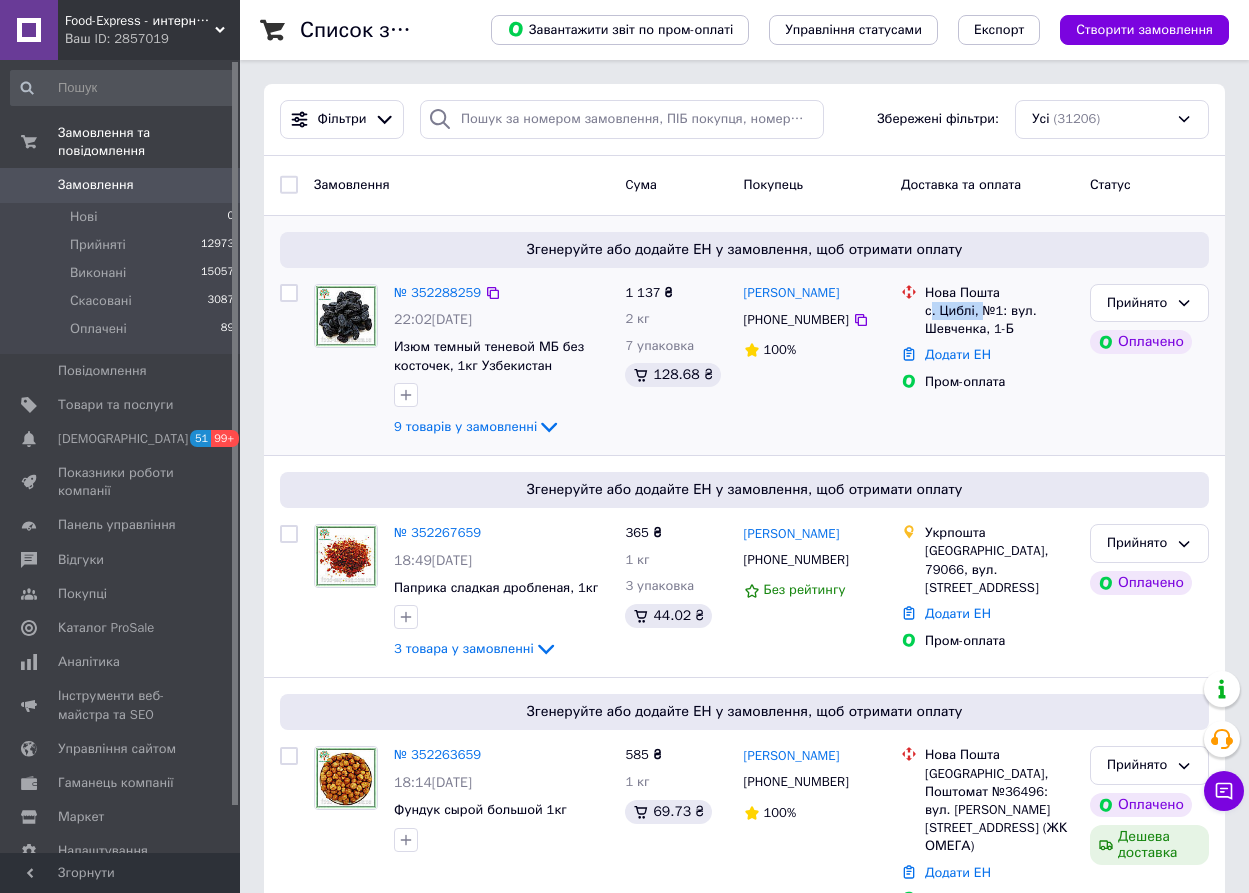 drag, startPoint x: 978, startPoint y: 314, endPoint x: 932, endPoint y: 315, distance: 46.010868 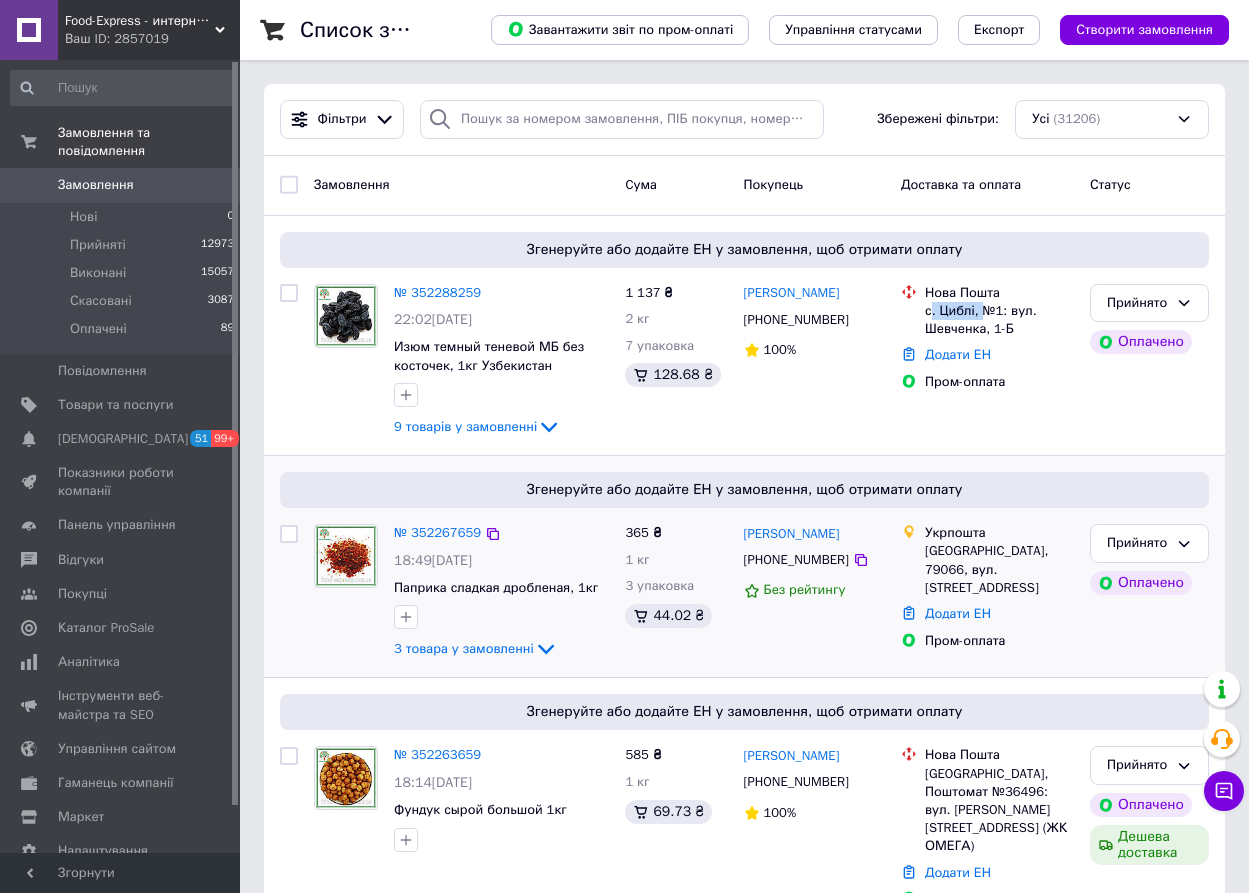 drag, startPoint x: 841, startPoint y: 531, endPoint x: 740, endPoint y: 532, distance: 101.00495 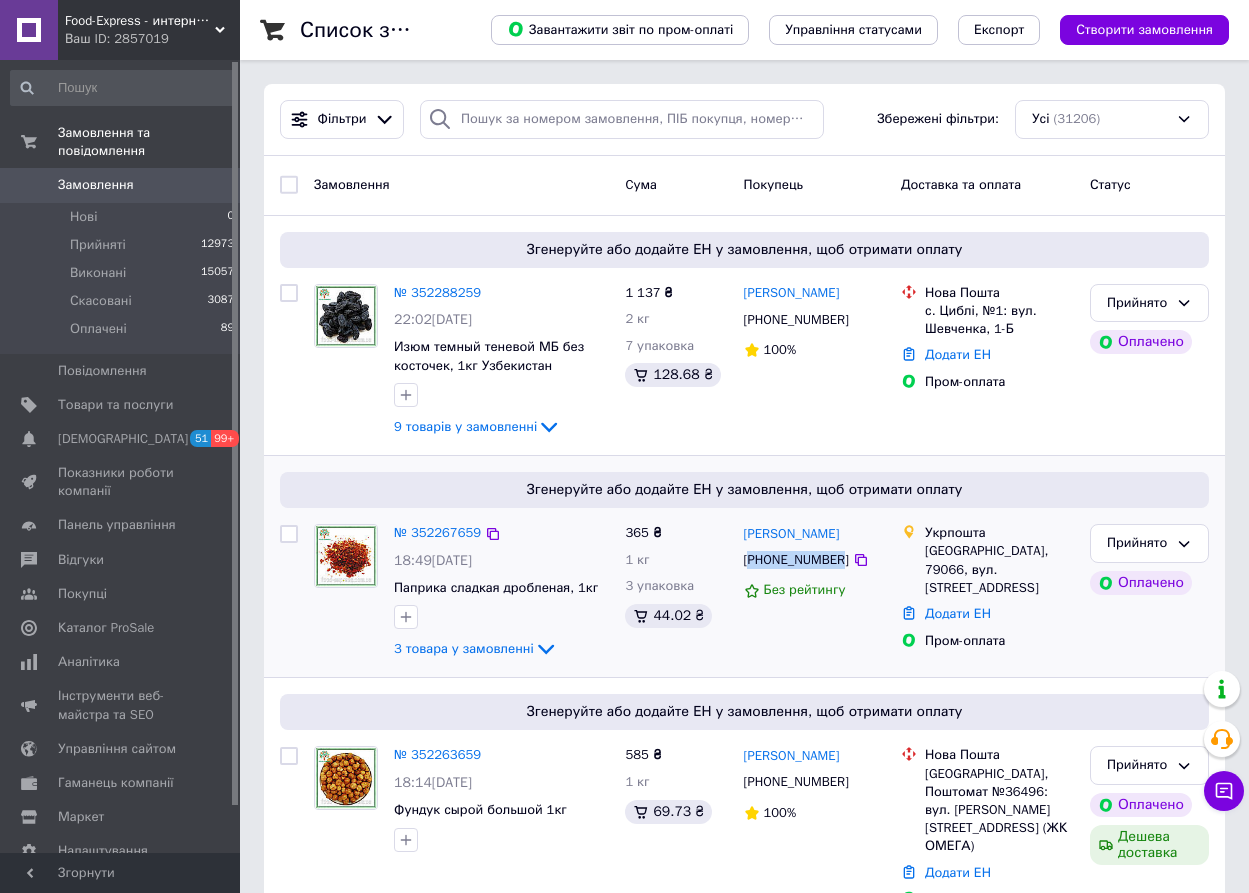 drag, startPoint x: 836, startPoint y: 556, endPoint x: 749, endPoint y: 563, distance: 87.28116 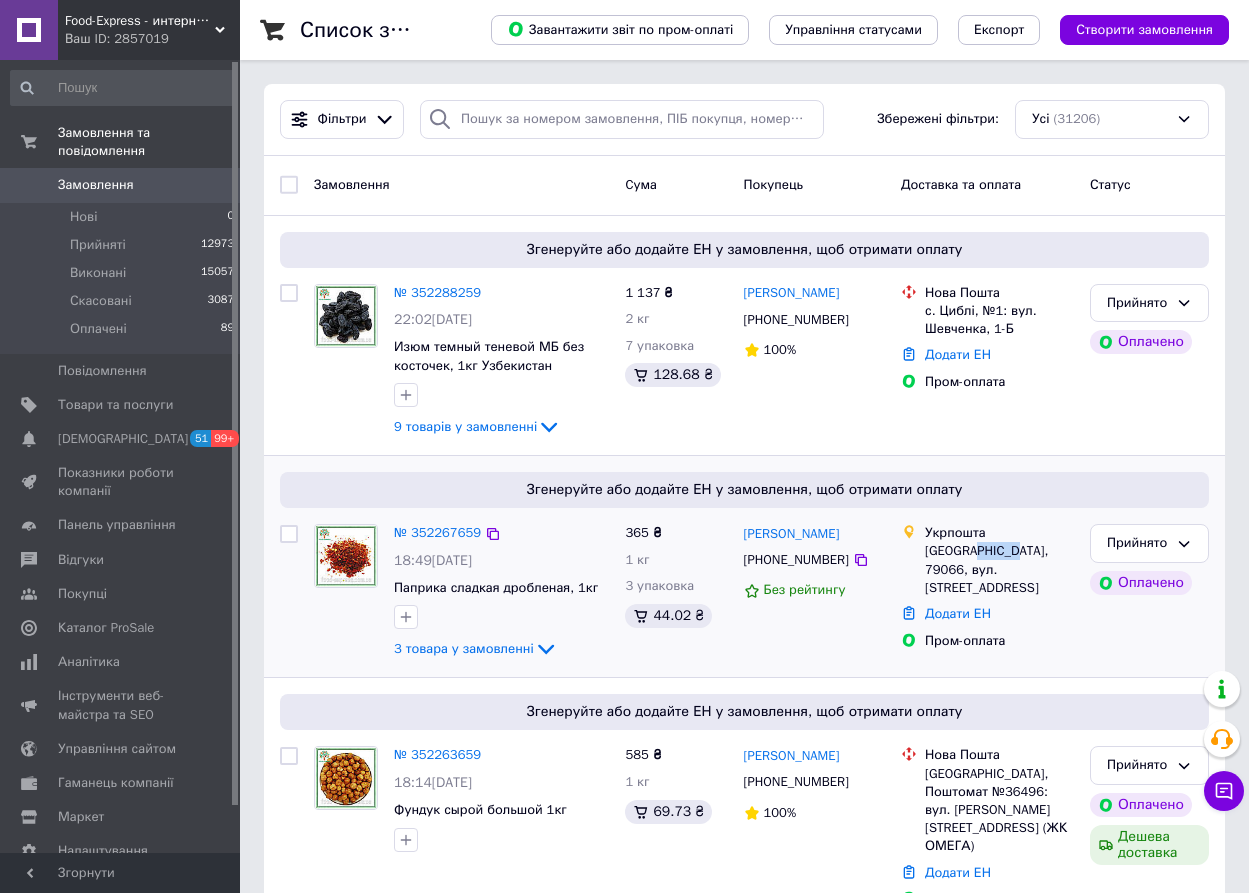 drag, startPoint x: 1001, startPoint y: 545, endPoint x: 963, endPoint y: 555, distance: 39.293766 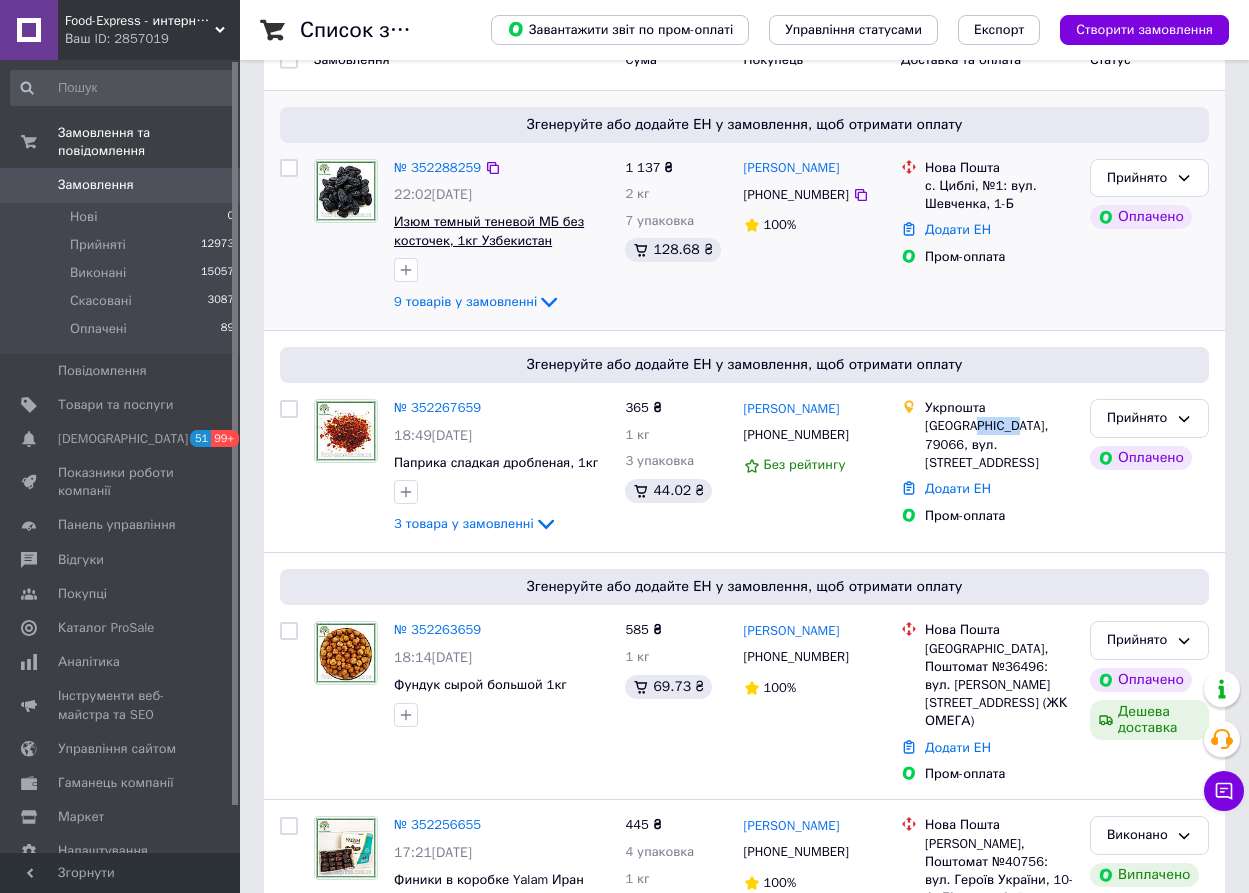 scroll, scrollTop: 200, scrollLeft: 0, axis: vertical 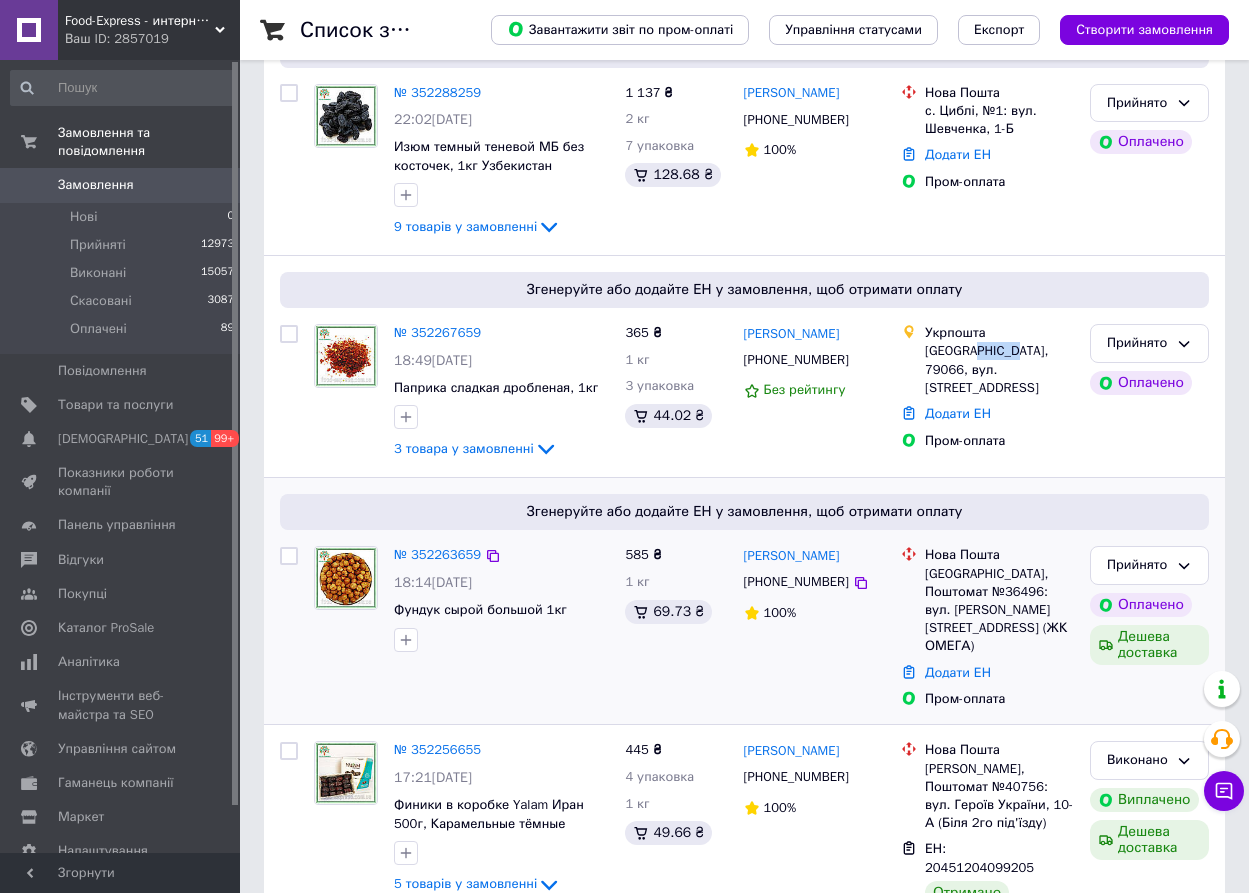 drag, startPoint x: 859, startPoint y: 559, endPoint x: 742, endPoint y: 564, distance: 117.10679 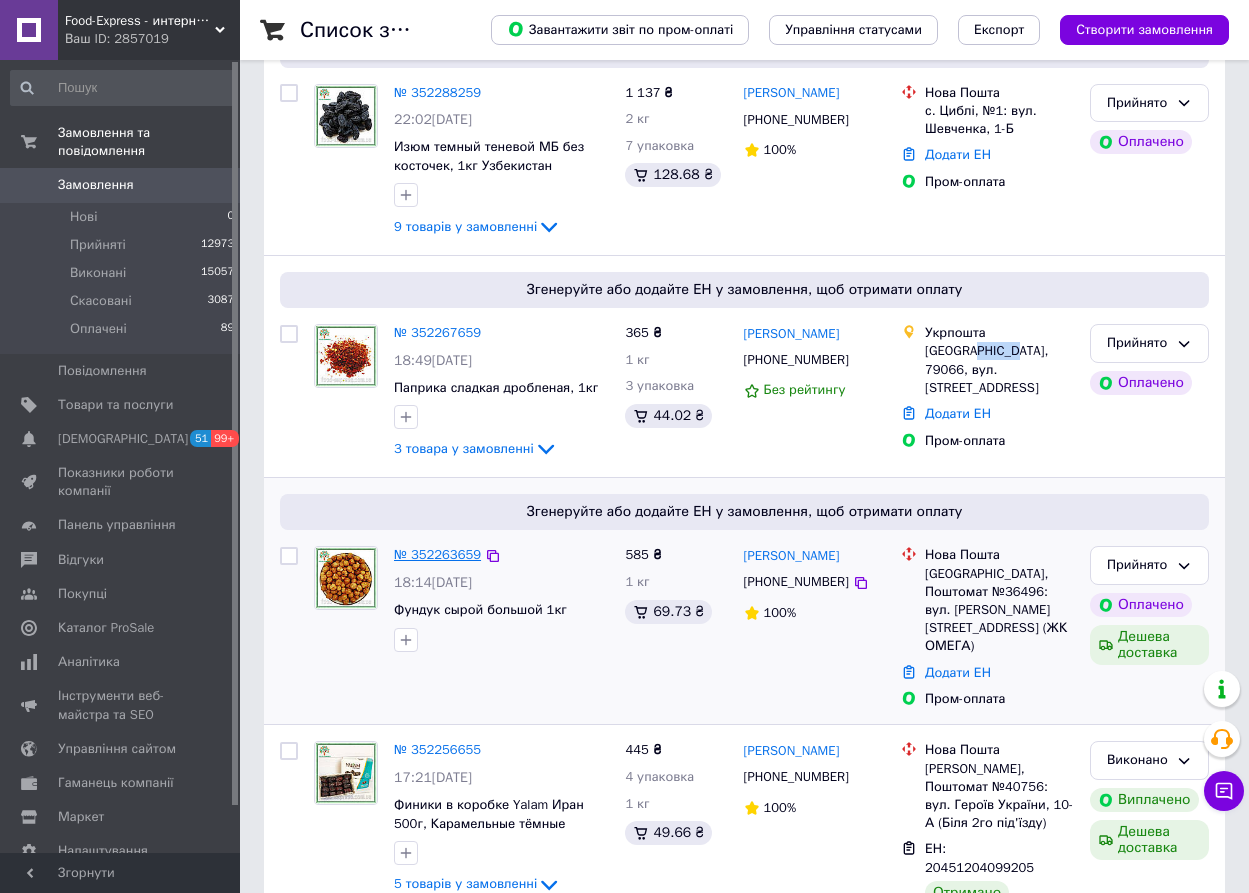 click on "№ 352263659" at bounding box center (437, 554) 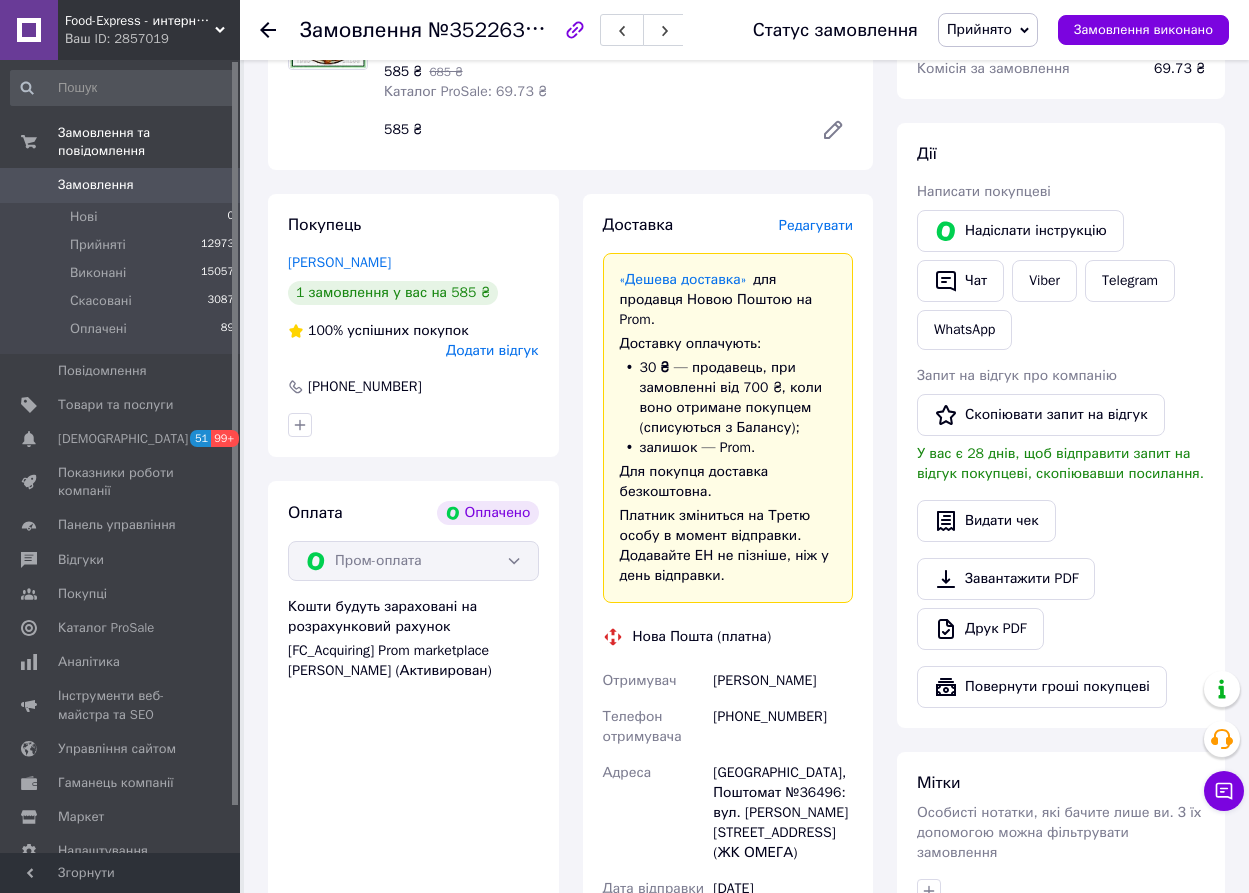 scroll, scrollTop: 1000, scrollLeft: 0, axis: vertical 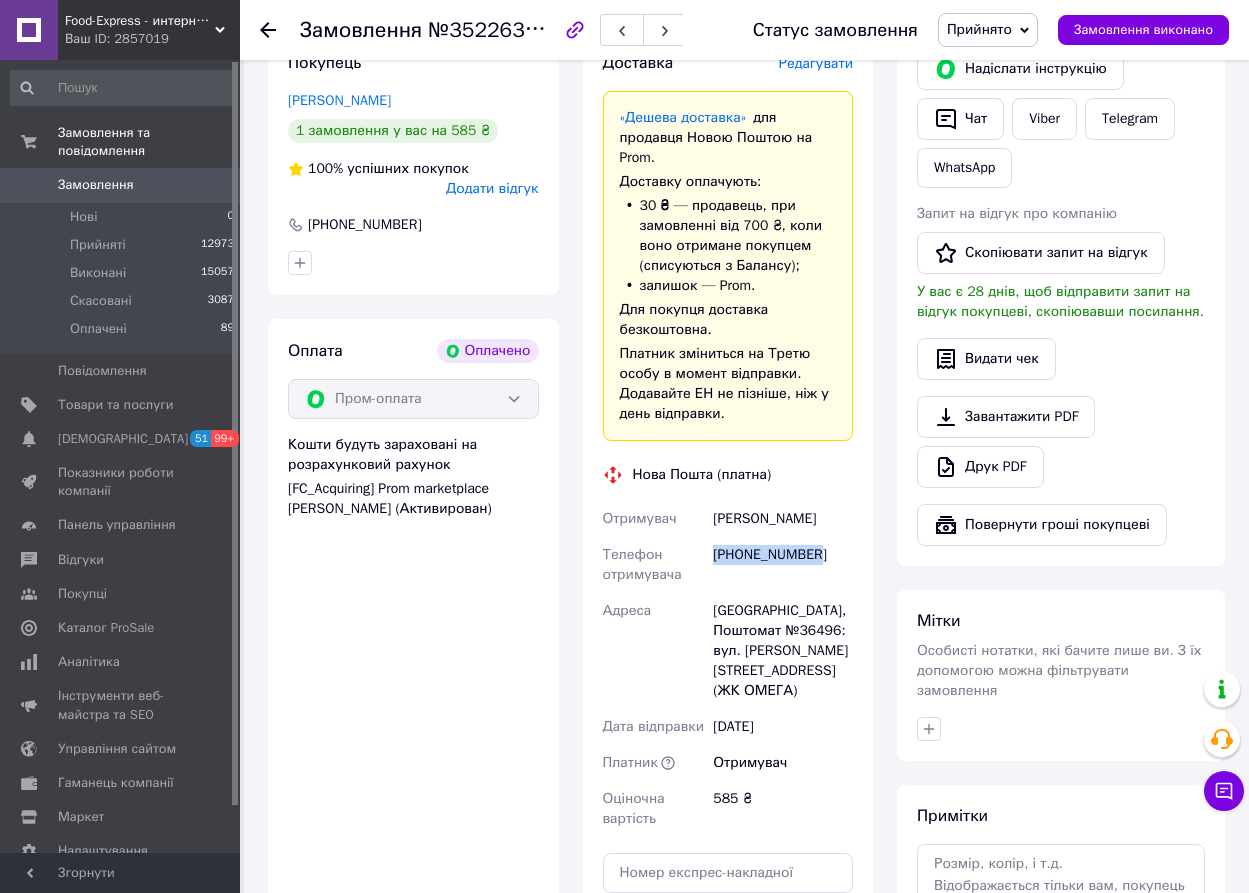 drag, startPoint x: 822, startPoint y: 526, endPoint x: 716, endPoint y: 534, distance: 106.30146 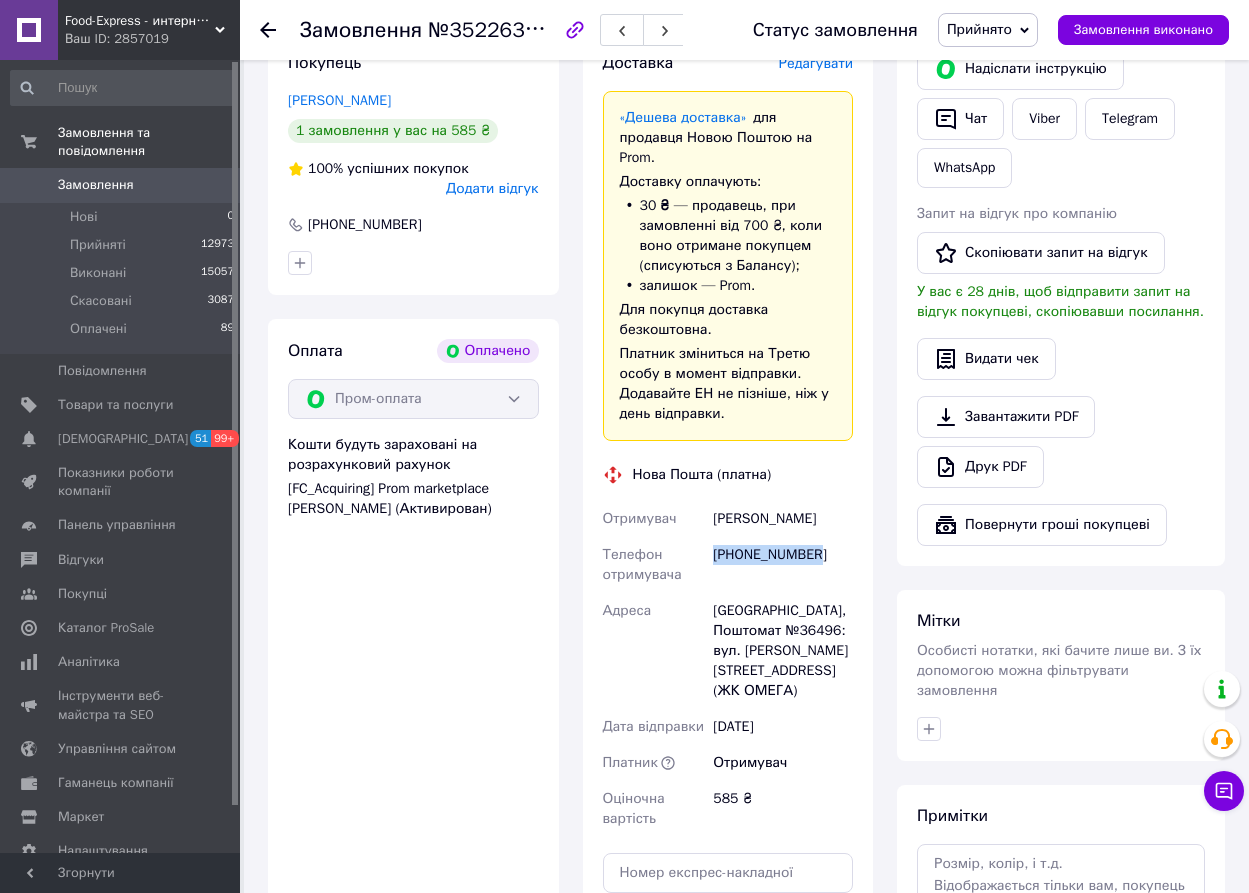 click on "+380996695939" at bounding box center (783, 565) 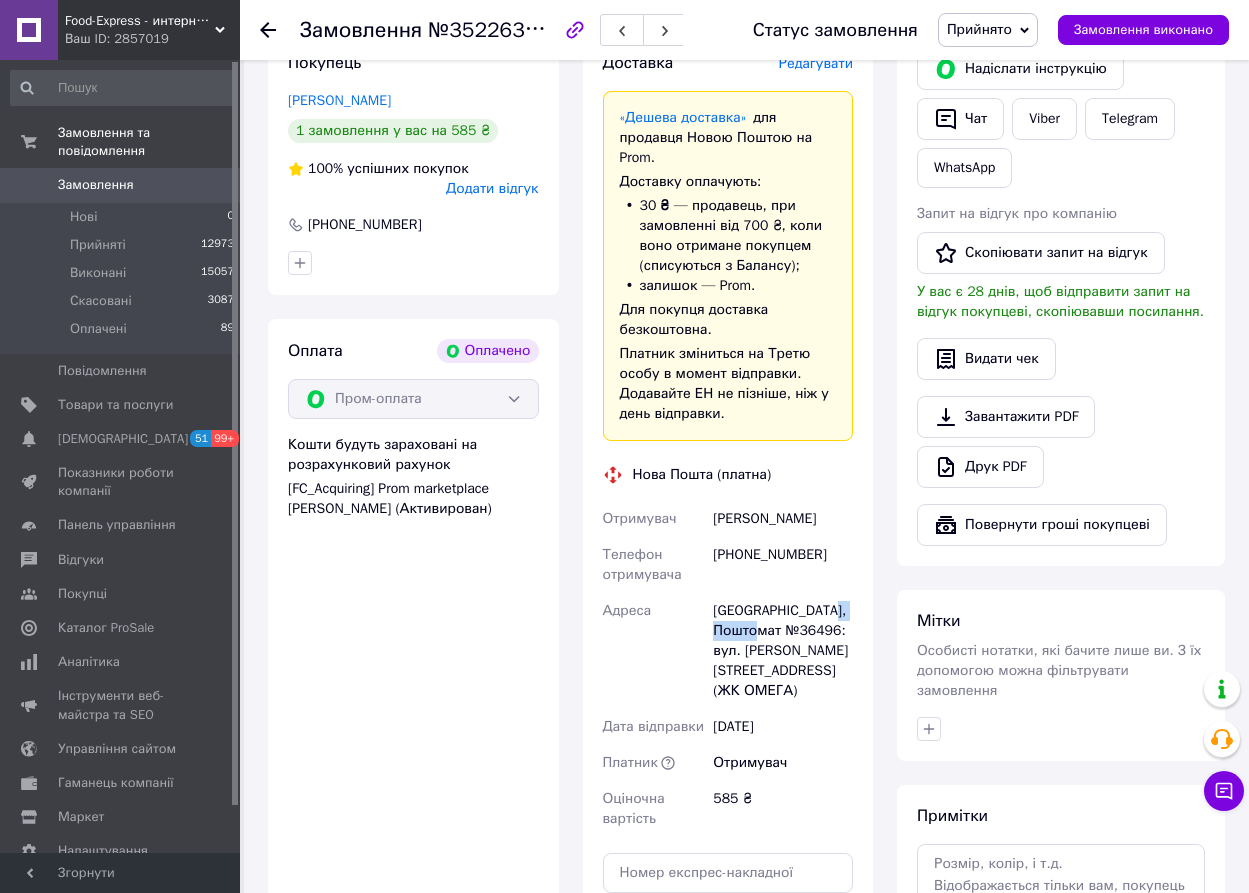drag, startPoint x: 772, startPoint y: 609, endPoint x: 721, endPoint y: 611, distance: 51.0392 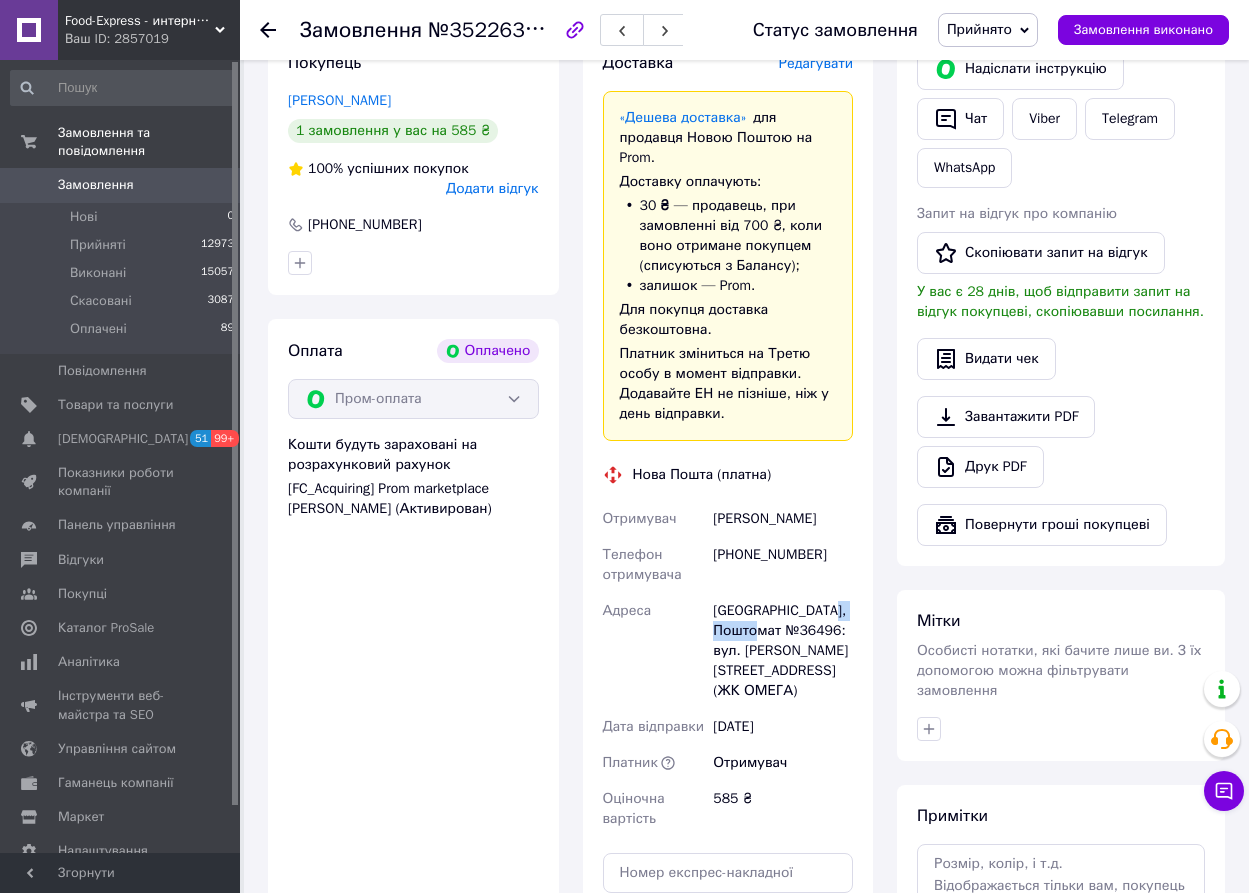 scroll, scrollTop: 600, scrollLeft: 0, axis: vertical 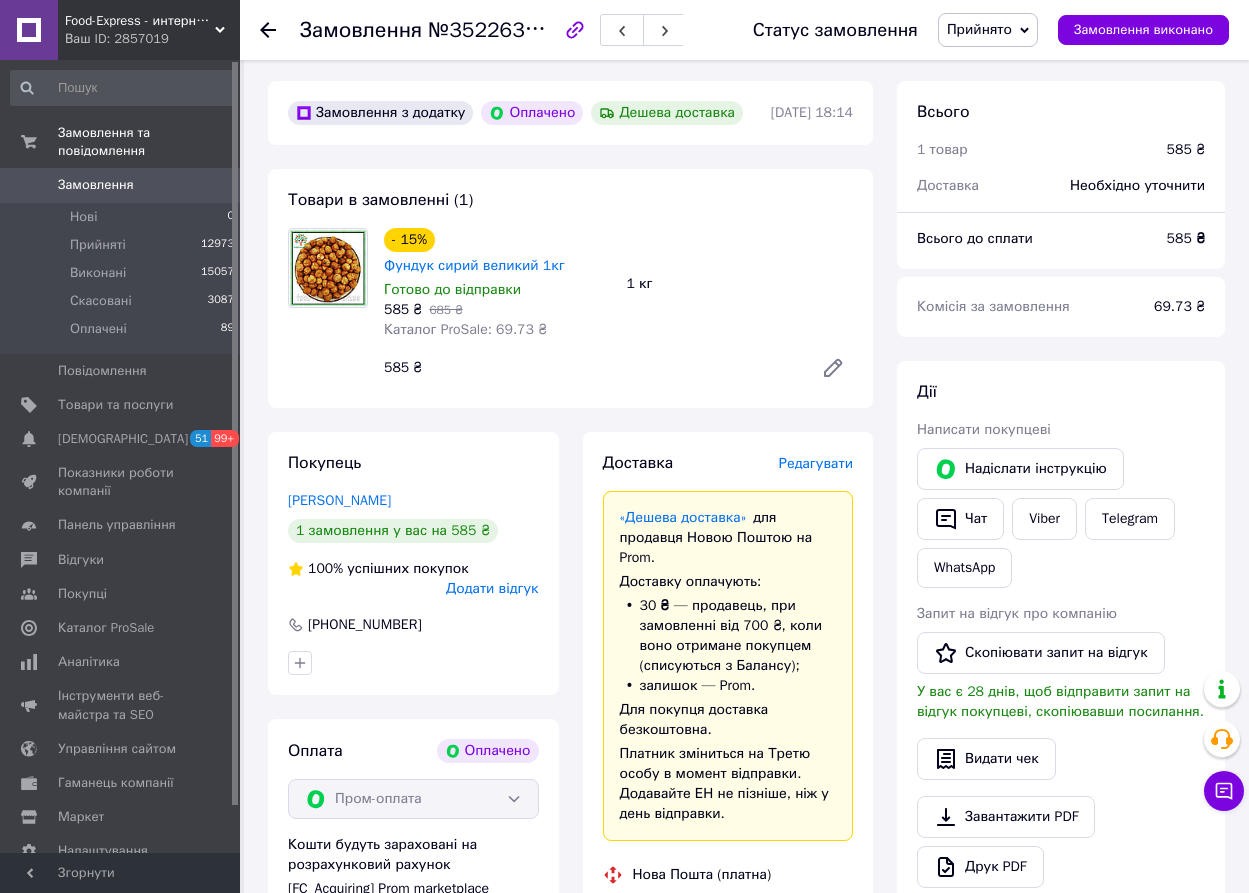 click 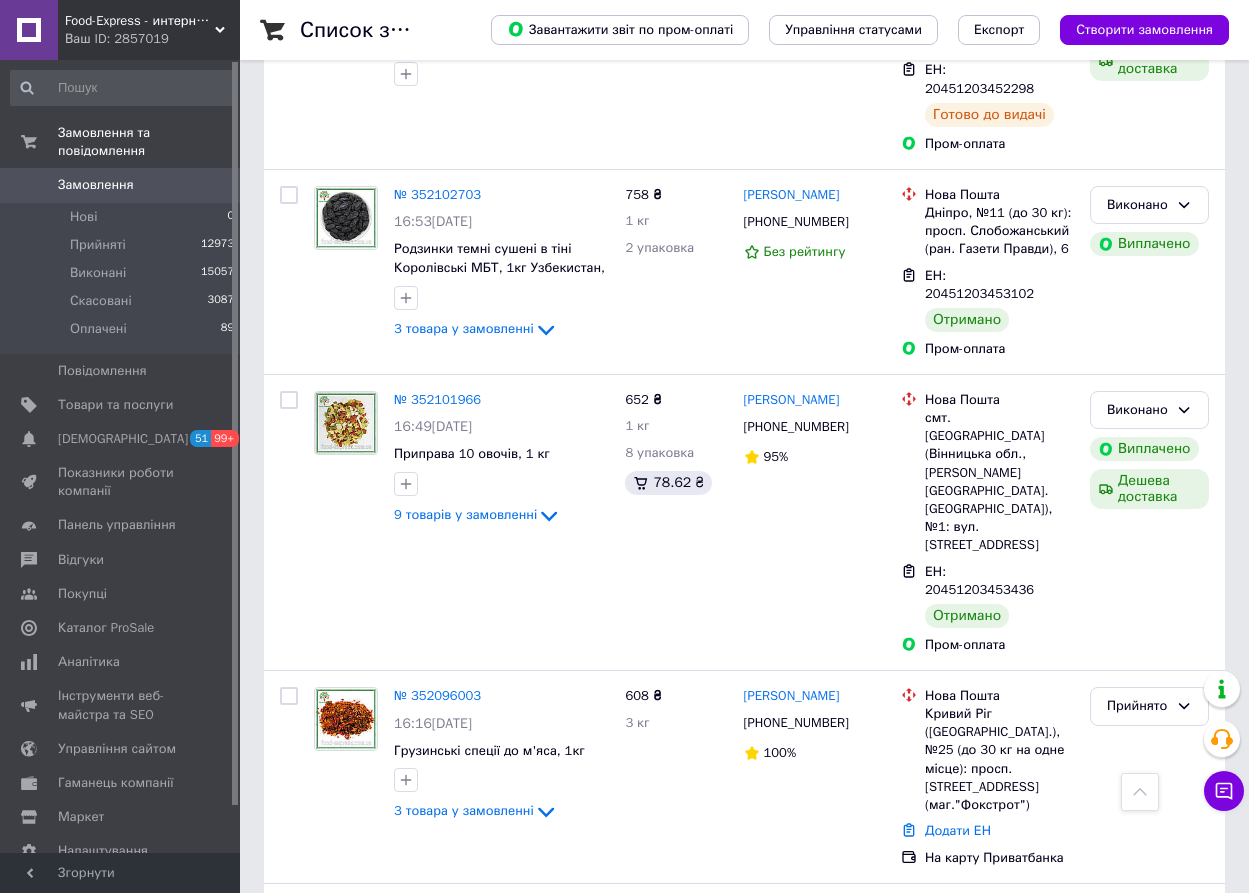 scroll, scrollTop: 3524, scrollLeft: 0, axis: vertical 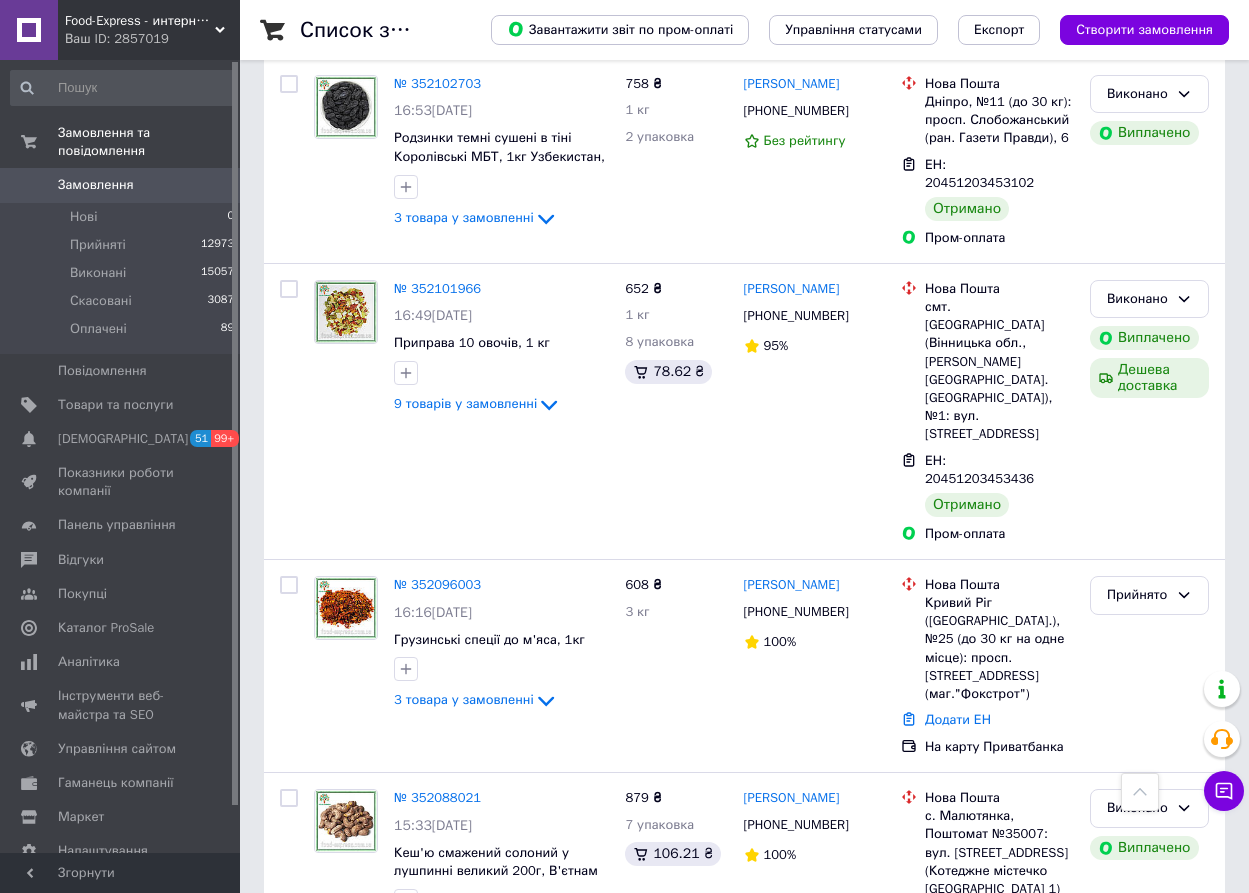 click on "1" at bounding box center (404, 1227) 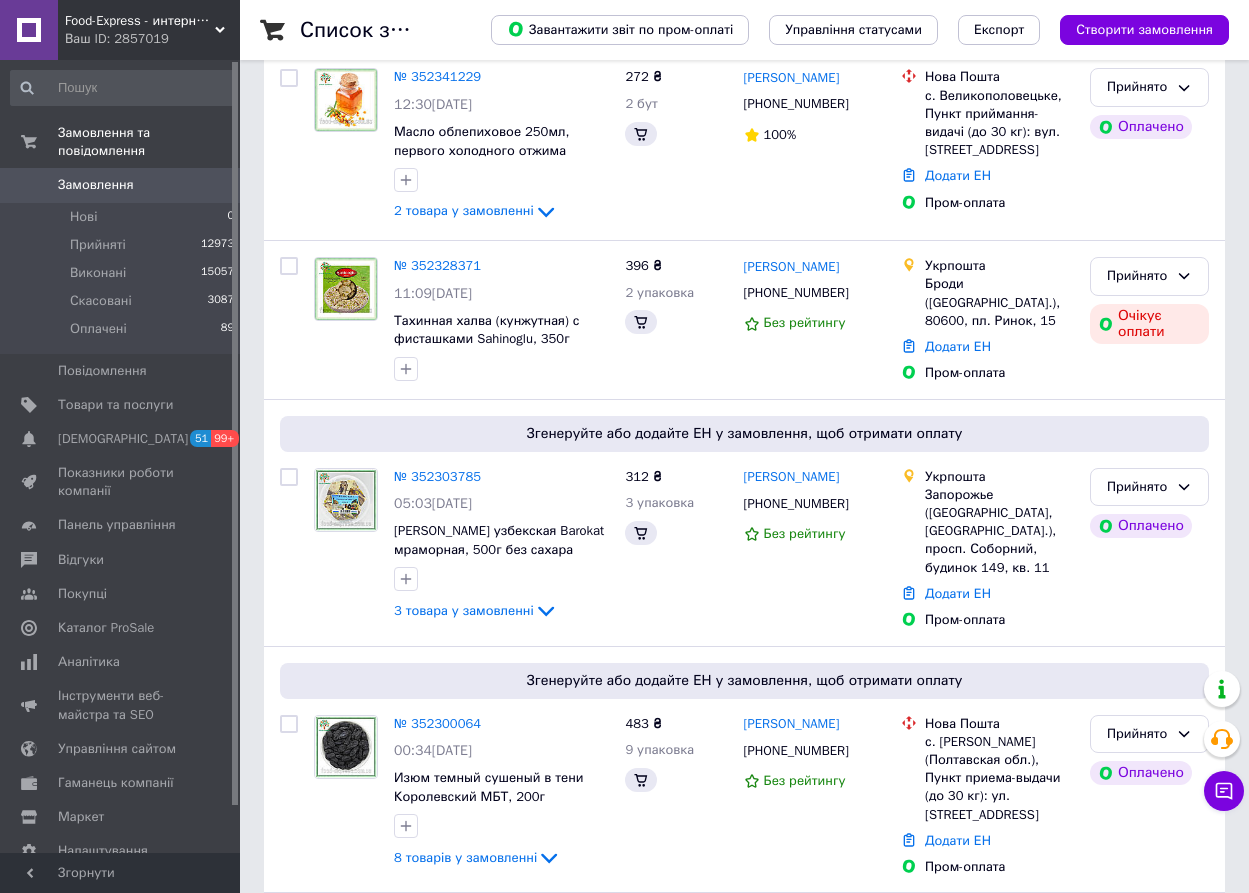 scroll, scrollTop: 0, scrollLeft: 0, axis: both 